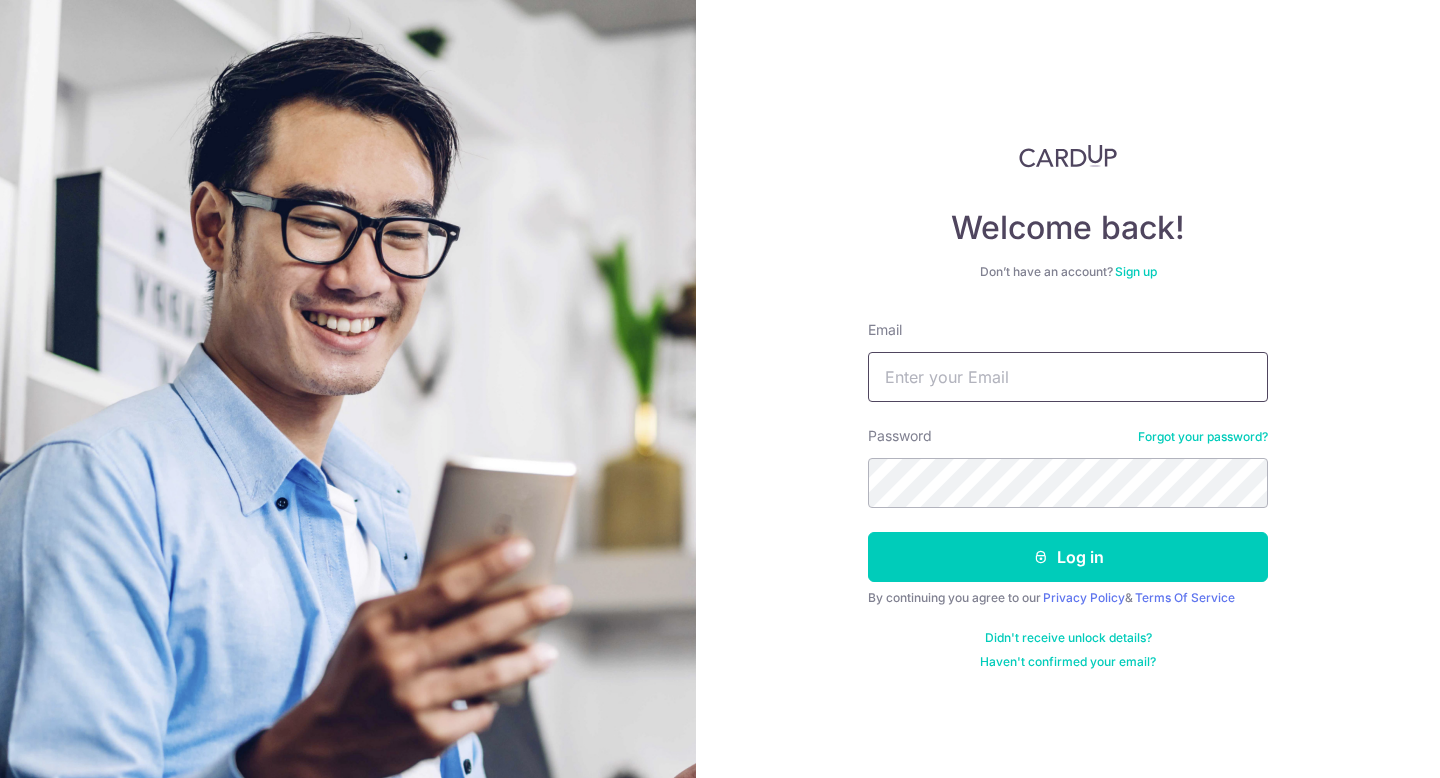 scroll, scrollTop: 0, scrollLeft: 0, axis: both 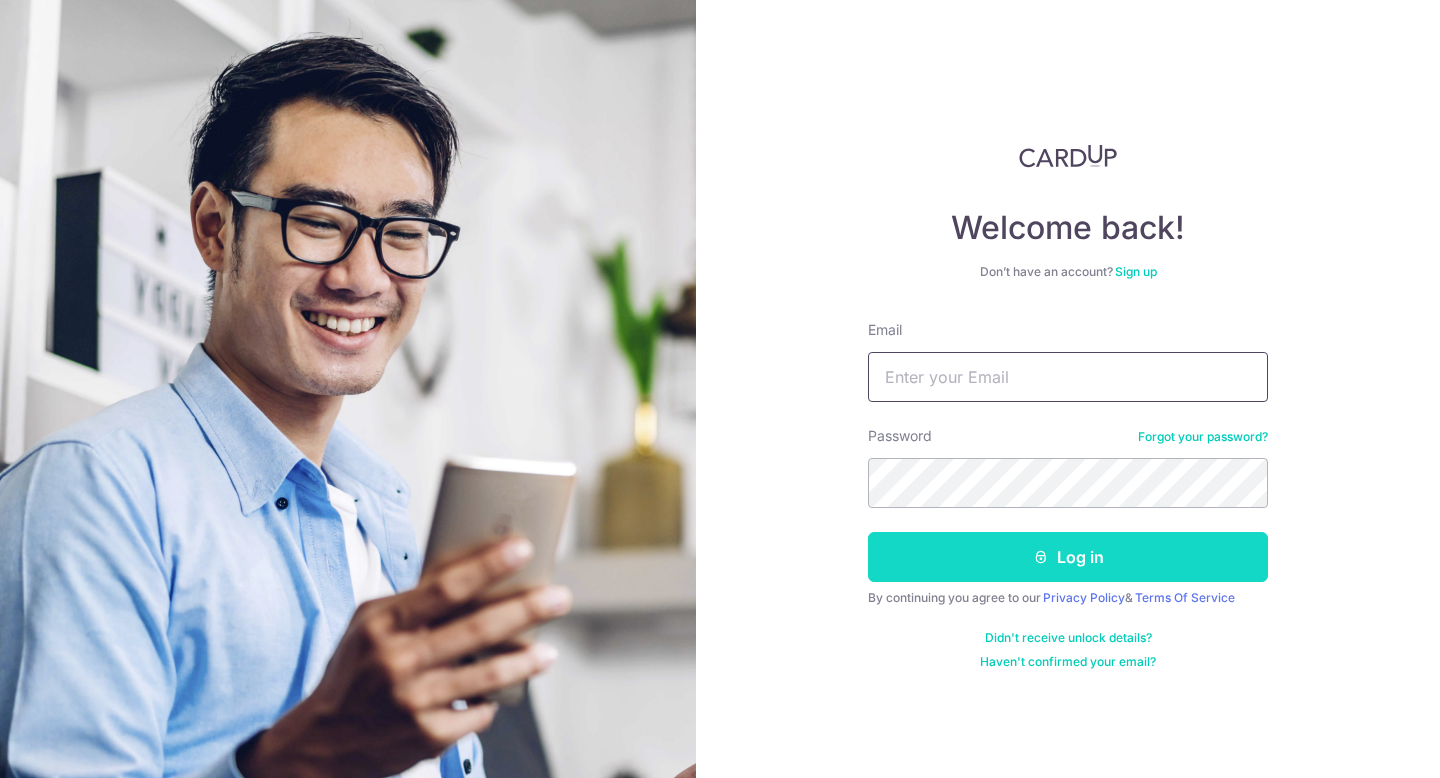 type on "[EMAIL]" 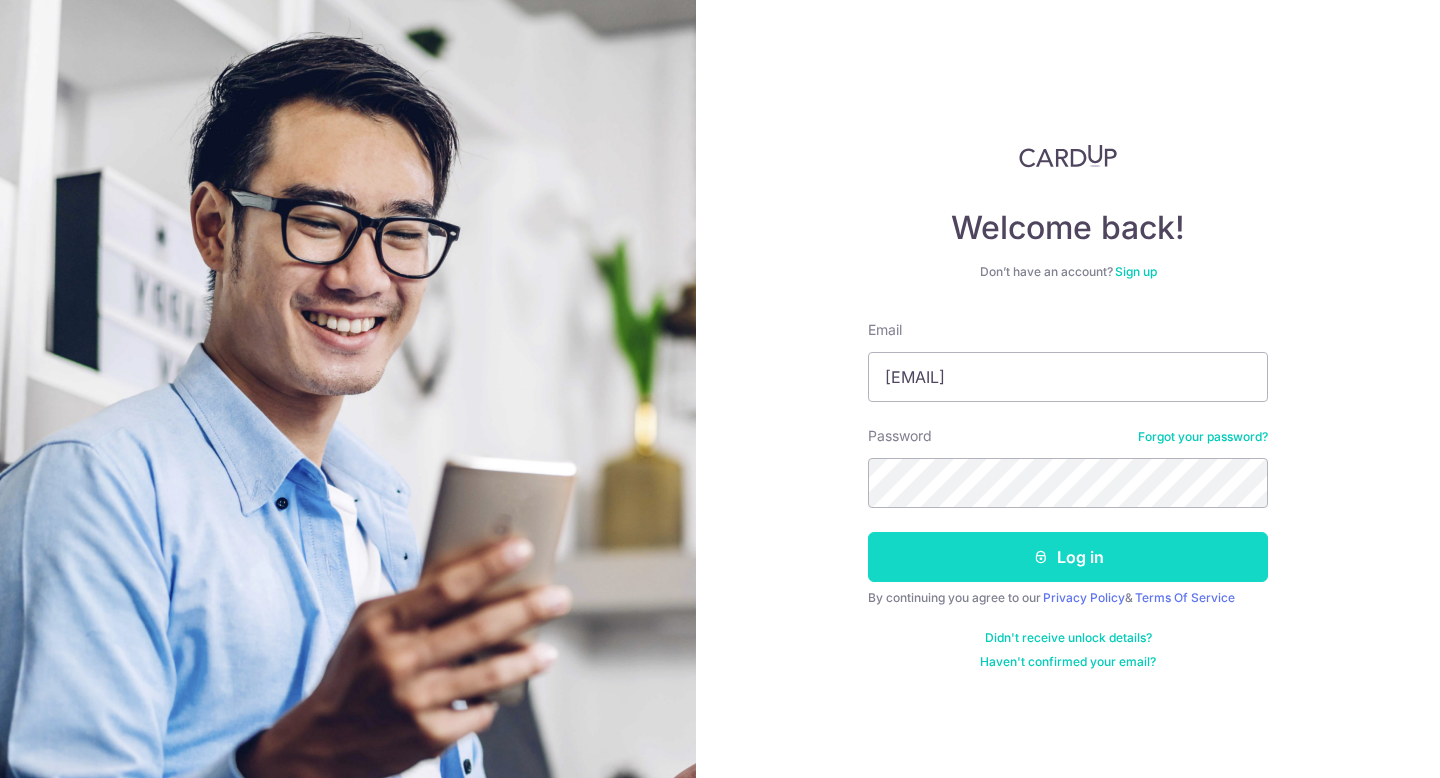 click on "Log in" at bounding box center [1068, 557] 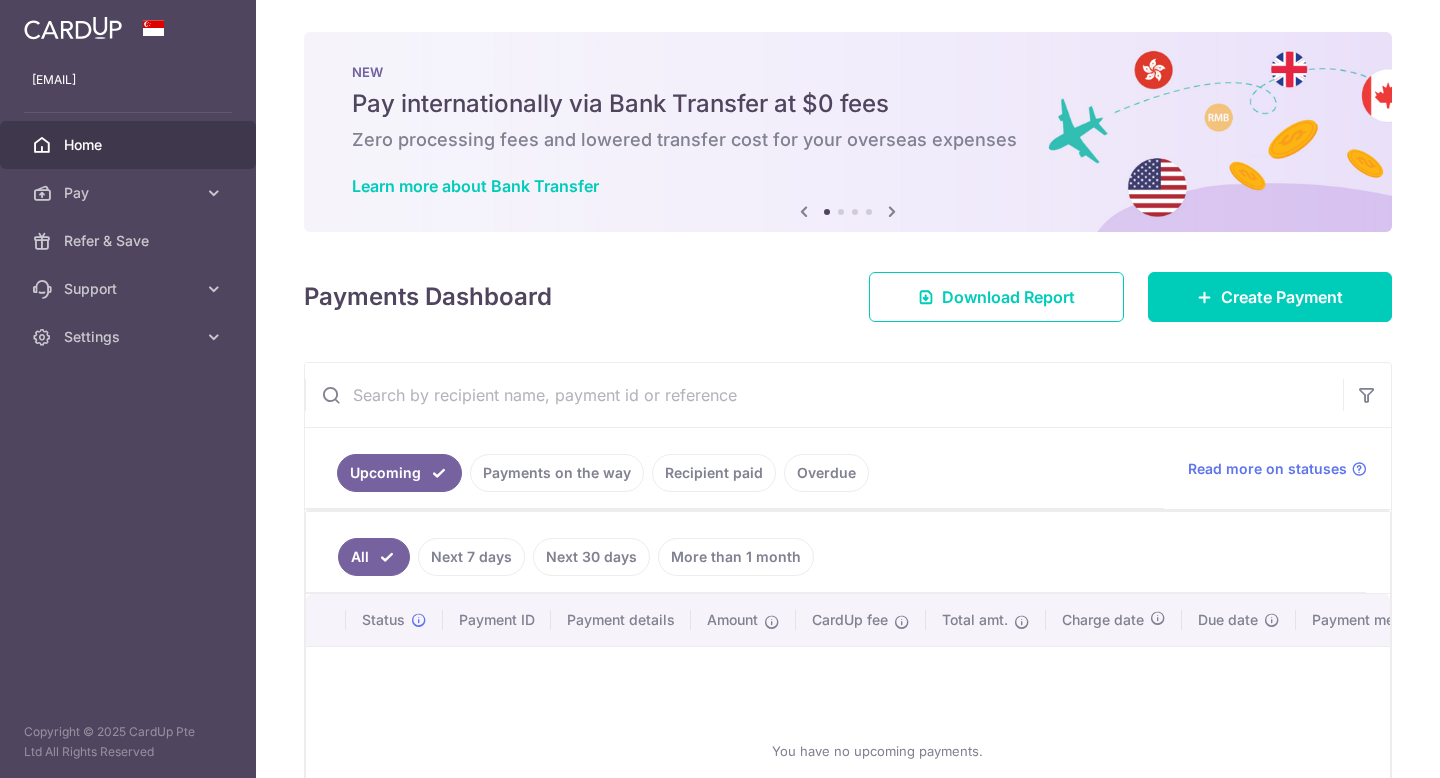 scroll, scrollTop: 0, scrollLeft: 0, axis: both 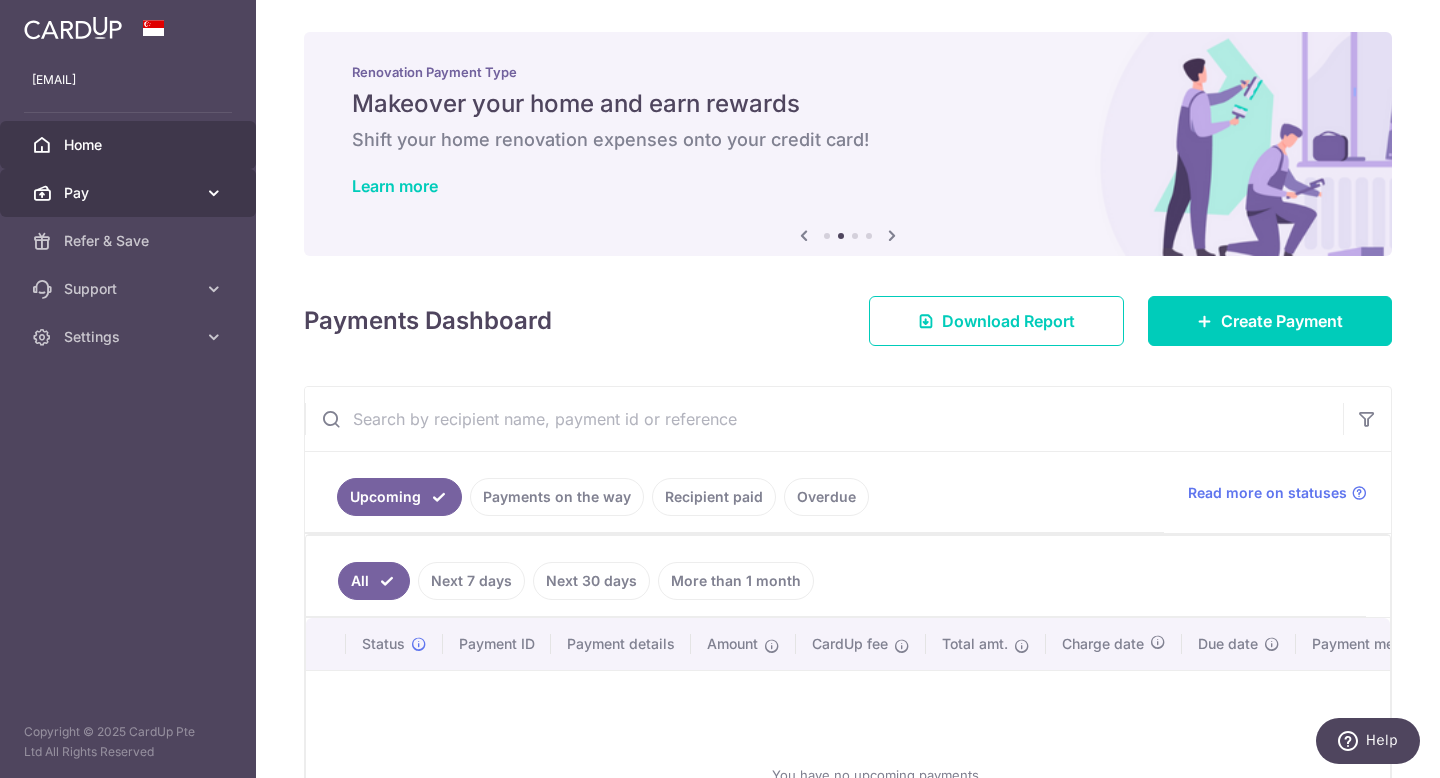 click at bounding box center [214, 193] 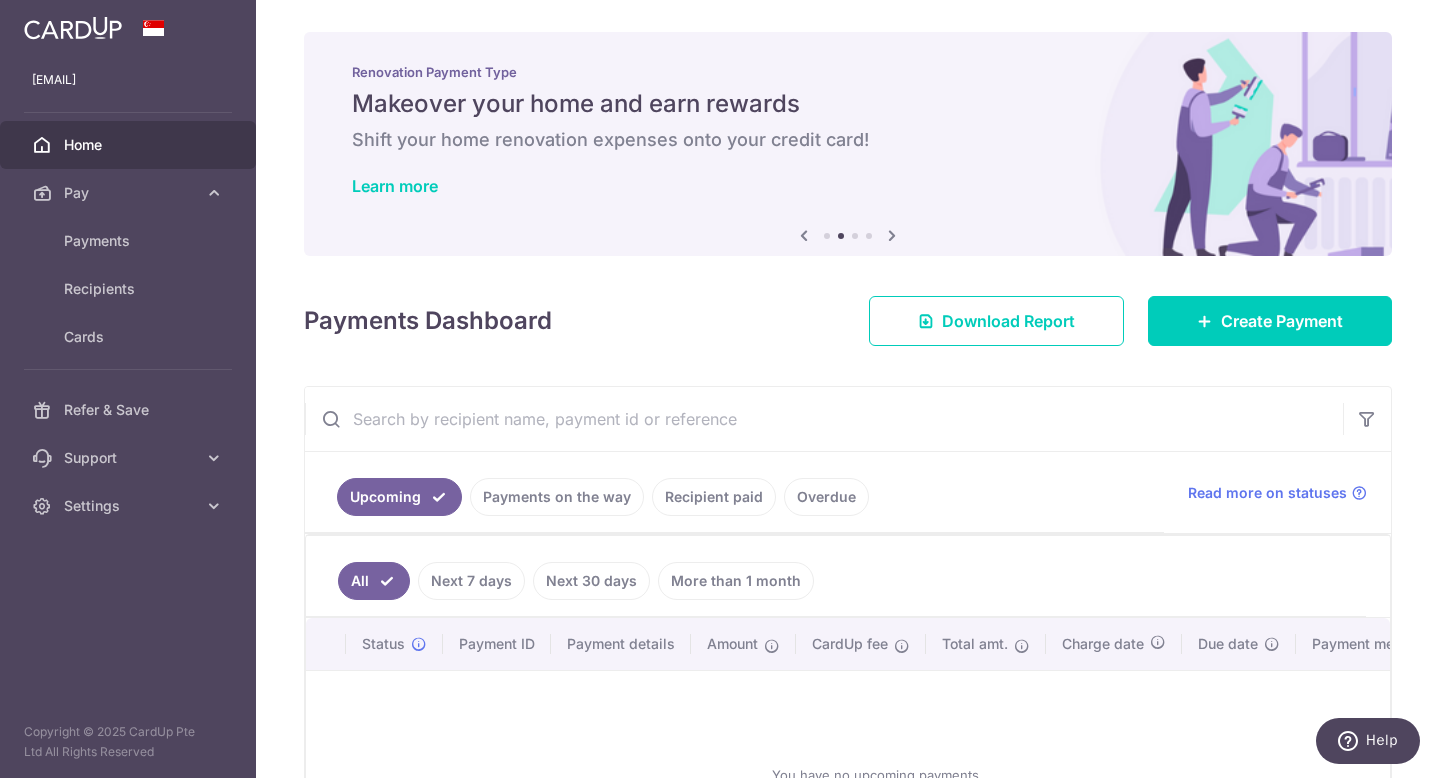 click on "Home" at bounding box center (130, 145) 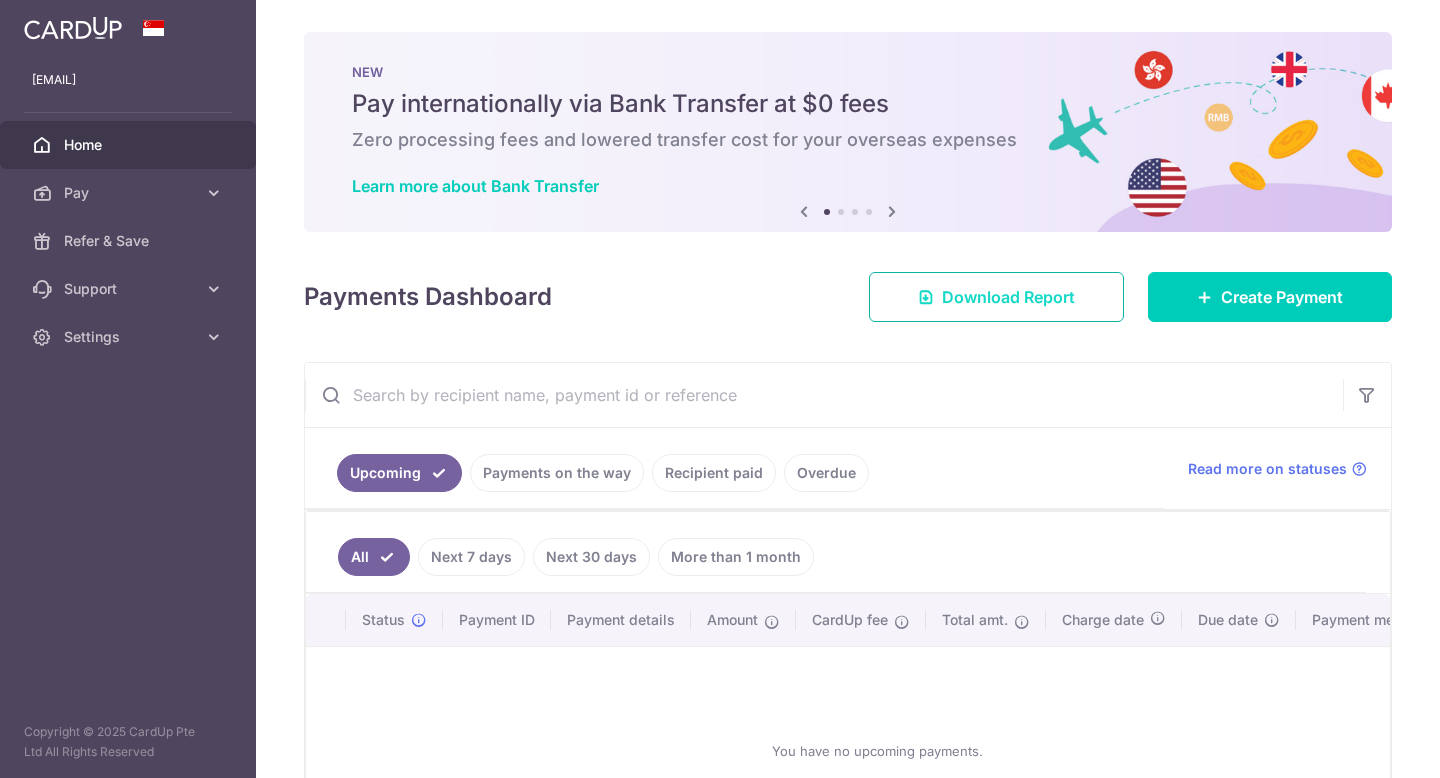 scroll, scrollTop: 0, scrollLeft: 0, axis: both 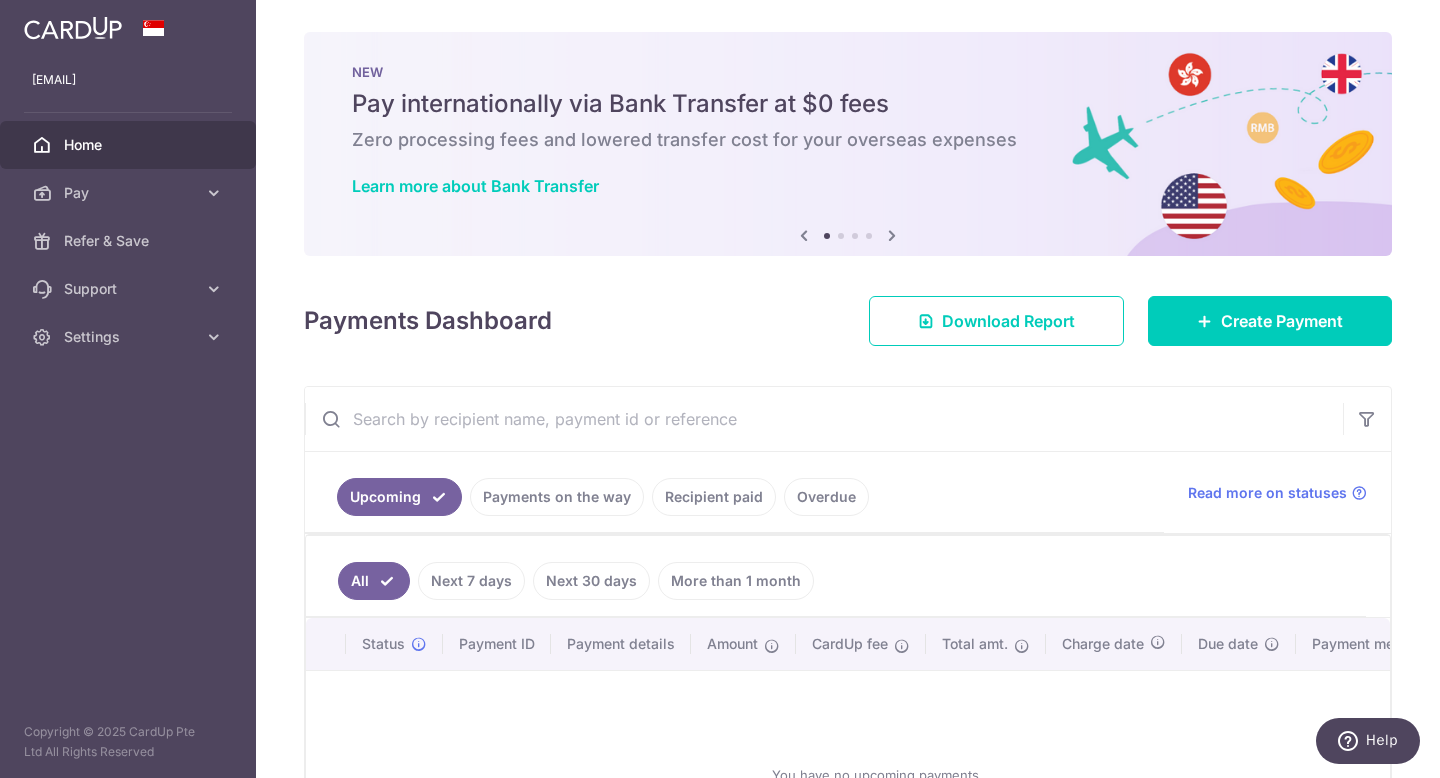 click at bounding box center [892, 235] 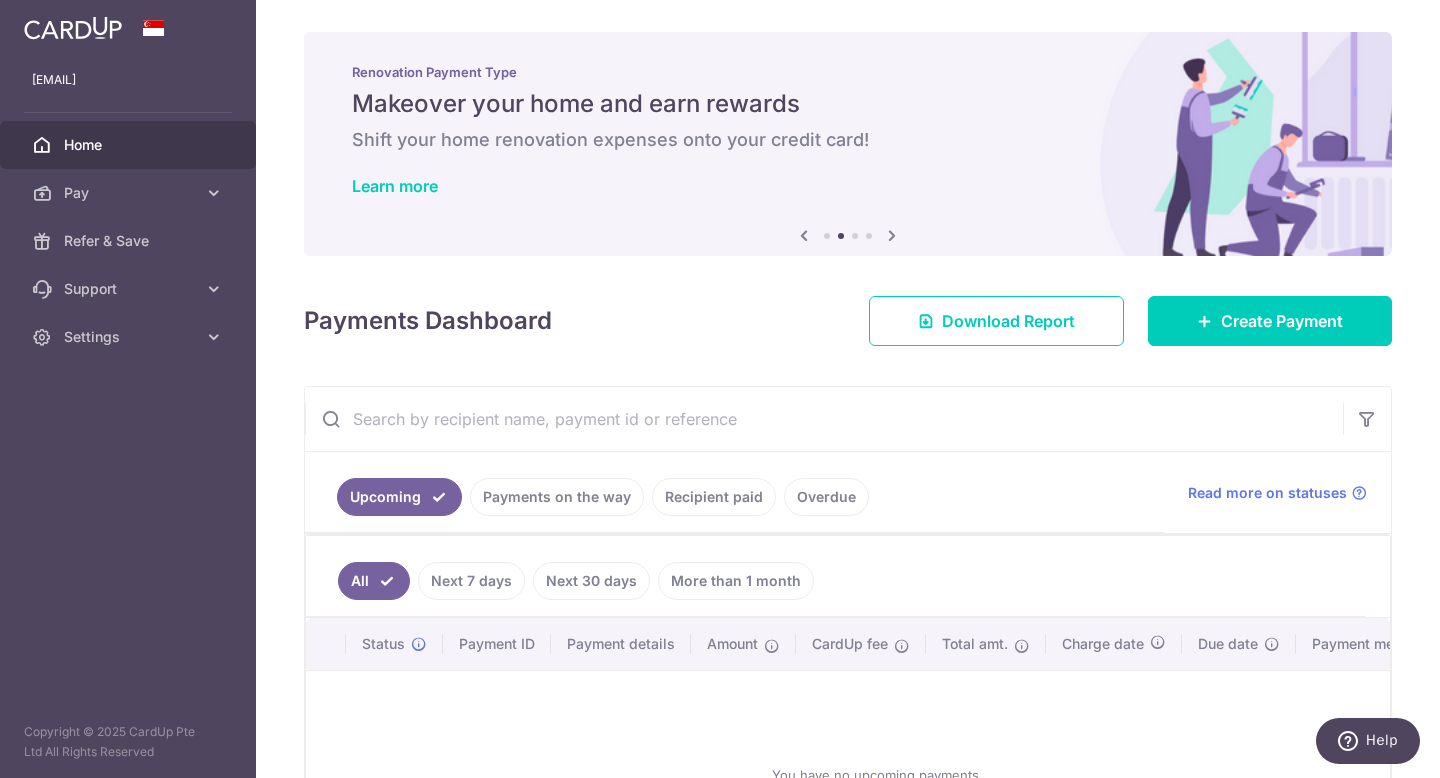 click at bounding box center [892, 235] 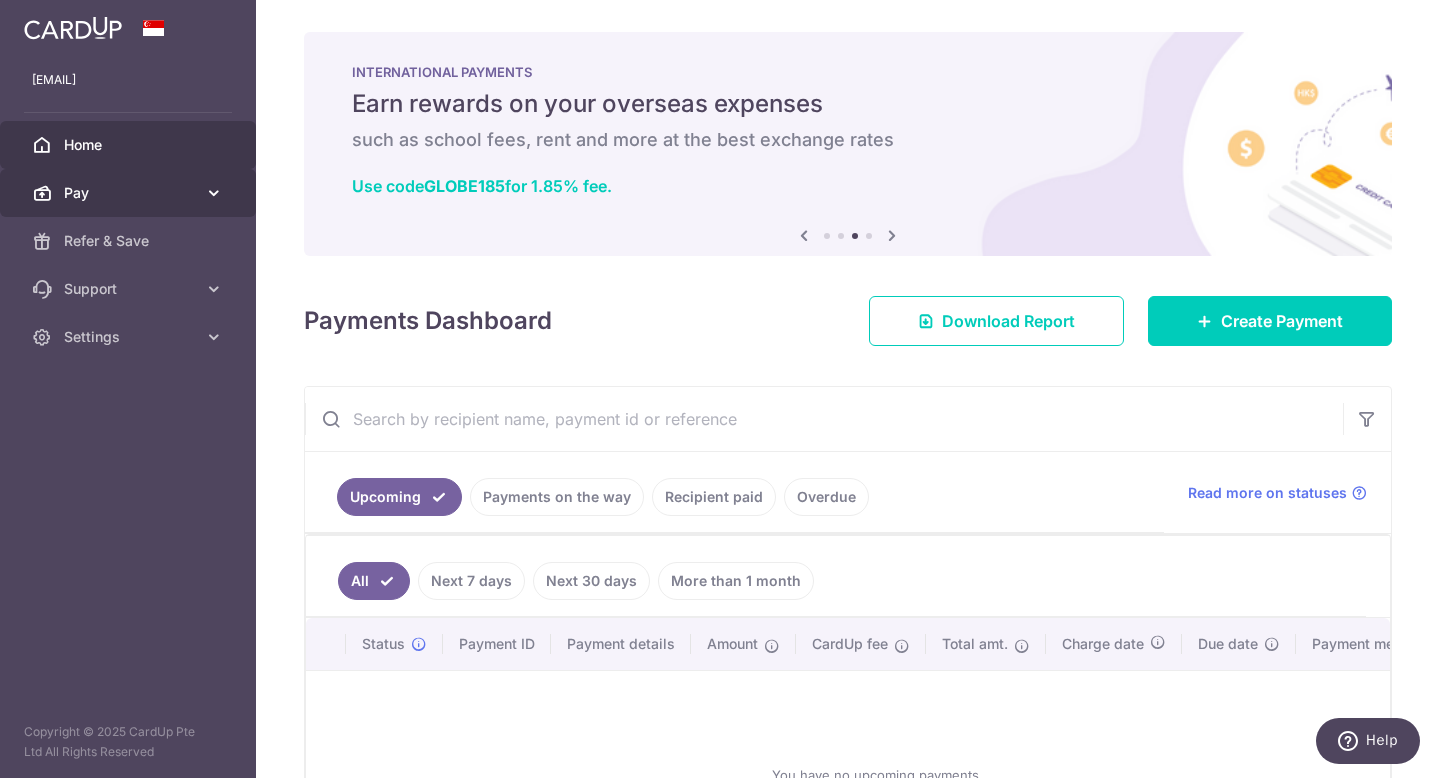 click on "Pay" at bounding box center (130, 193) 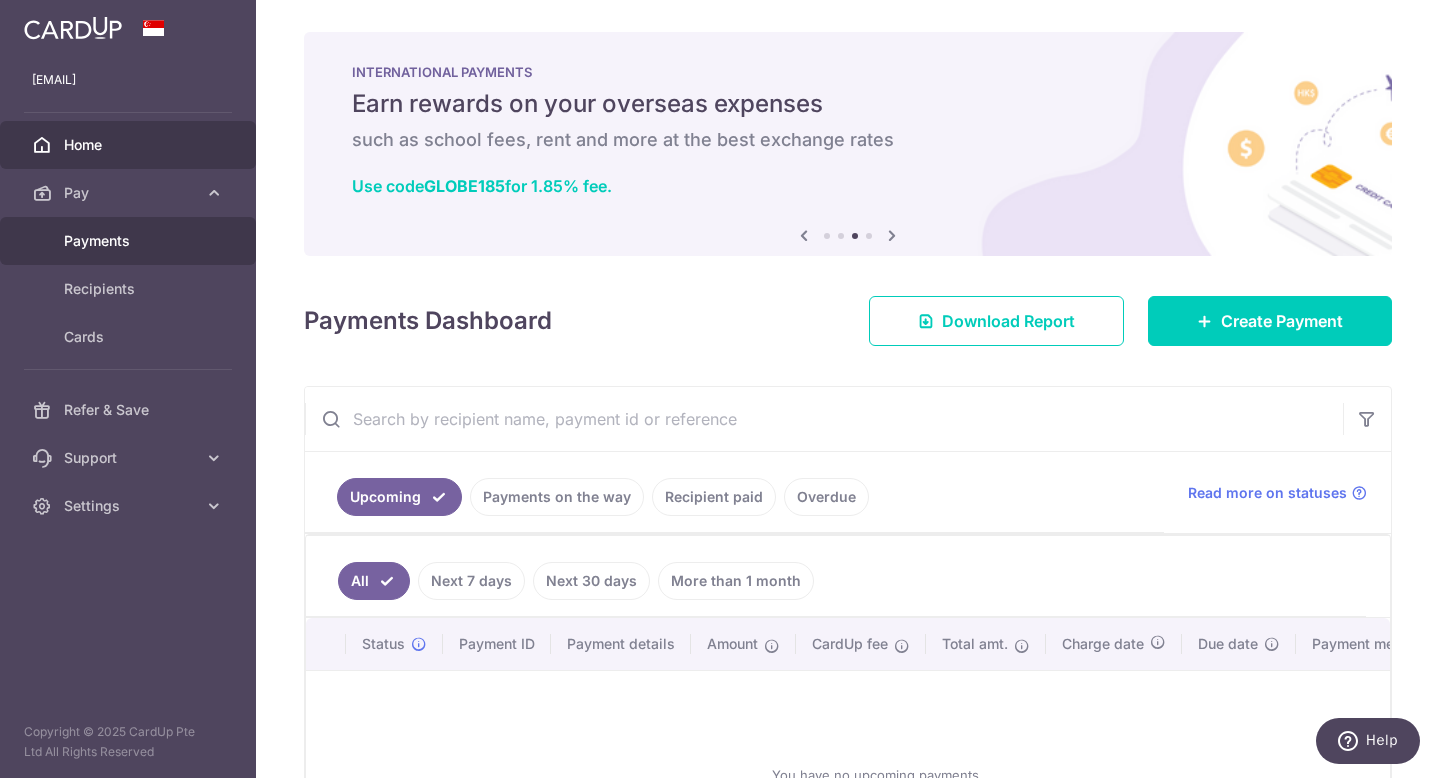 click on "Payments" at bounding box center [130, 241] 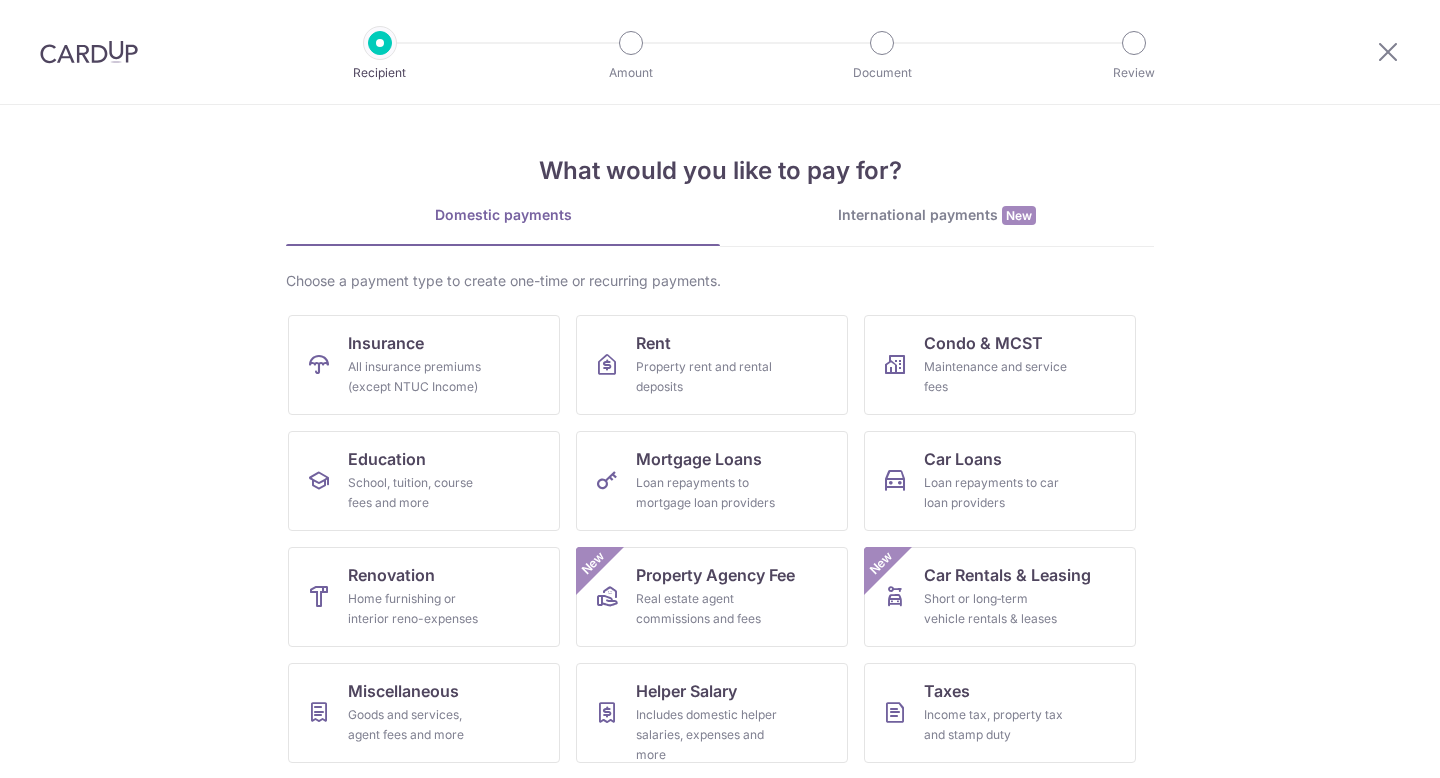 scroll, scrollTop: 0, scrollLeft: 0, axis: both 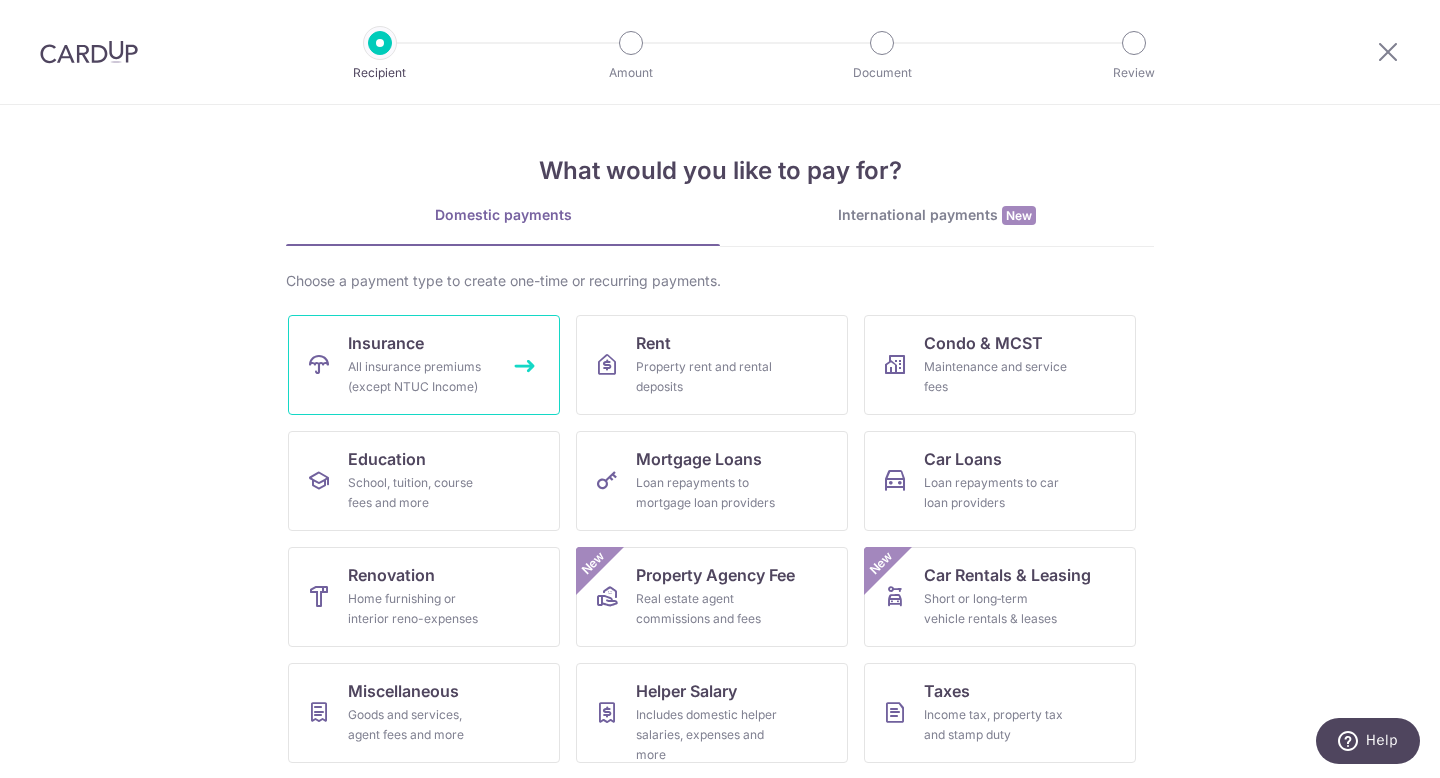 click on "All insurance premiums (except NTUC Income)" at bounding box center [420, 377] 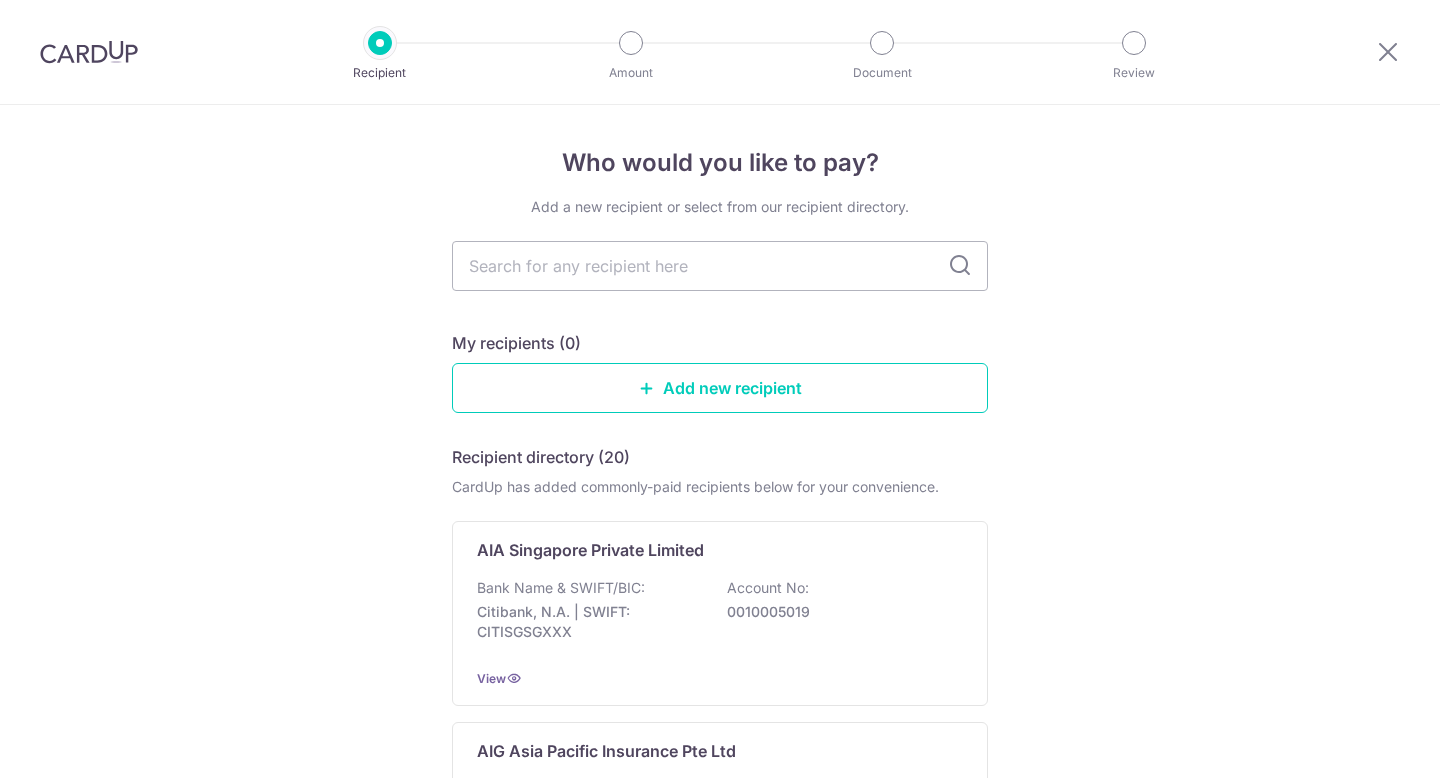scroll, scrollTop: 0, scrollLeft: 0, axis: both 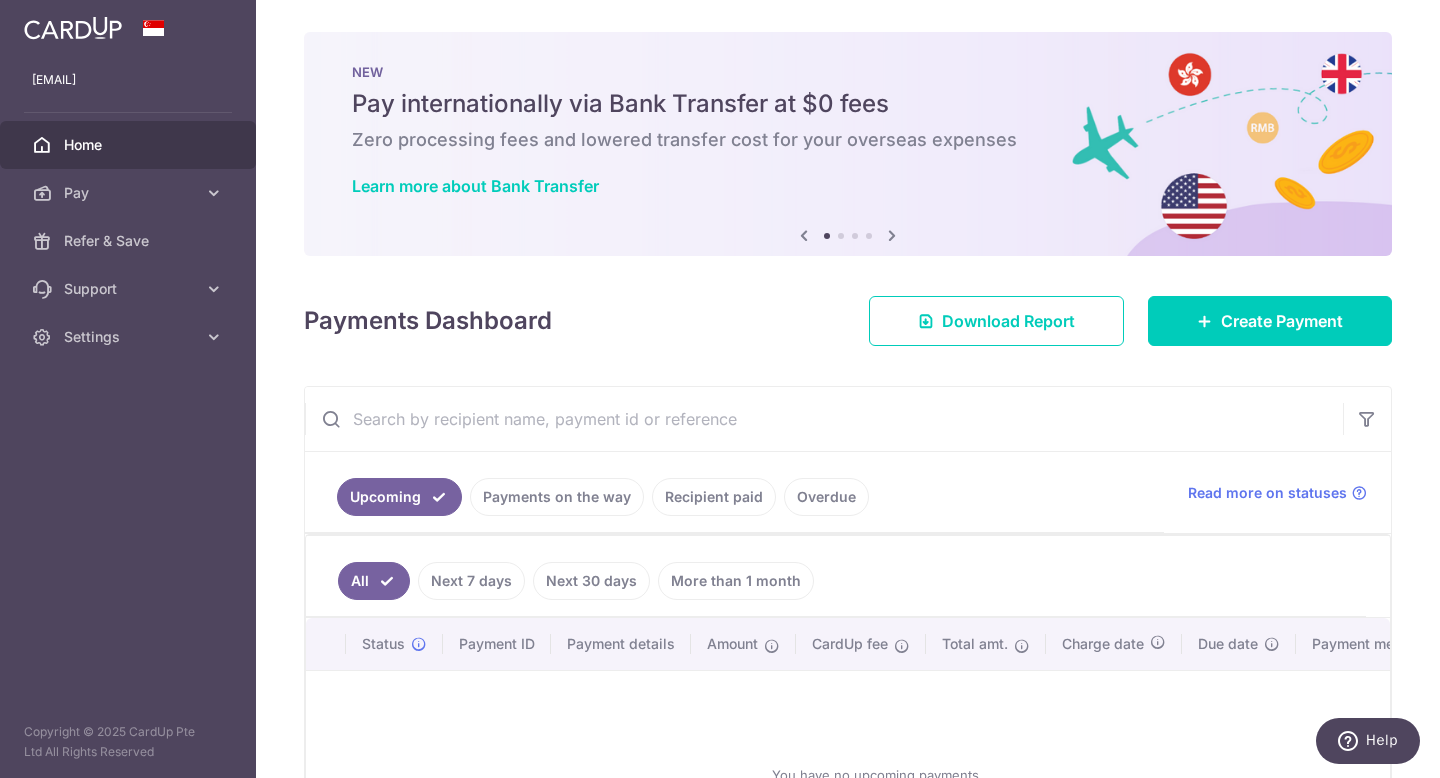 click on "Recipient paid" at bounding box center (714, 497) 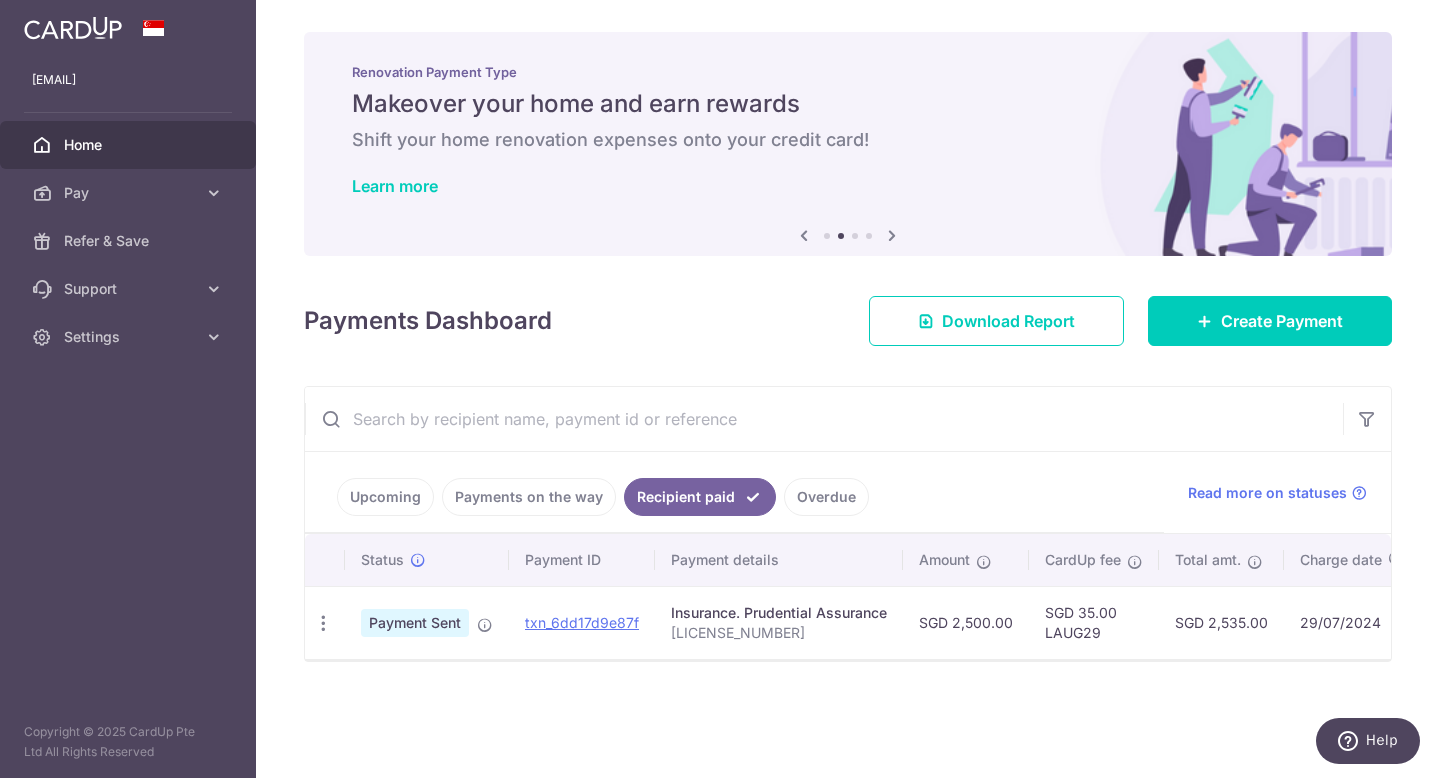 click on "SGD 2,500.00" at bounding box center [966, 622] 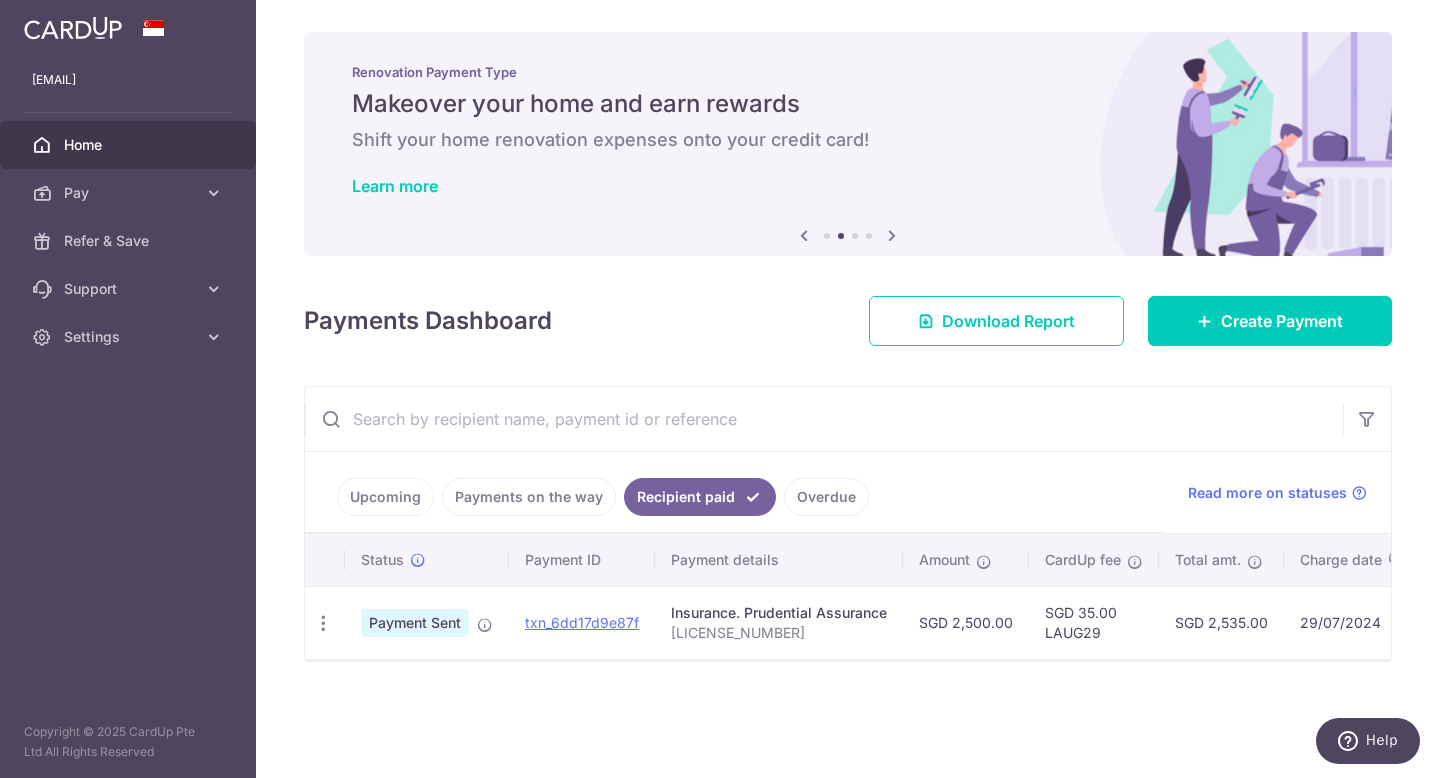 click on "Upcoming" at bounding box center [385, 497] 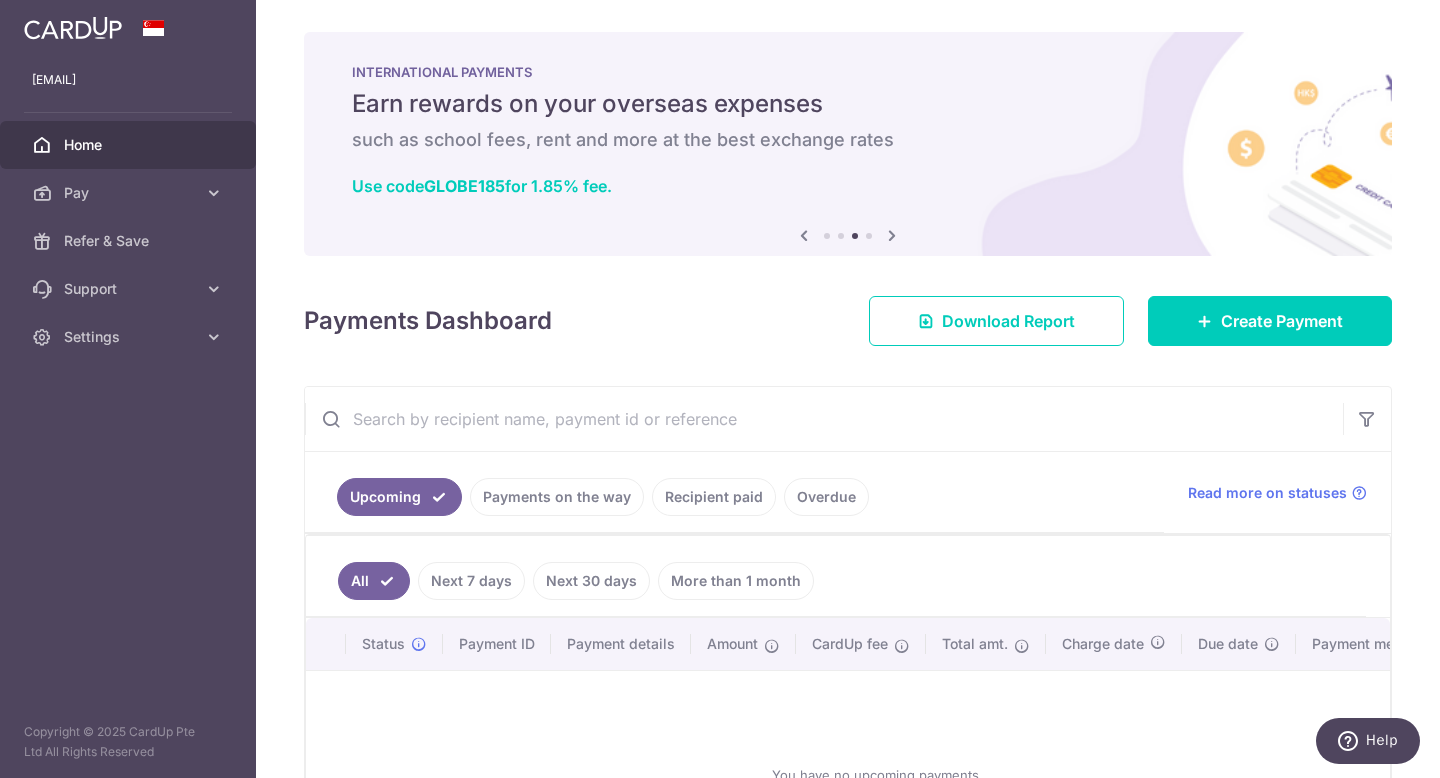 click on "Recipient paid" at bounding box center [714, 497] 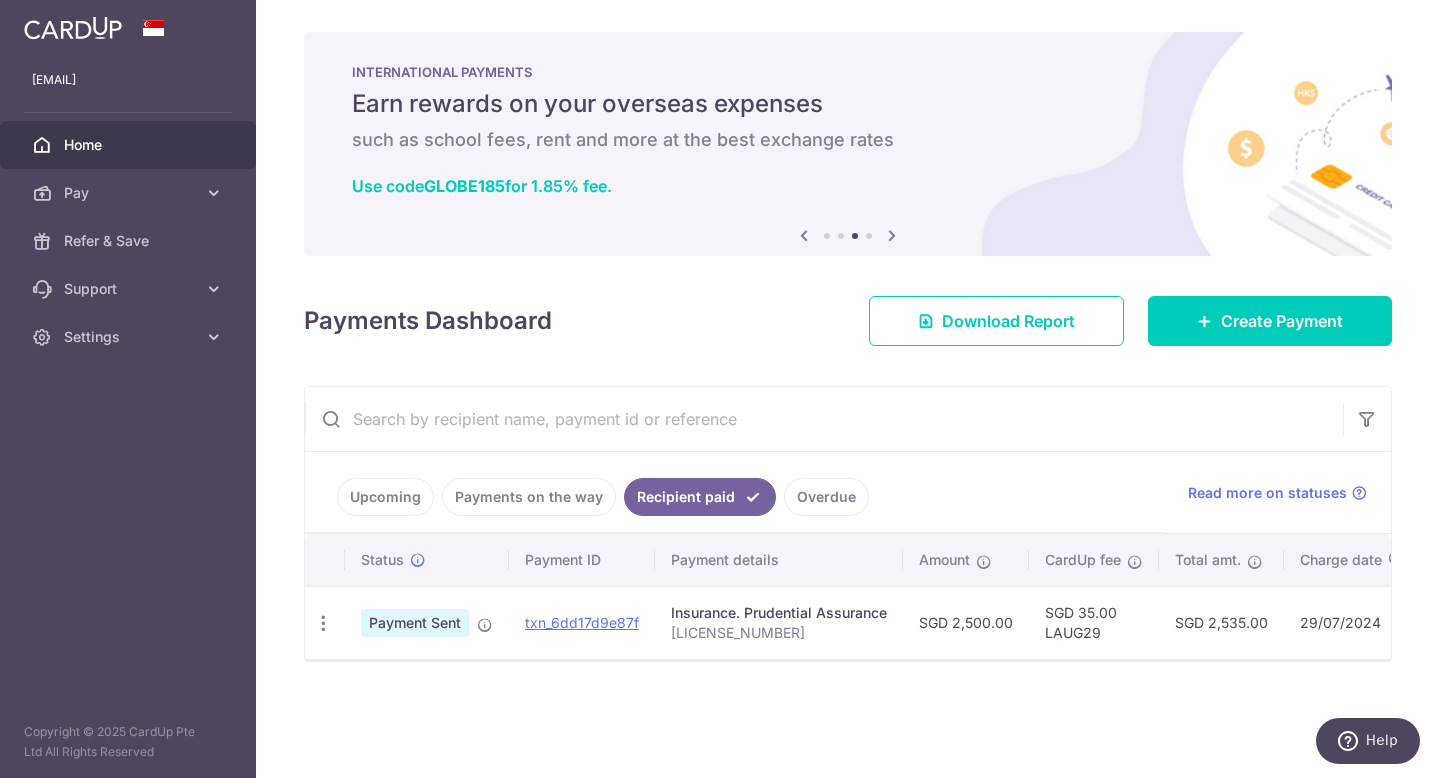 drag, startPoint x: 681, startPoint y: 614, endPoint x: 895, endPoint y: 619, distance: 214.05841 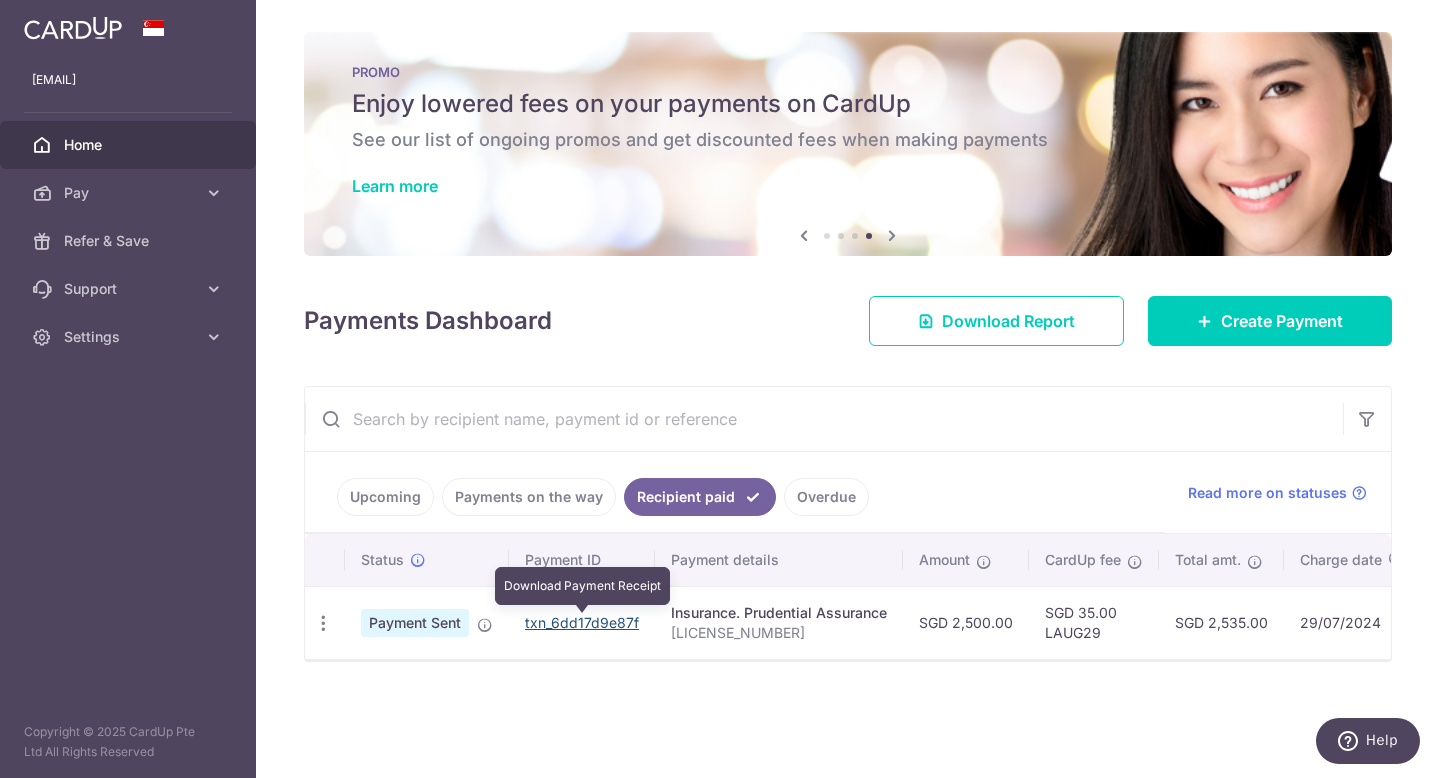 click on "txn_6dd17d9e87f" at bounding box center (582, 622) 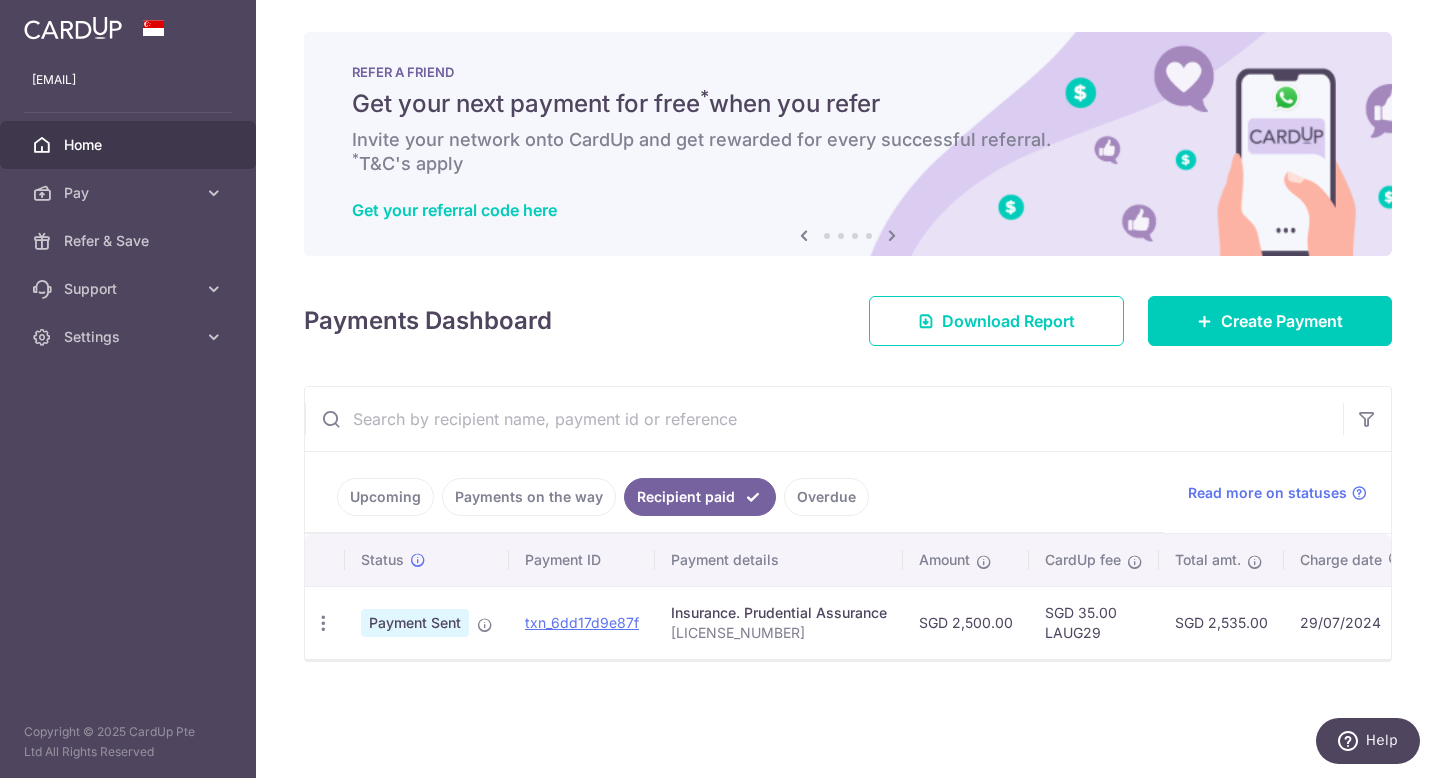 click on "Insurance. Prudential Assurance" at bounding box center (779, 613) 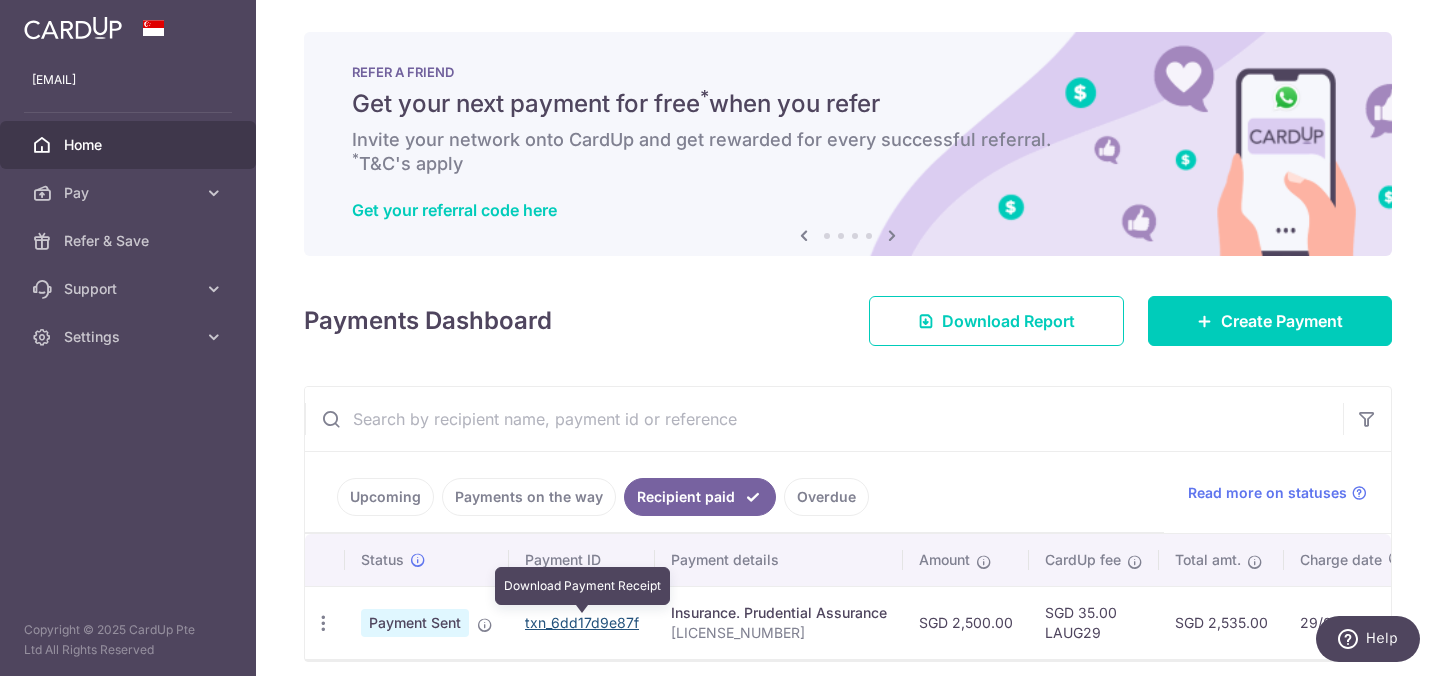 click on "txn_6dd17d9e87f" at bounding box center (582, 622) 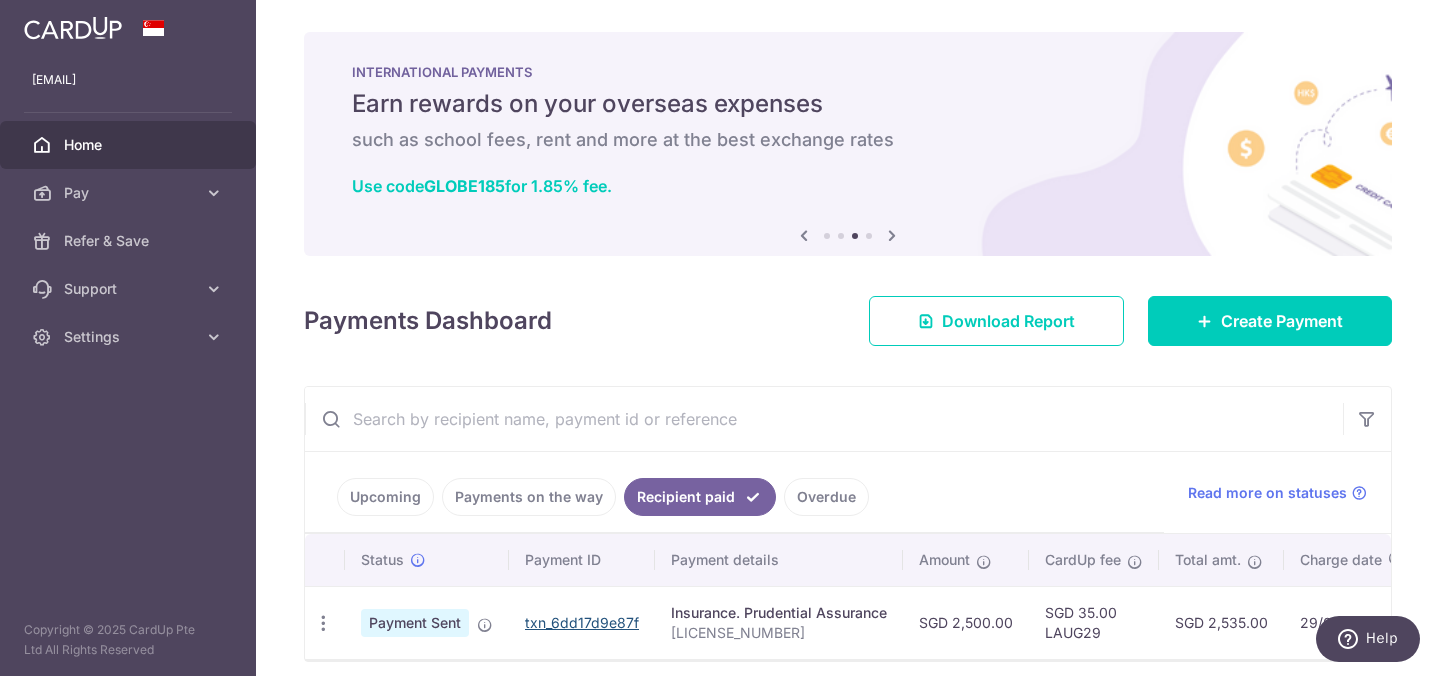 scroll, scrollTop: 91, scrollLeft: 0, axis: vertical 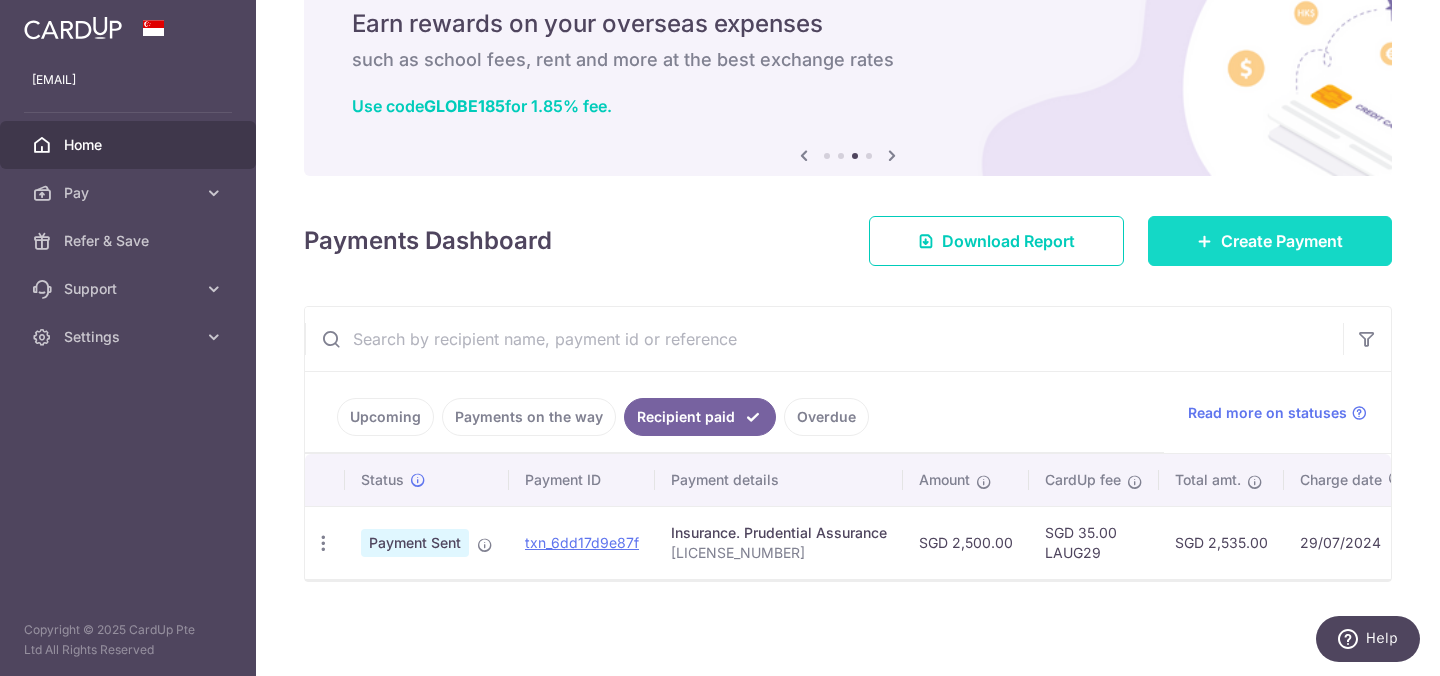 click on "Create Payment" at bounding box center [1282, 241] 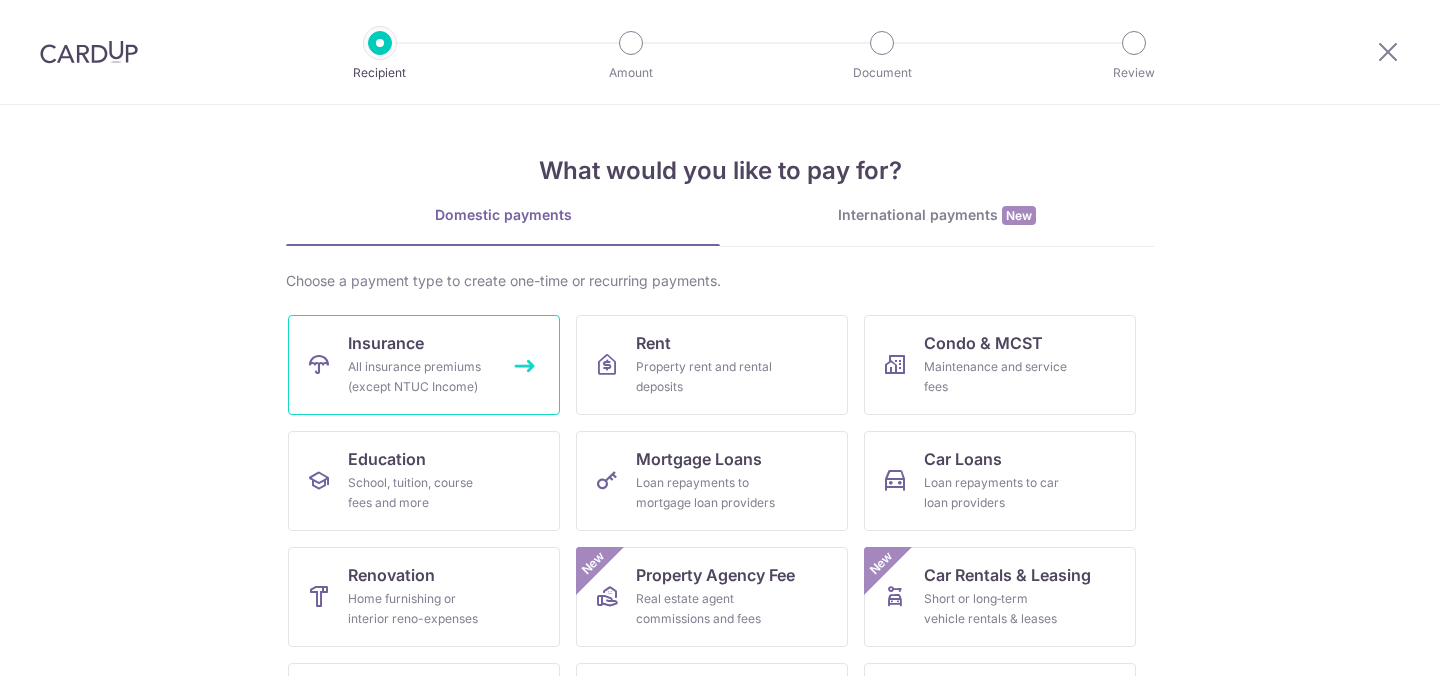 scroll, scrollTop: 0, scrollLeft: 0, axis: both 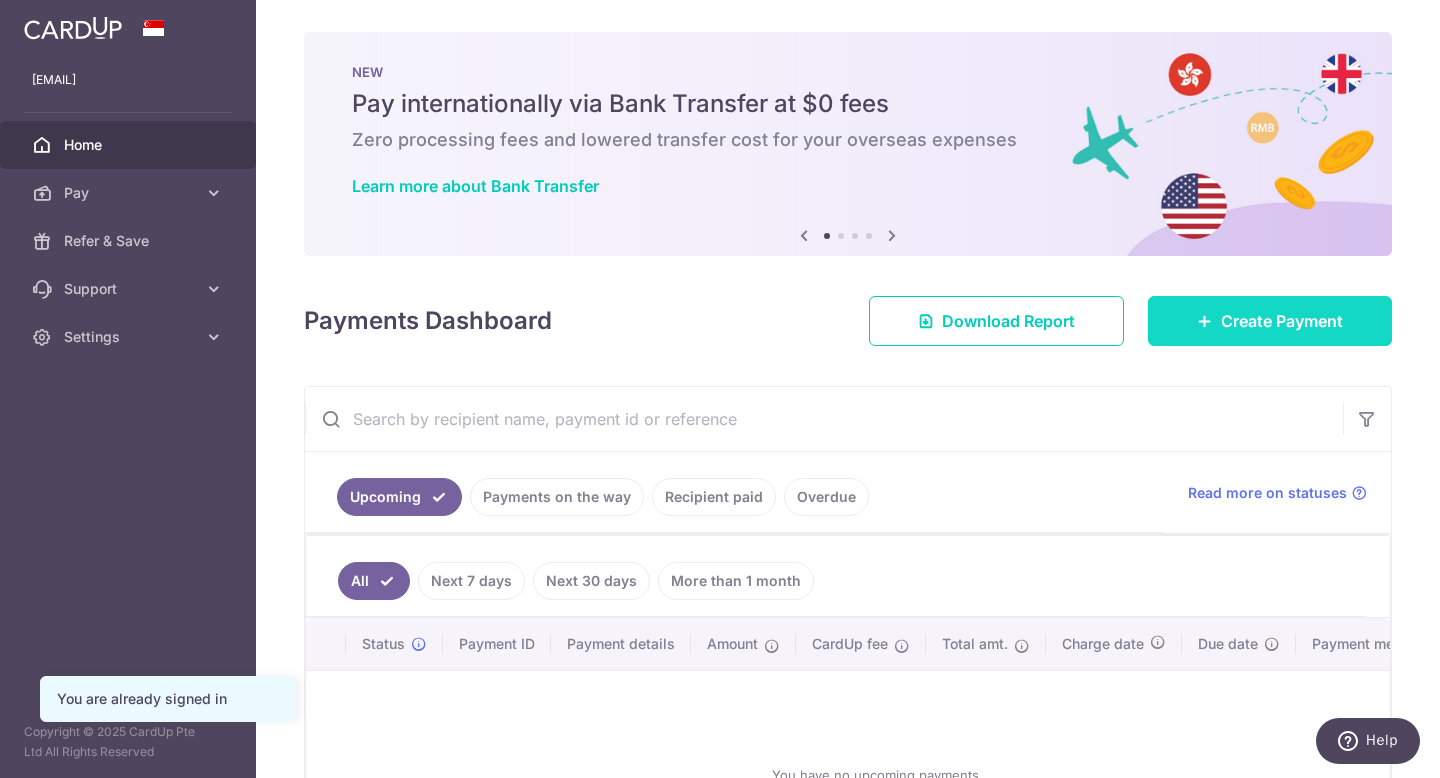 click on "Create Payment" at bounding box center (1282, 321) 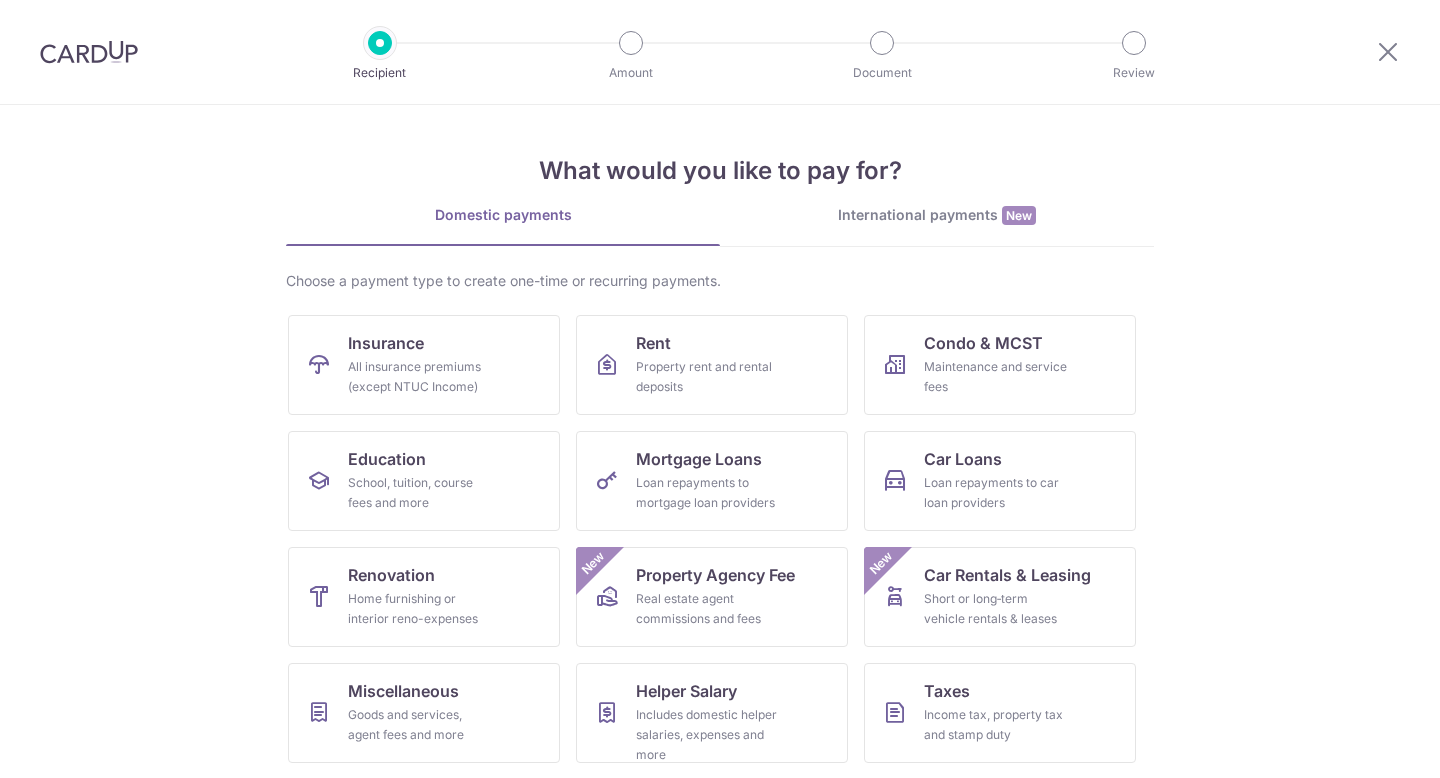 scroll, scrollTop: 0, scrollLeft: 0, axis: both 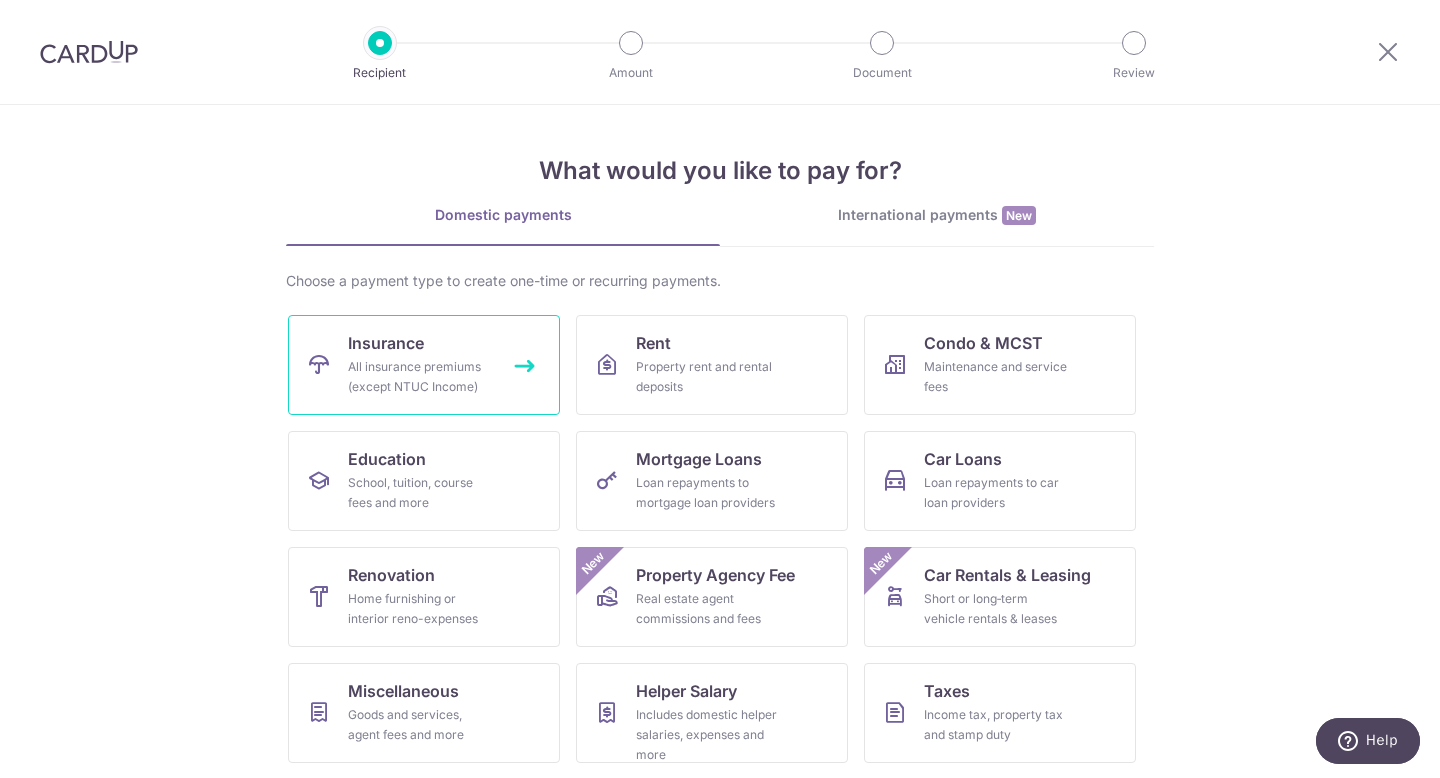 click on "All insurance premiums (except NTUC Income)" at bounding box center (420, 377) 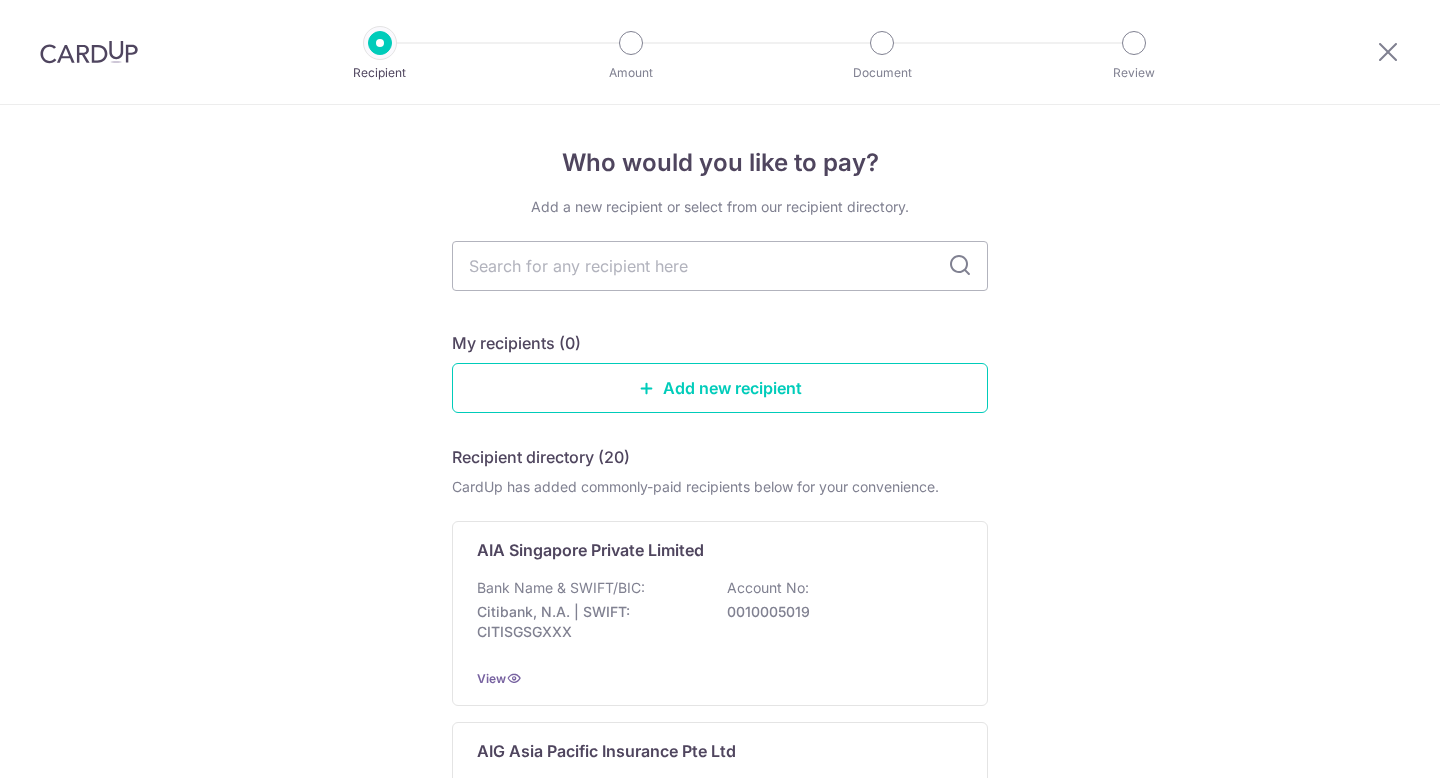 scroll, scrollTop: 0, scrollLeft: 0, axis: both 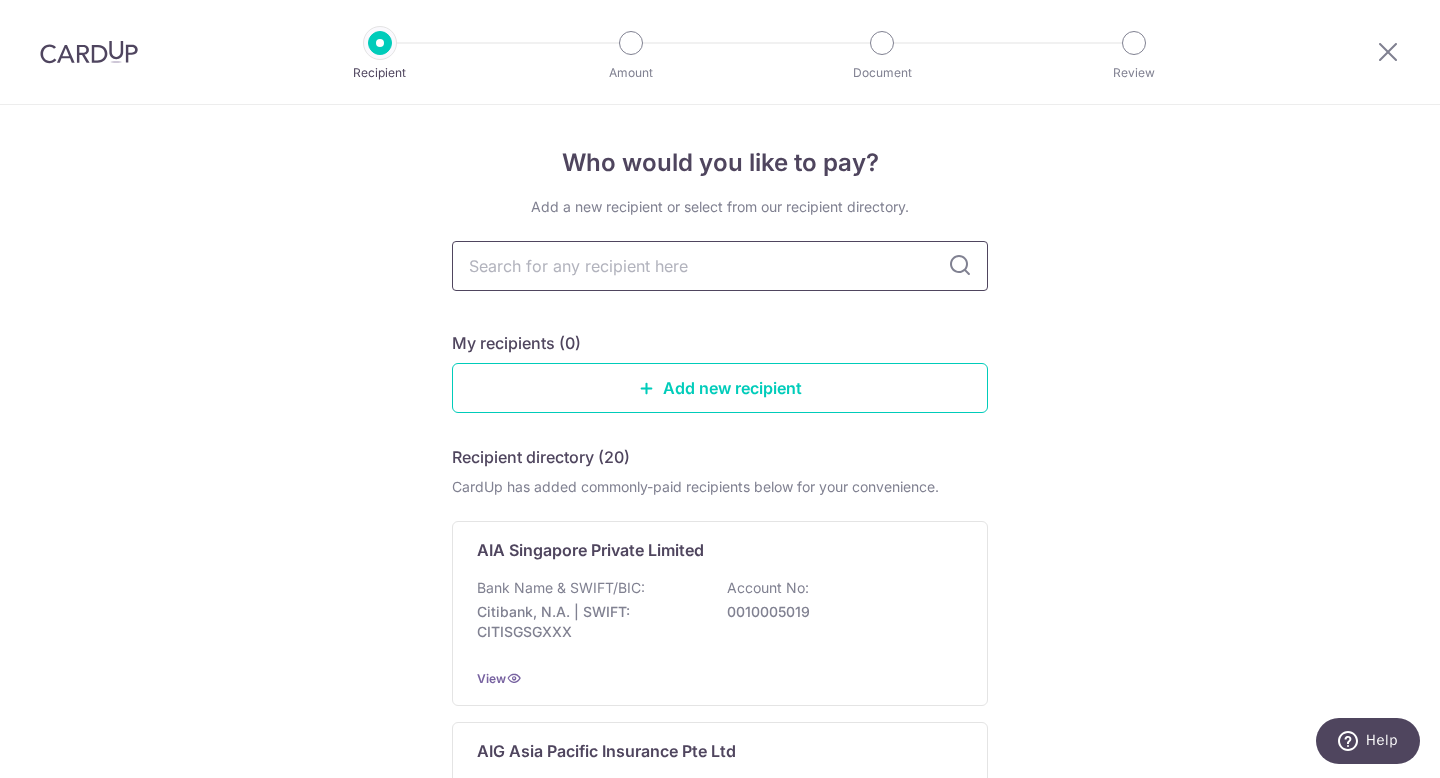 click at bounding box center [720, 266] 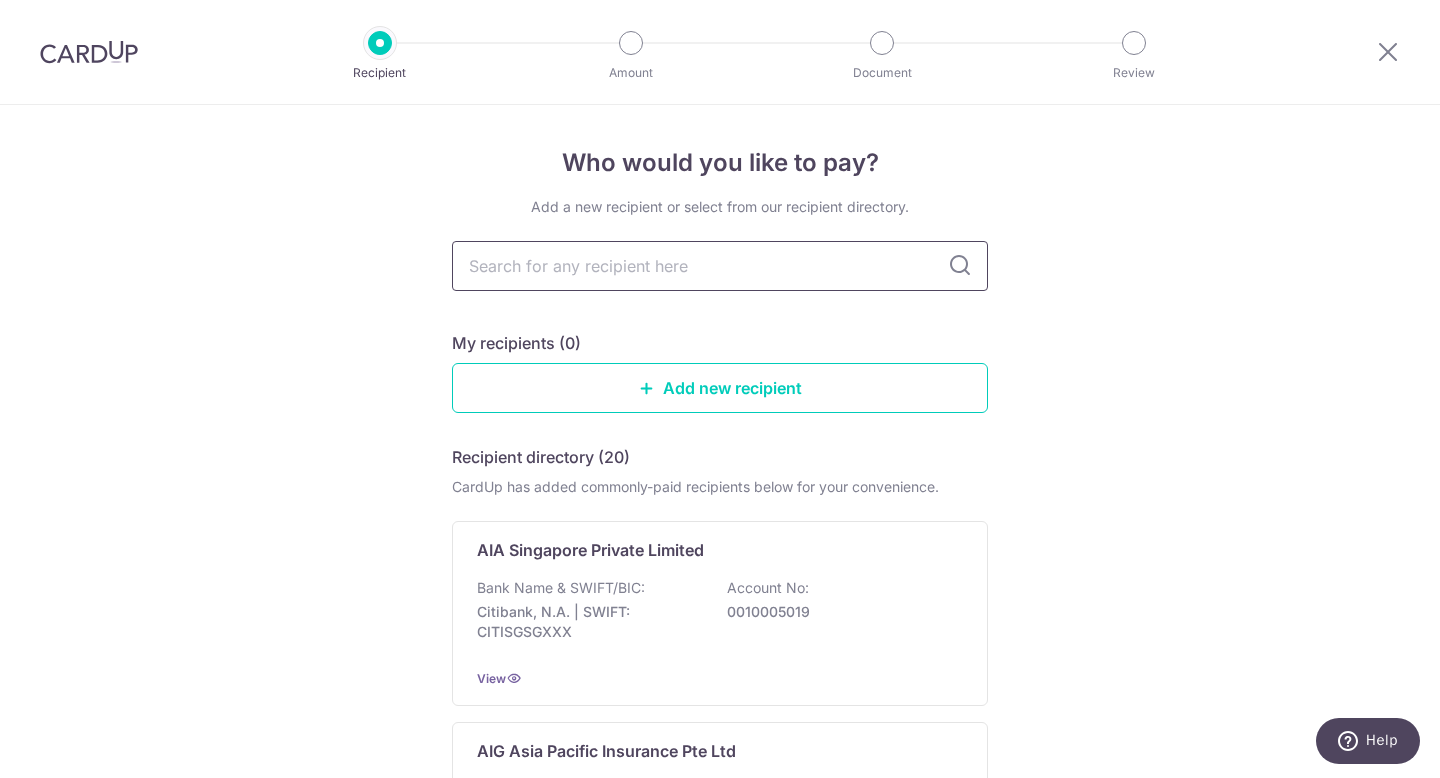 click at bounding box center (720, 266) 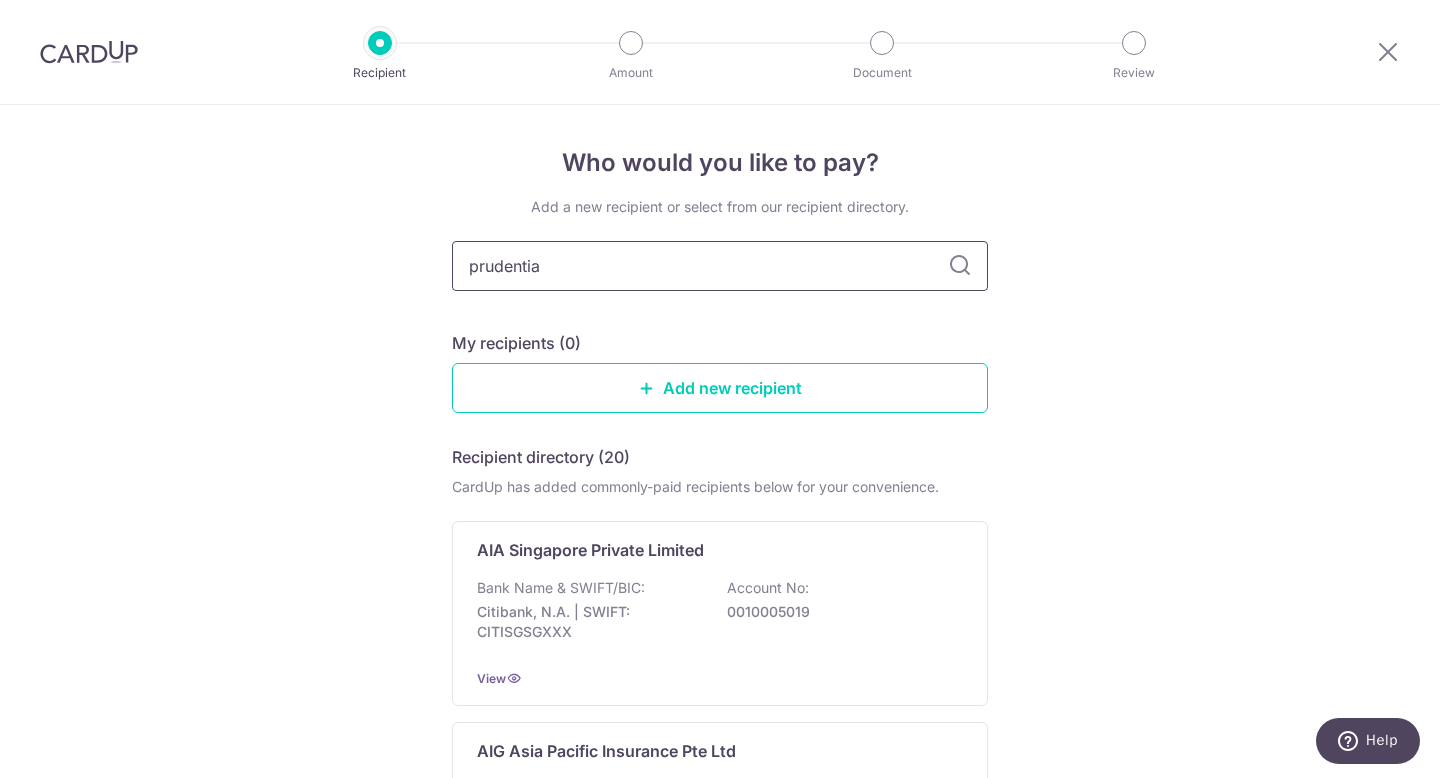 type on "prudential" 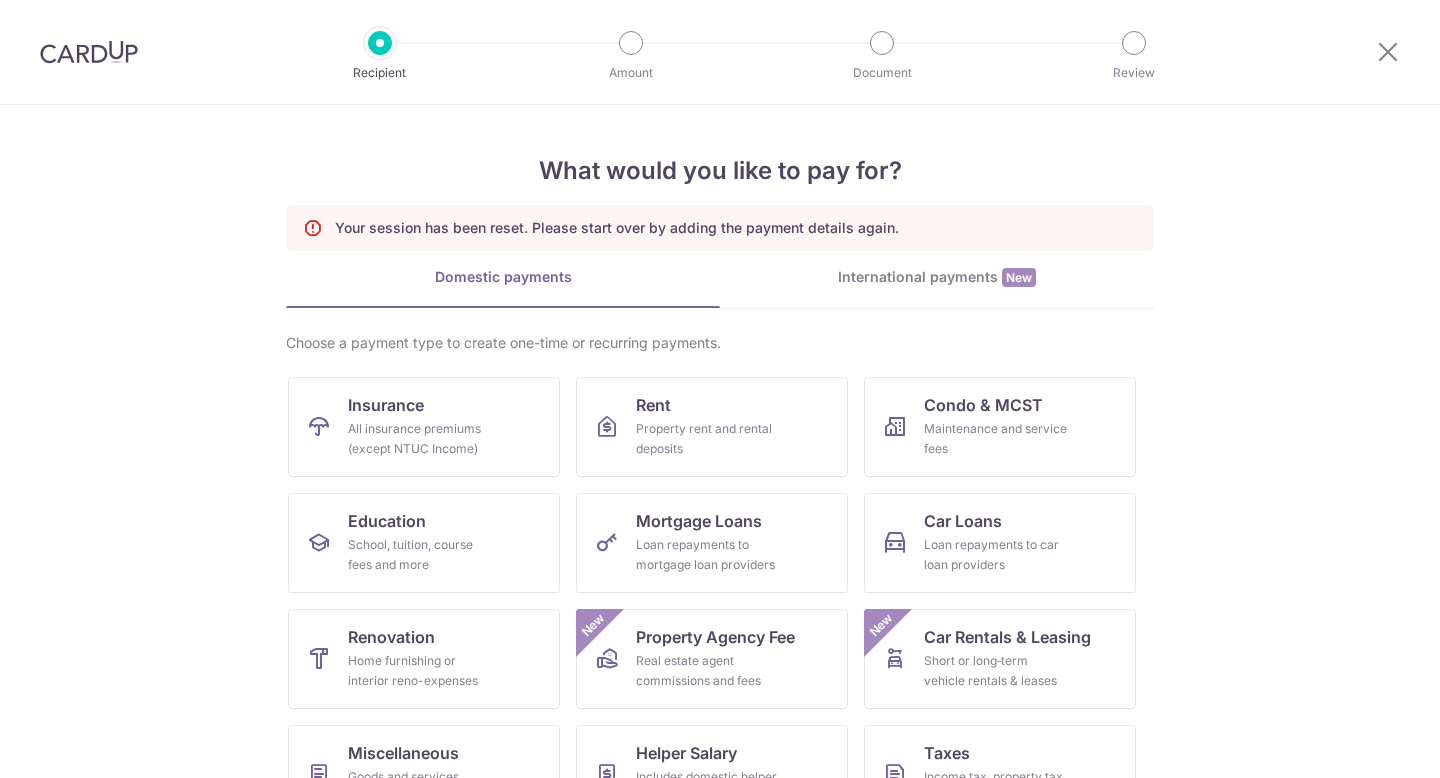scroll, scrollTop: 0, scrollLeft: 0, axis: both 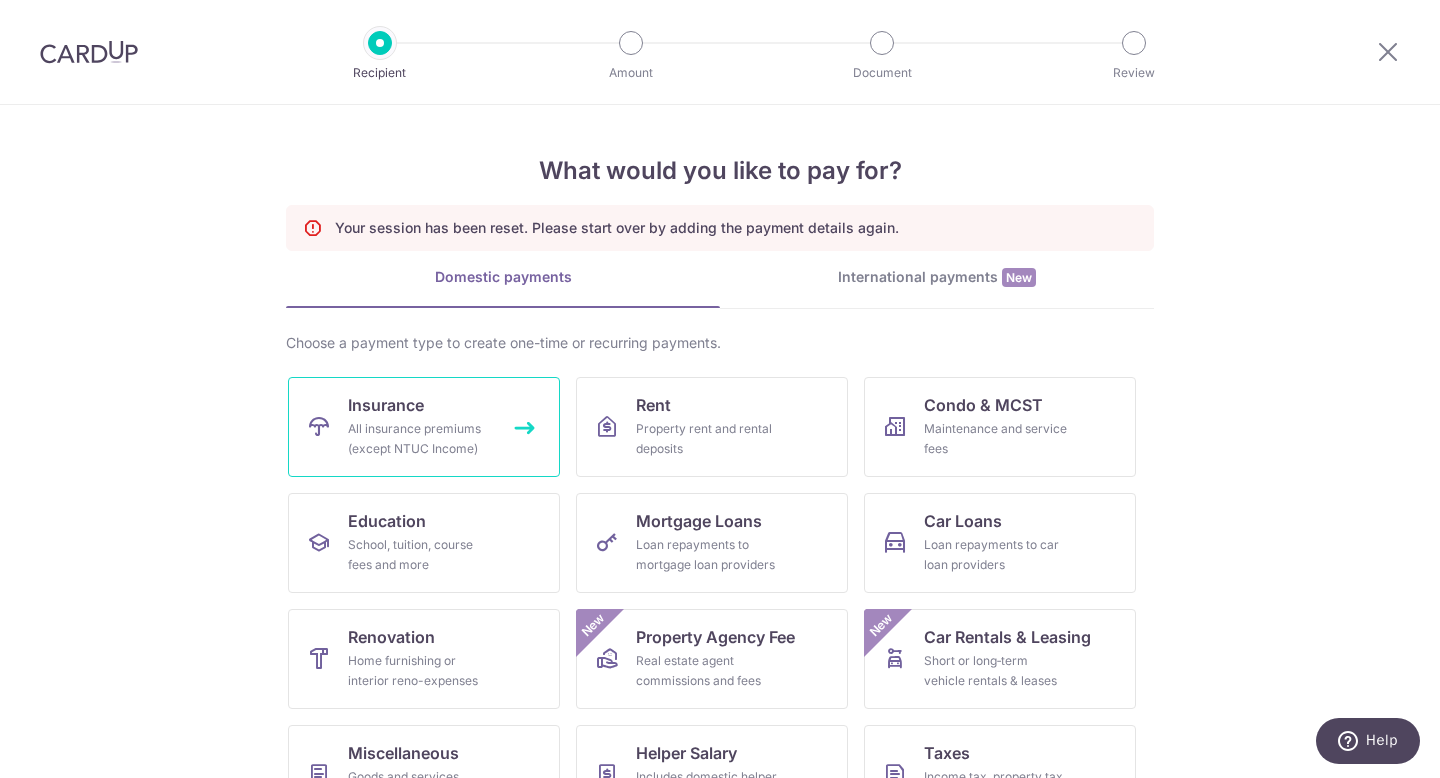 click on "All insurance premiums (except NTUC Income)" at bounding box center (420, 439) 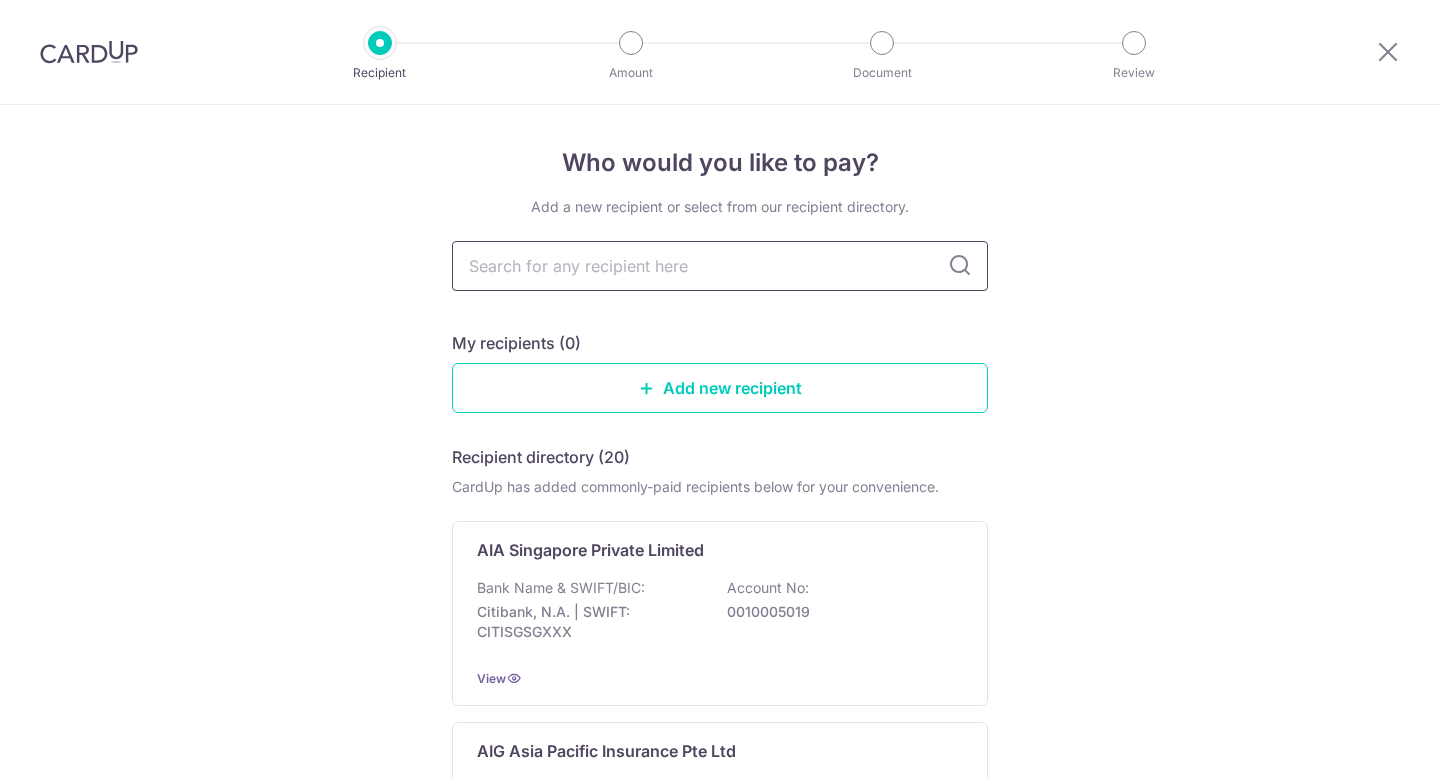 scroll, scrollTop: 0, scrollLeft: 0, axis: both 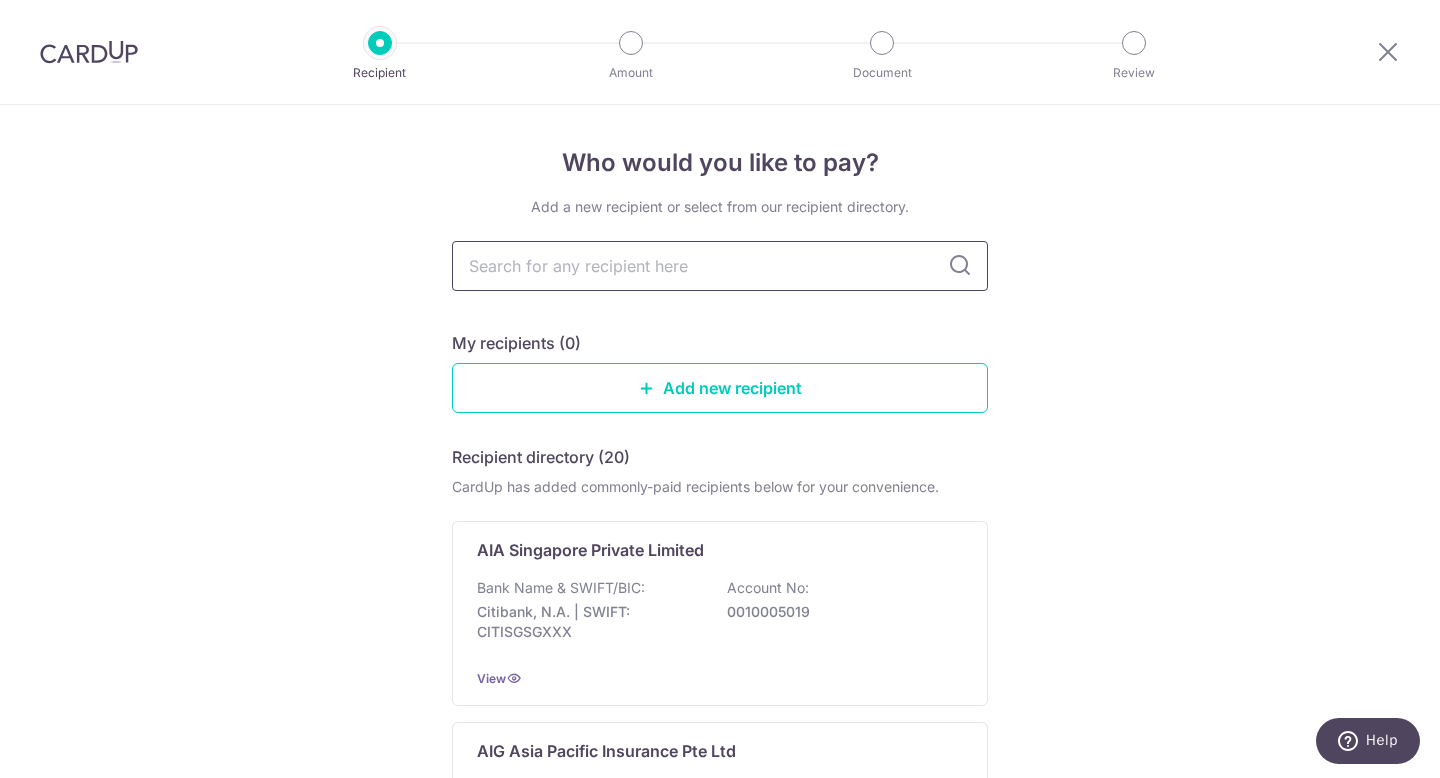 click at bounding box center [720, 266] 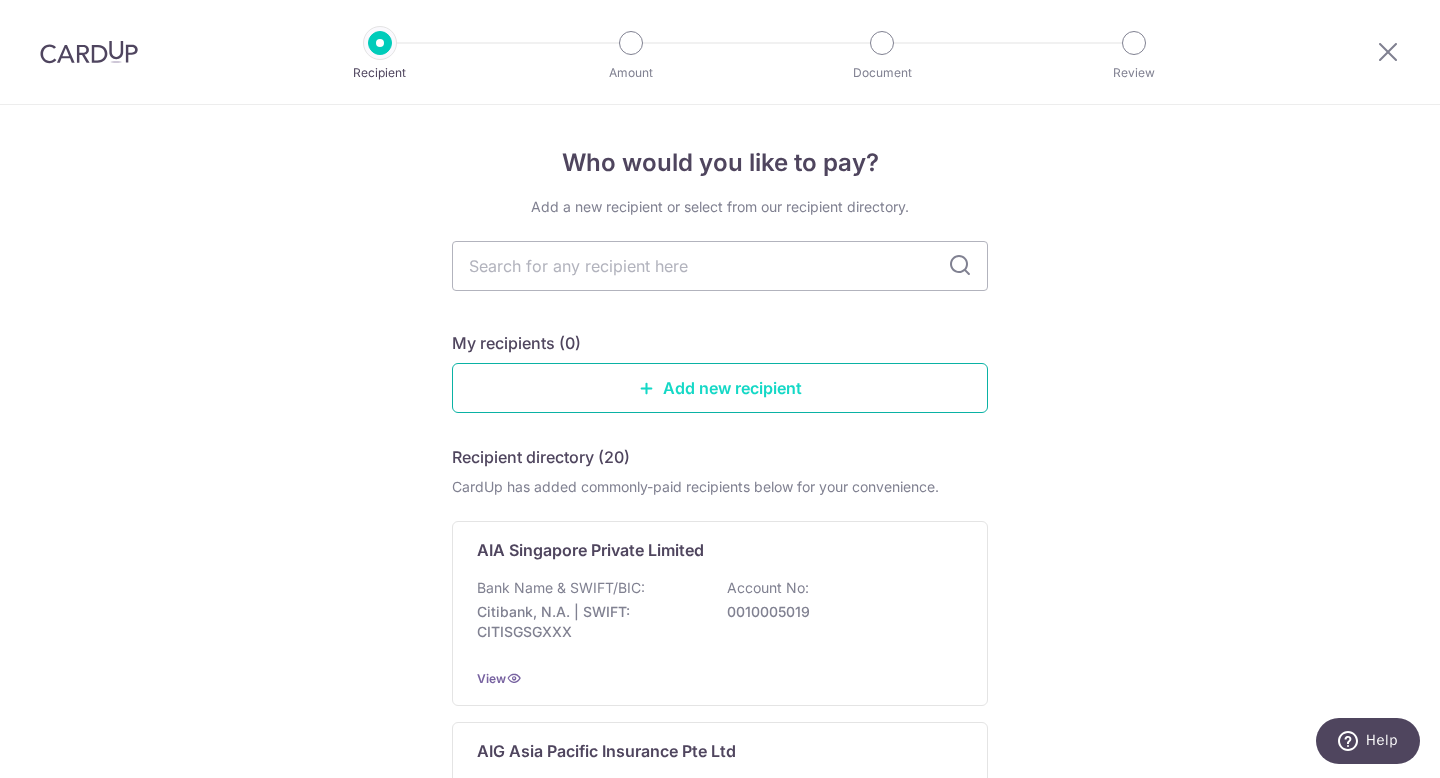 type on "prudential" 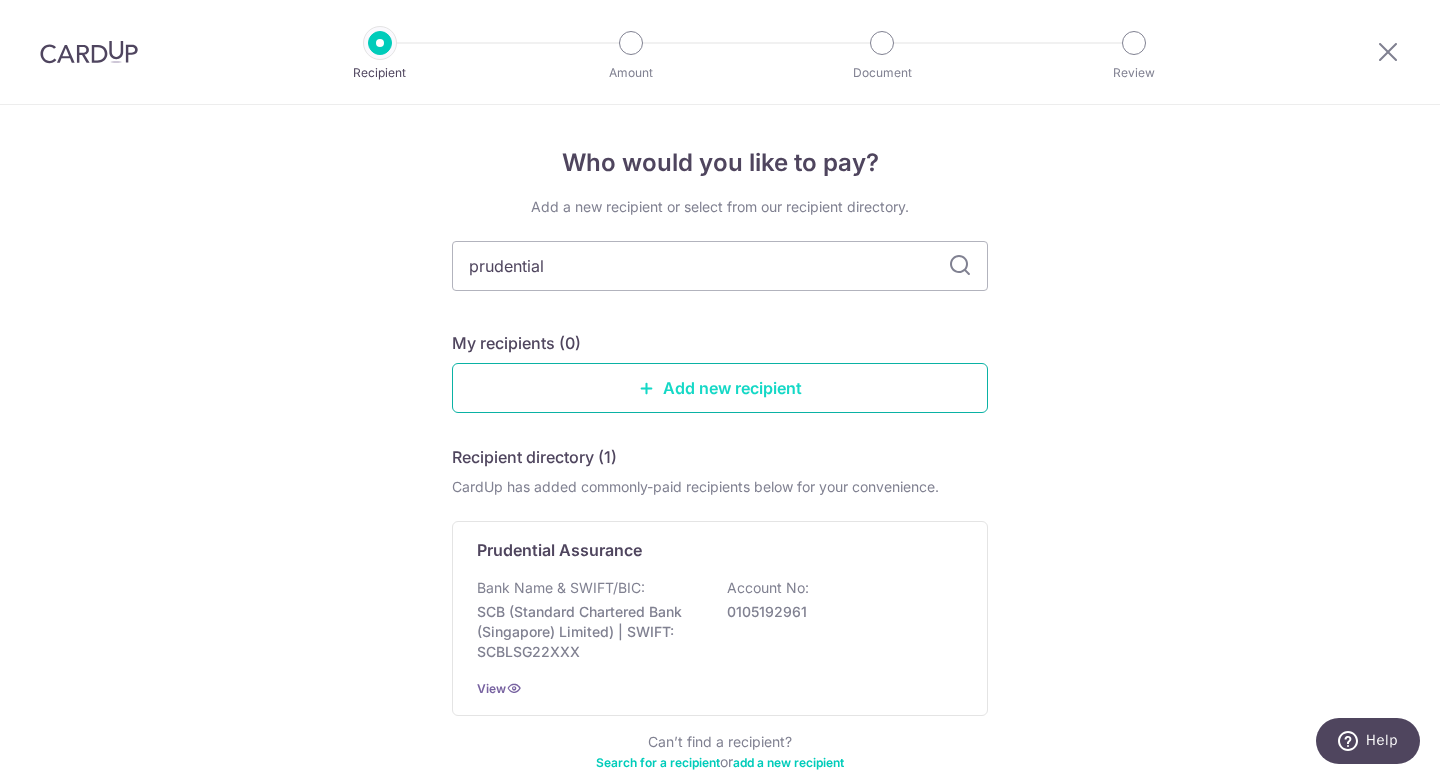 click on "Add new recipient" at bounding box center (720, 388) 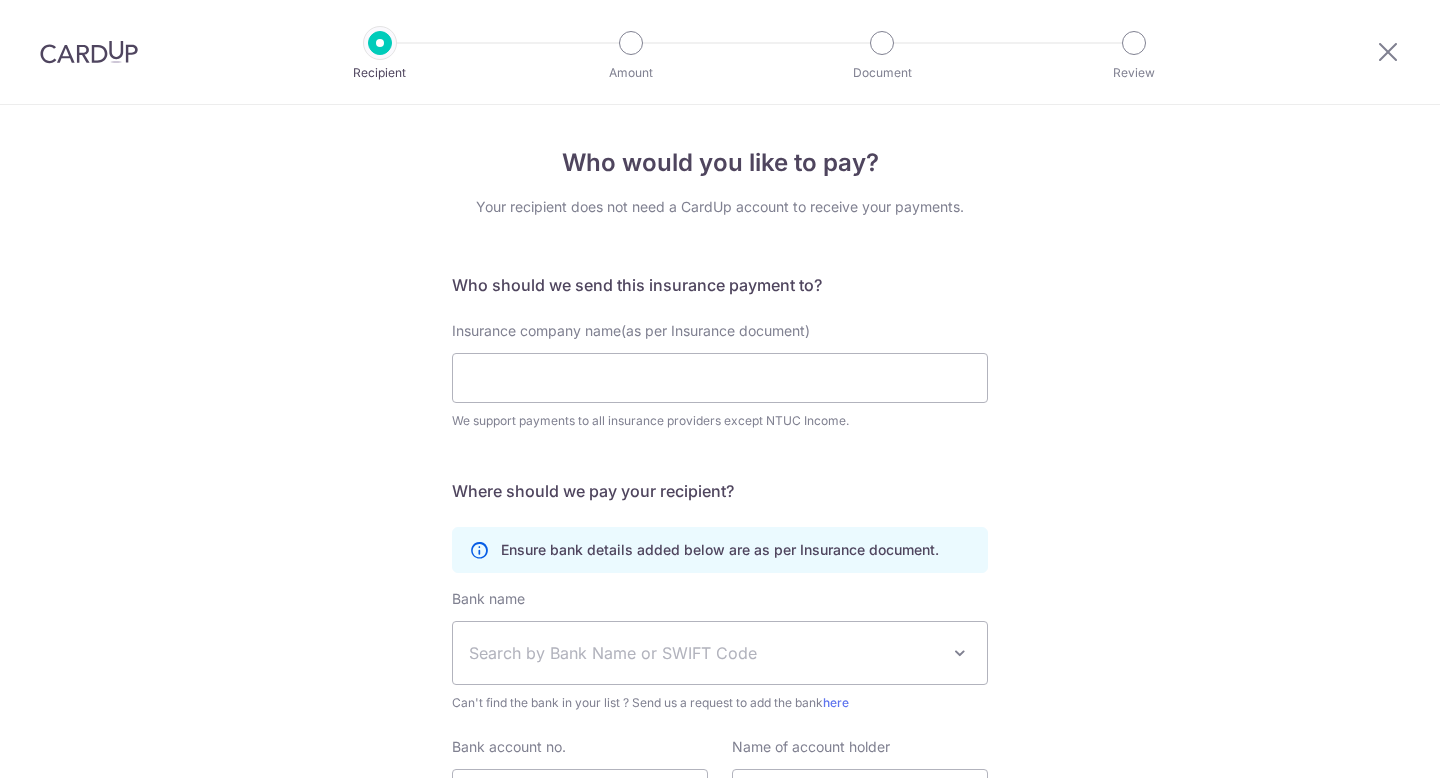 scroll, scrollTop: 0, scrollLeft: 0, axis: both 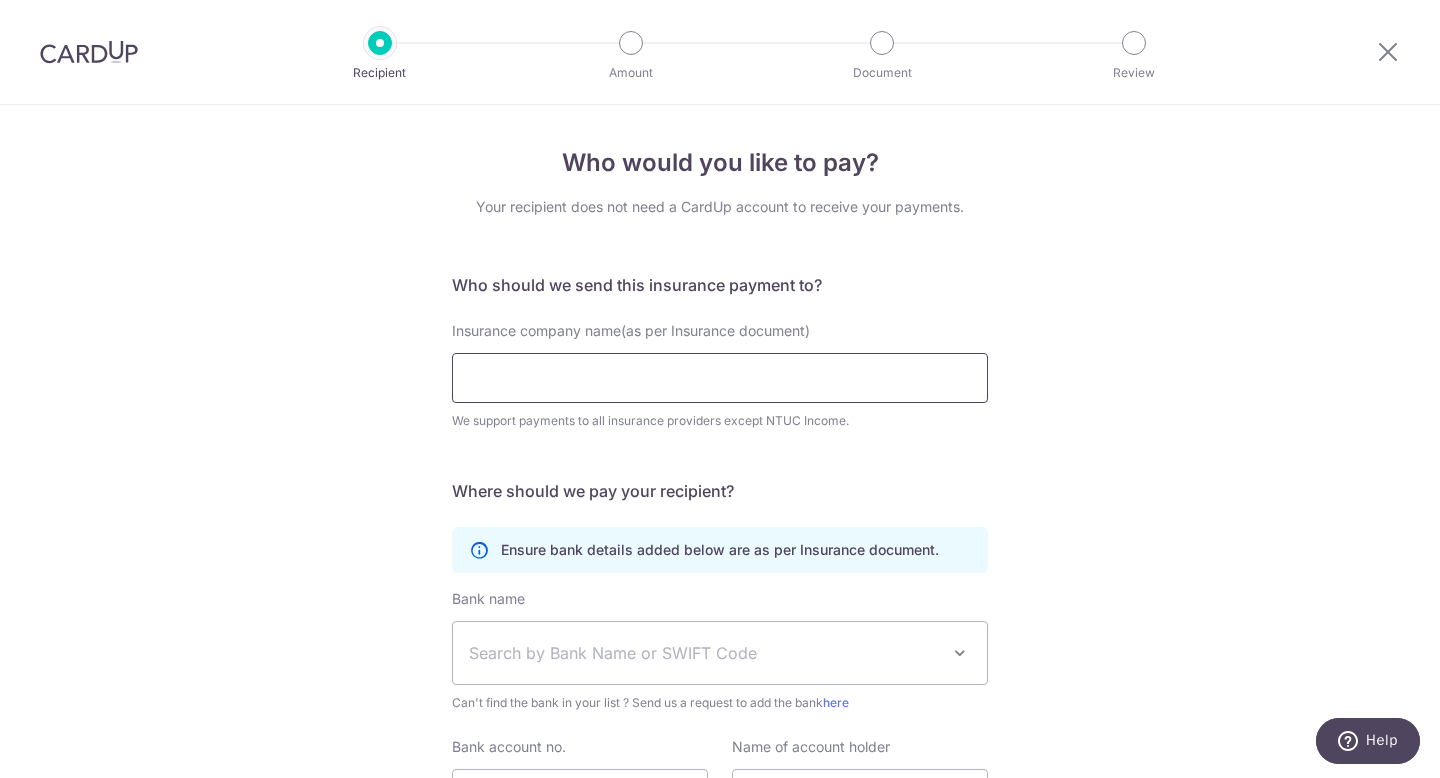 click on "Insurance company name(as per Insurance document)" at bounding box center (720, 378) 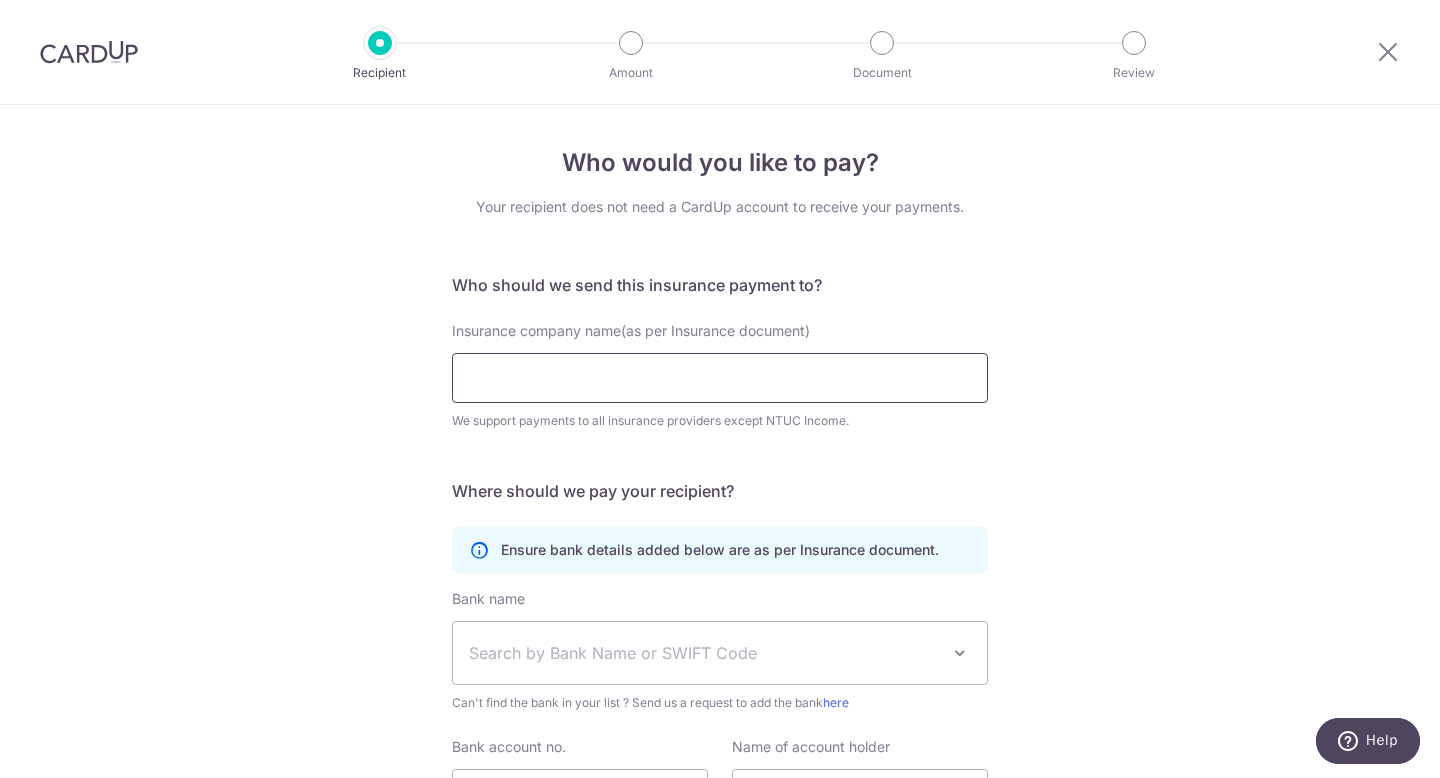 type on "p" 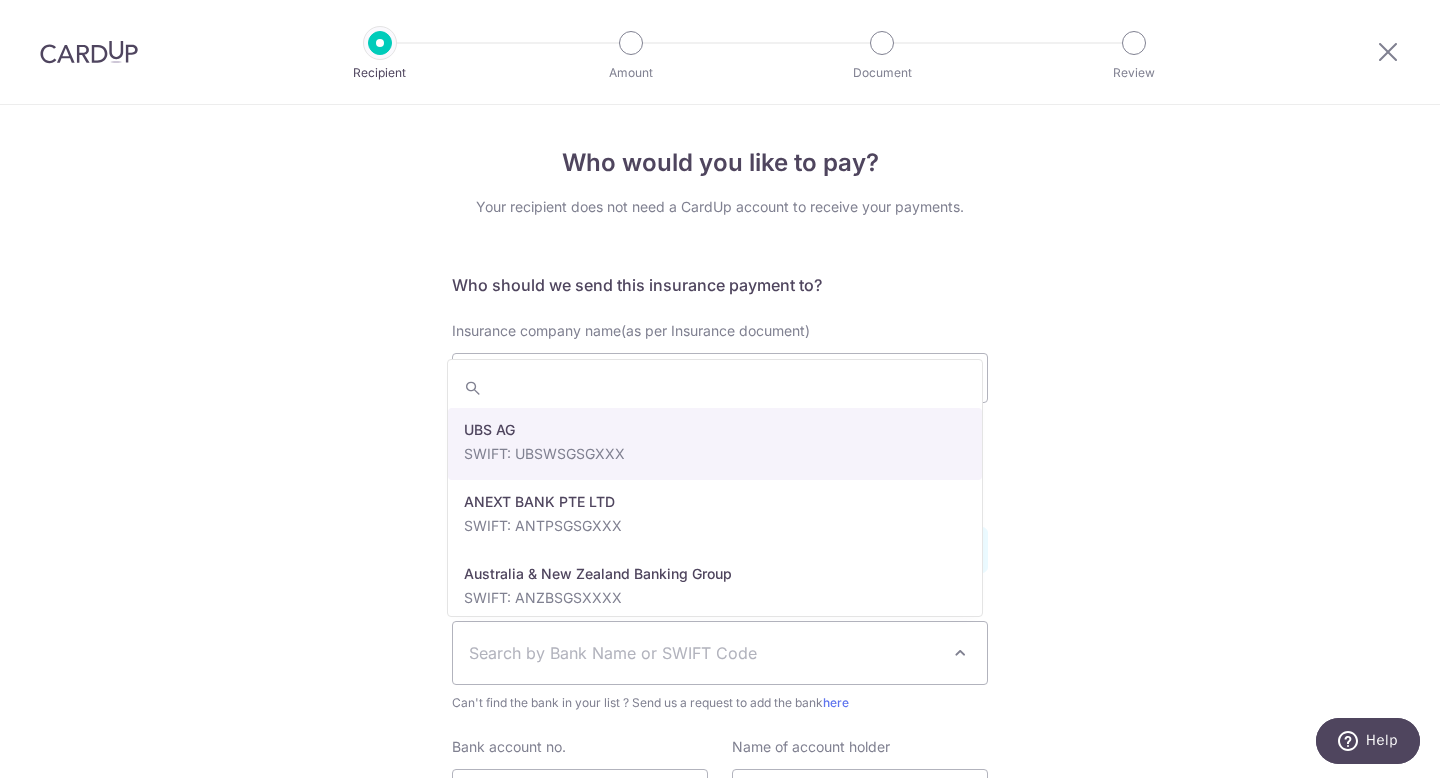click on "Search by Bank Name or SWIFT Code" at bounding box center (704, 653) 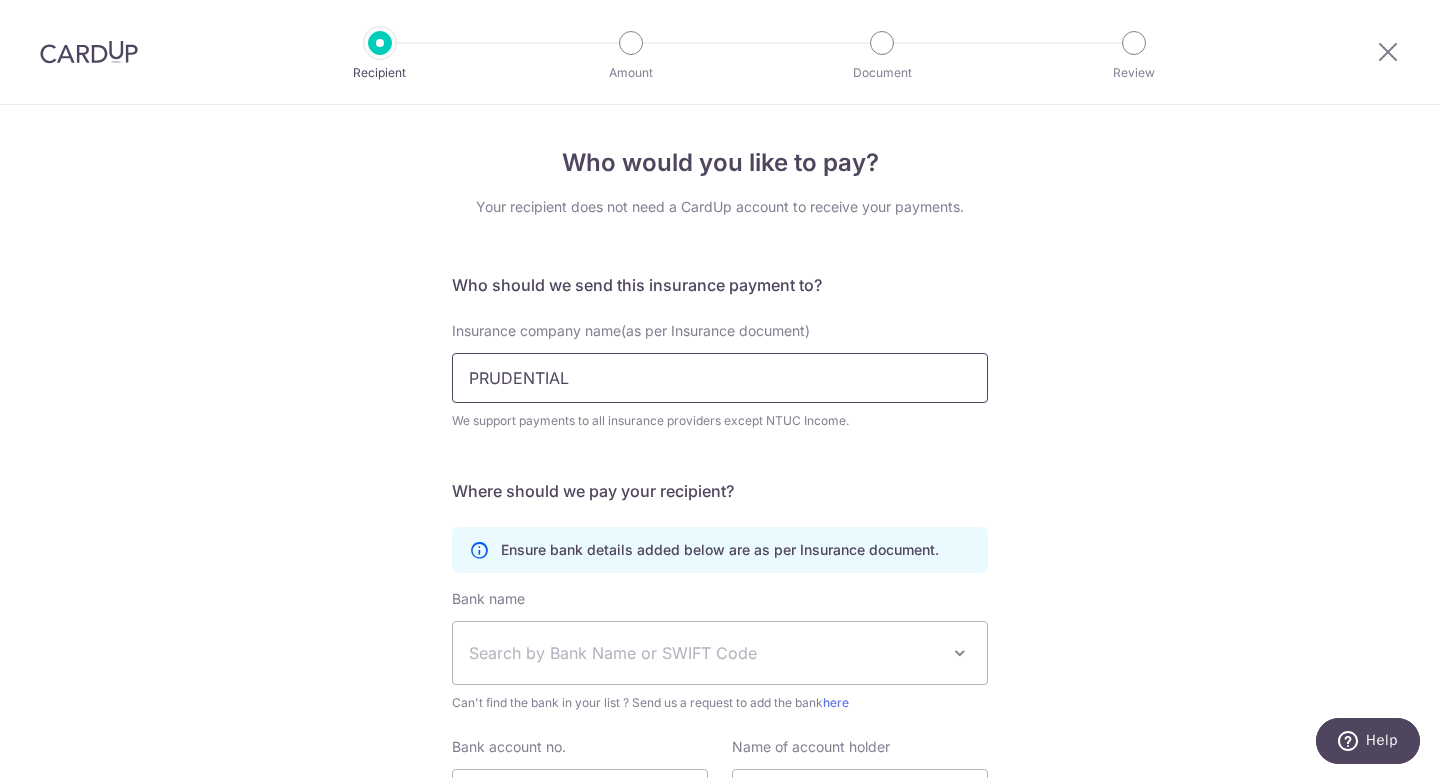 click on "PRUDENTIAL" at bounding box center [720, 378] 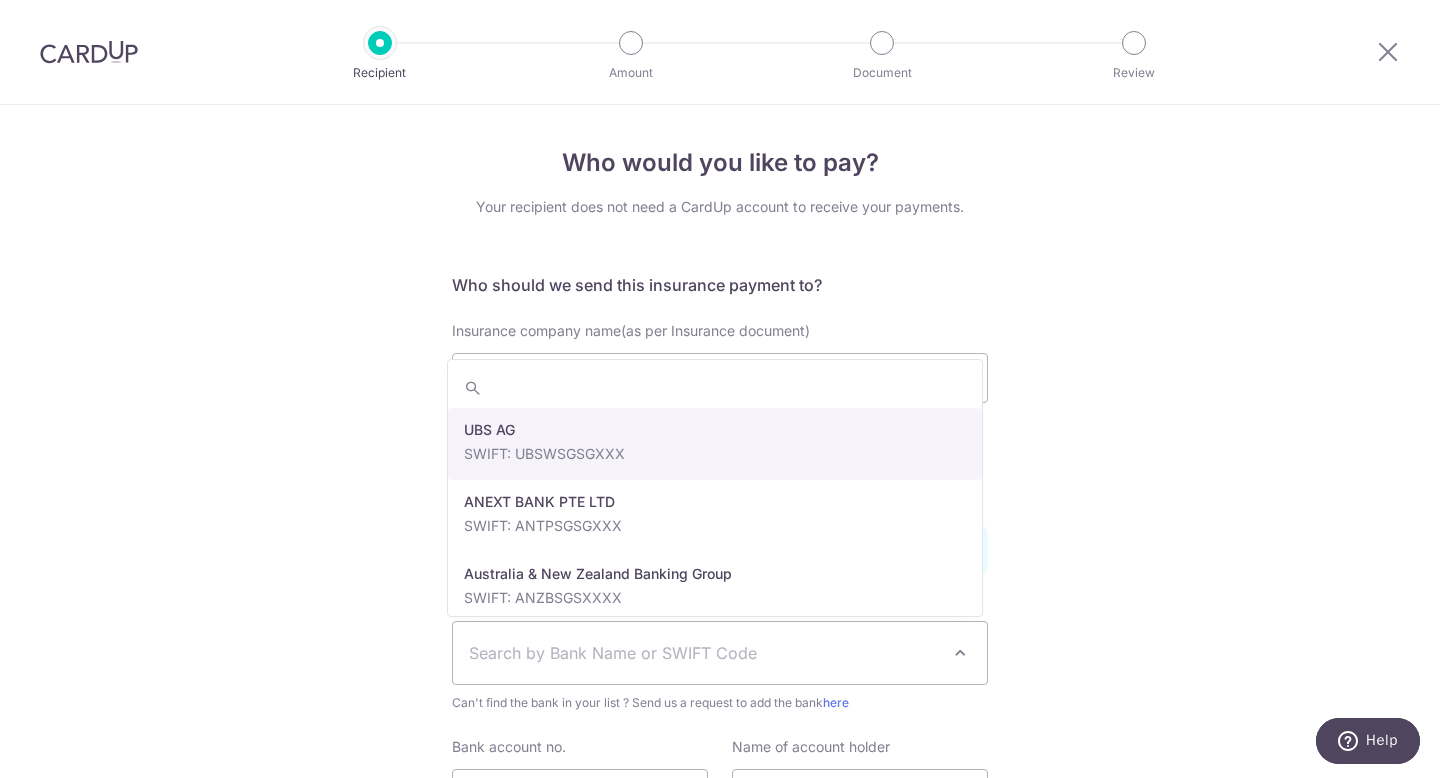 click on "Search by Bank Name or SWIFT Code" at bounding box center [704, 653] 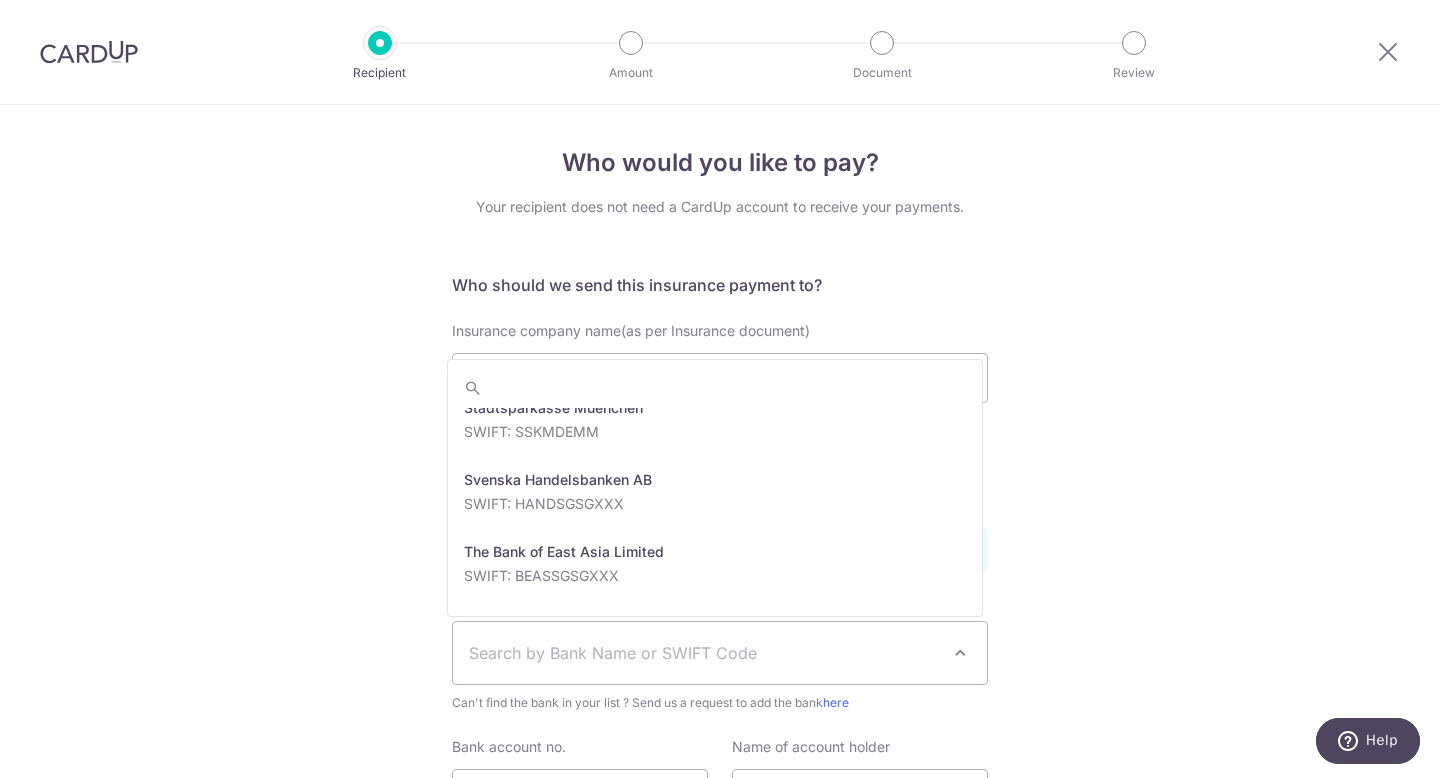 scroll, scrollTop: 3832, scrollLeft: 0, axis: vertical 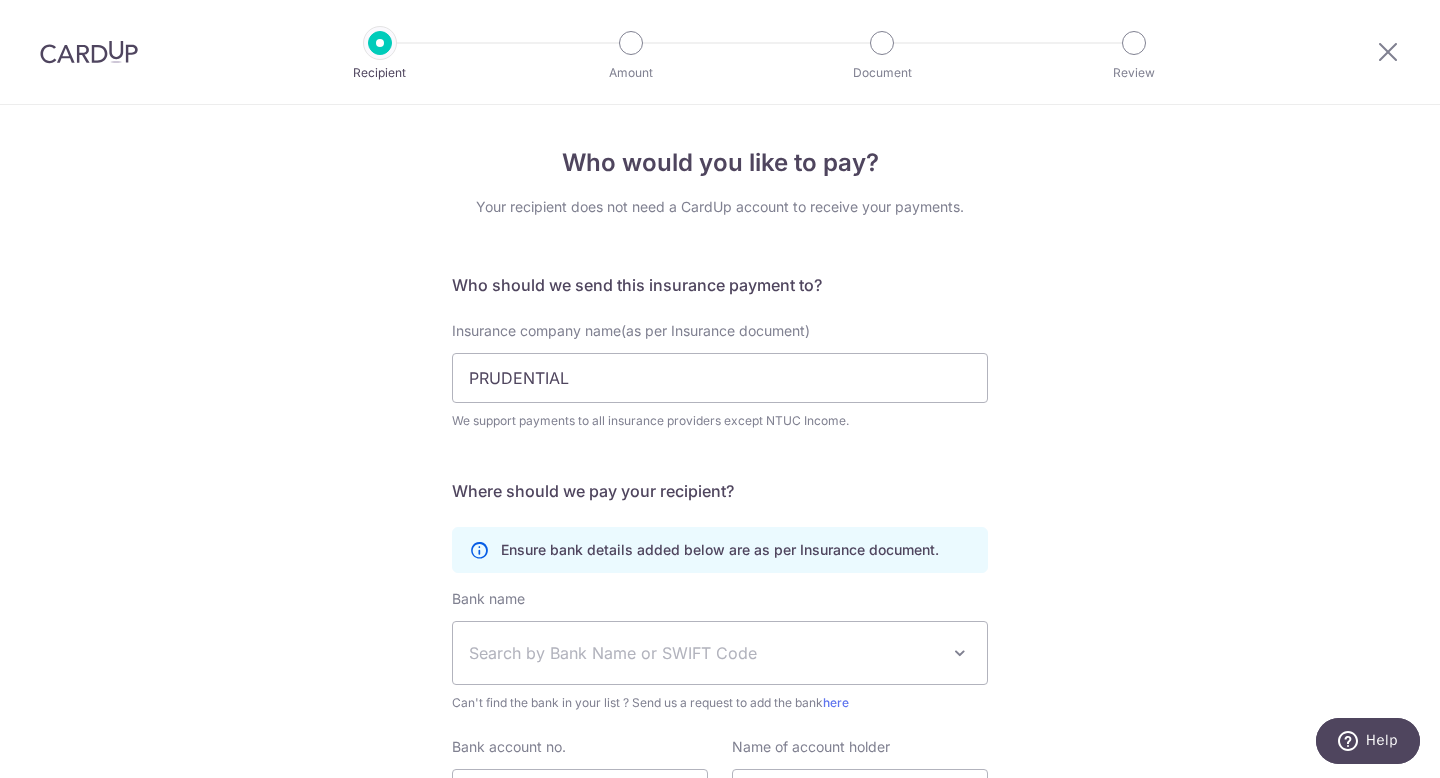click on "Who would you like to pay?
Your recipient does not need a CardUp account to receive your payments.
Who should we send this insurance payment to?
Insurance company name(as per Insurance document)
[COMPANY]
We support payments to all insurance providers except NTUC Income.
Translation missing: en.no key
URL
Telephone
Where should we pay your recipient?
Ensure bank details added below are as per Insurance document." at bounding box center [720, 542] 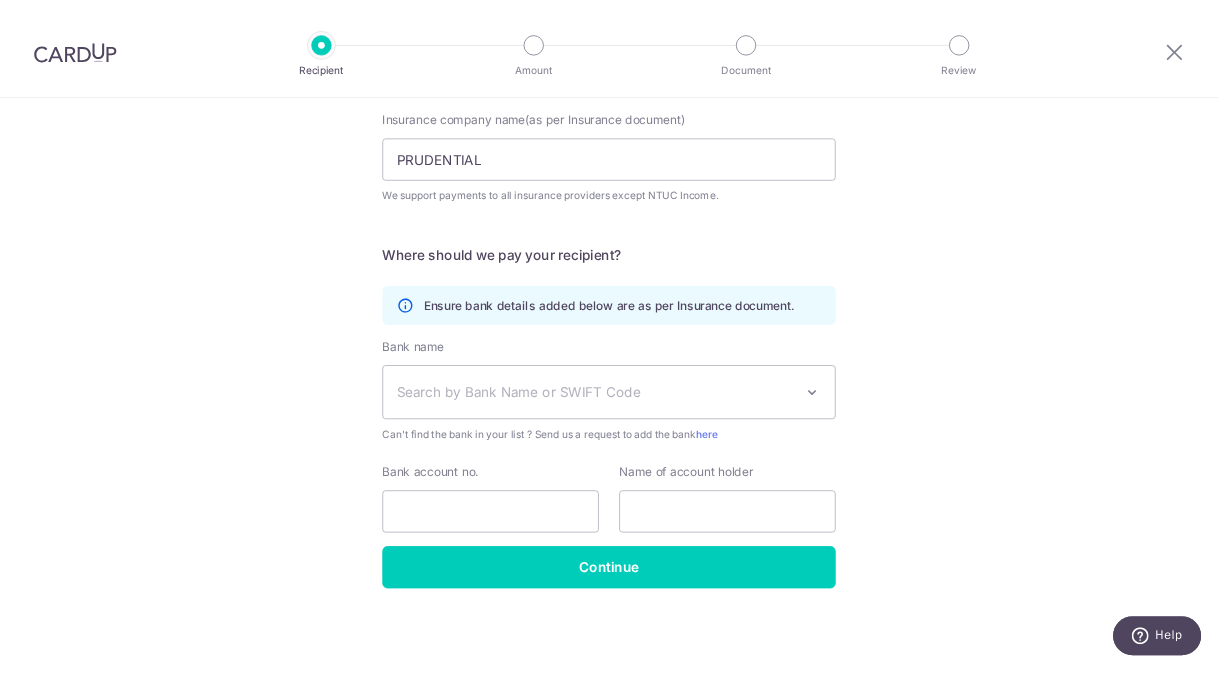 scroll, scrollTop: 201, scrollLeft: 0, axis: vertical 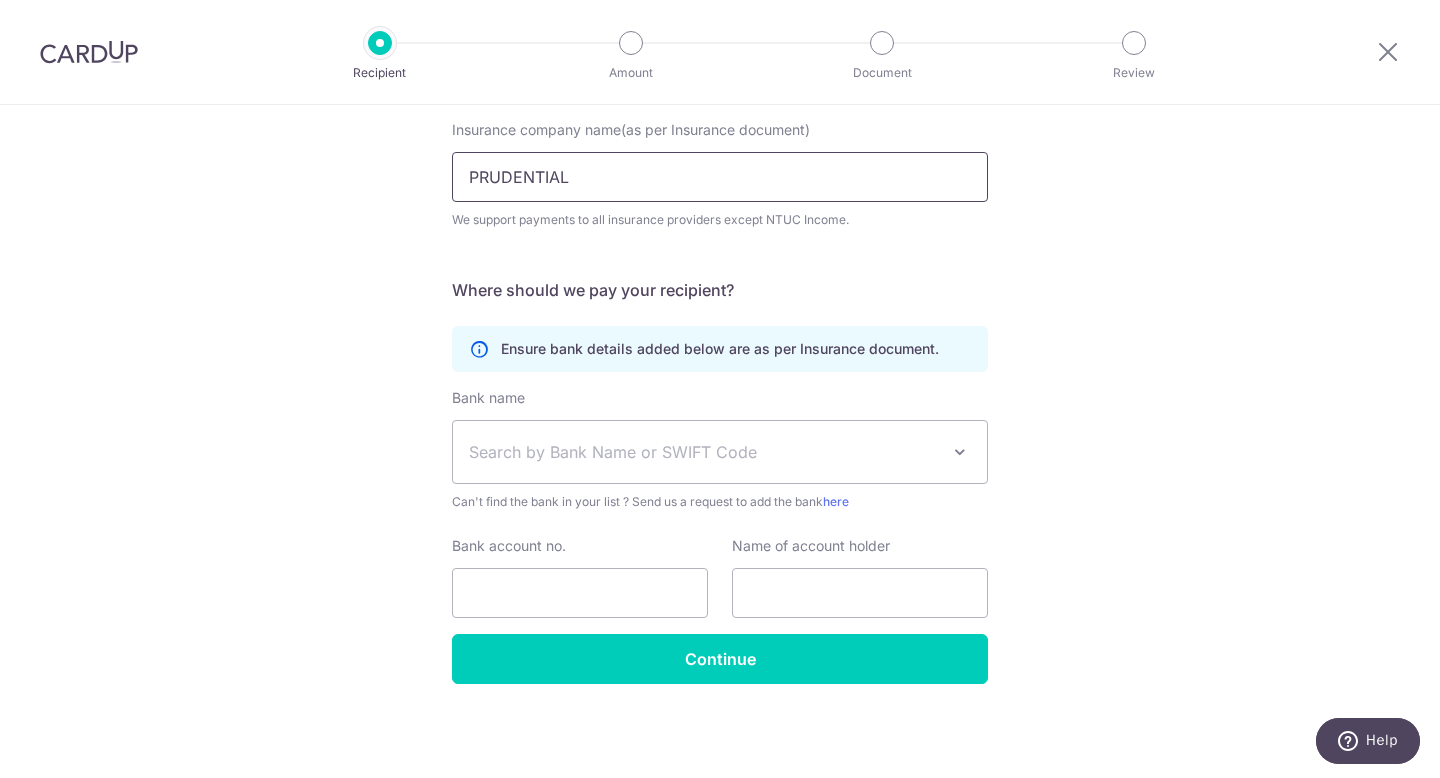 drag, startPoint x: 698, startPoint y: 181, endPoint x: 420, endPoint y: 160, distance: 278.79202 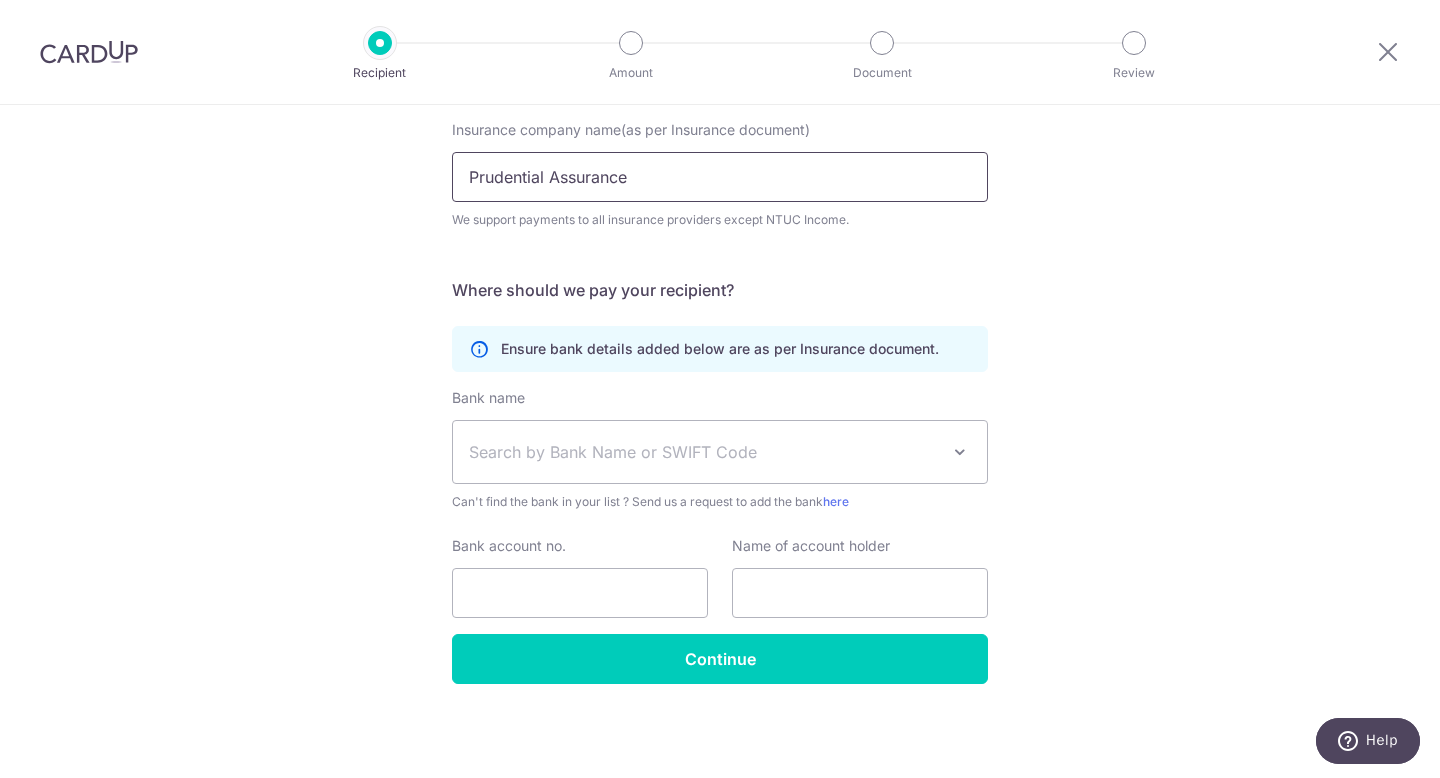 type on "Prudential Assurance" 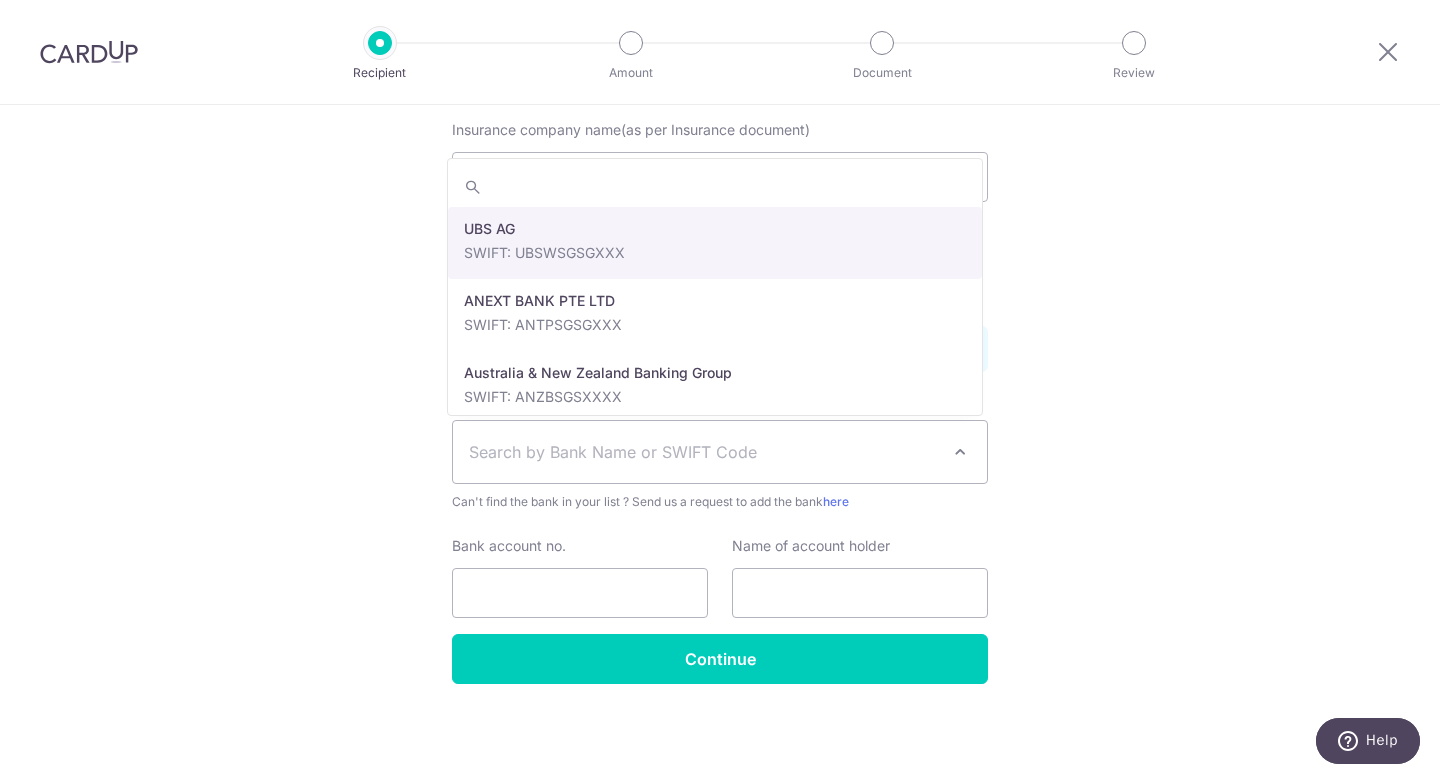 click on "Search by Bank Name or SWIFT Code" at bounding box center (704, 452) 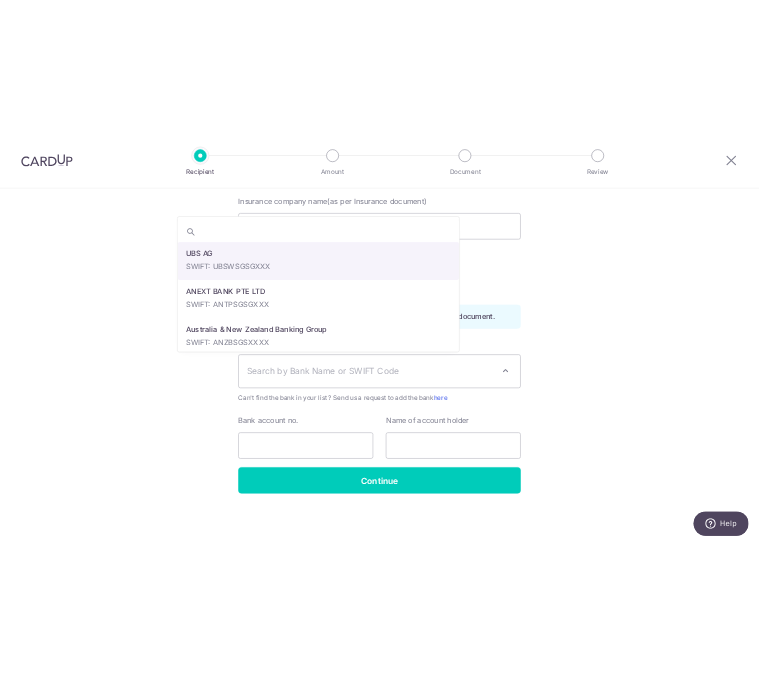 scroll, scrollTop: 201, scrollLeft: 0, axis: vertical 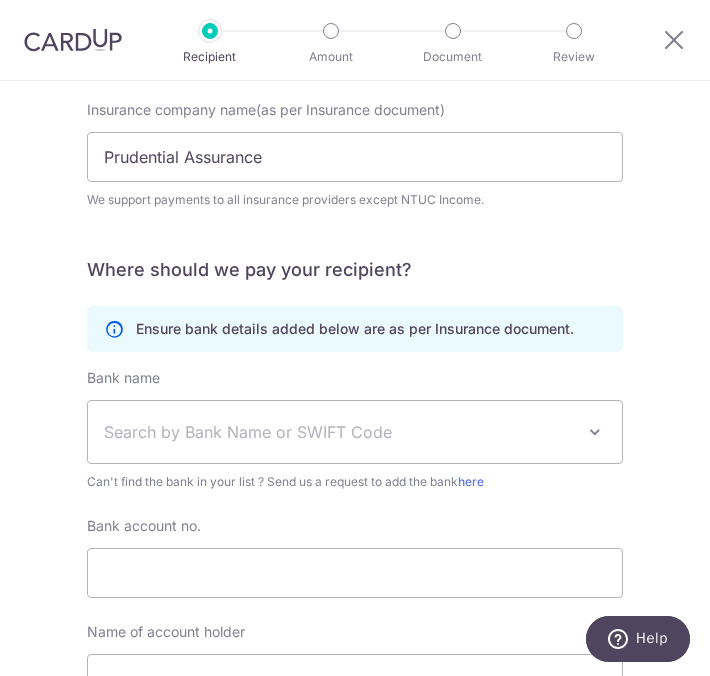 click on "Search by Bank Name or SWIFT Code" at bounding box center (339, 432) 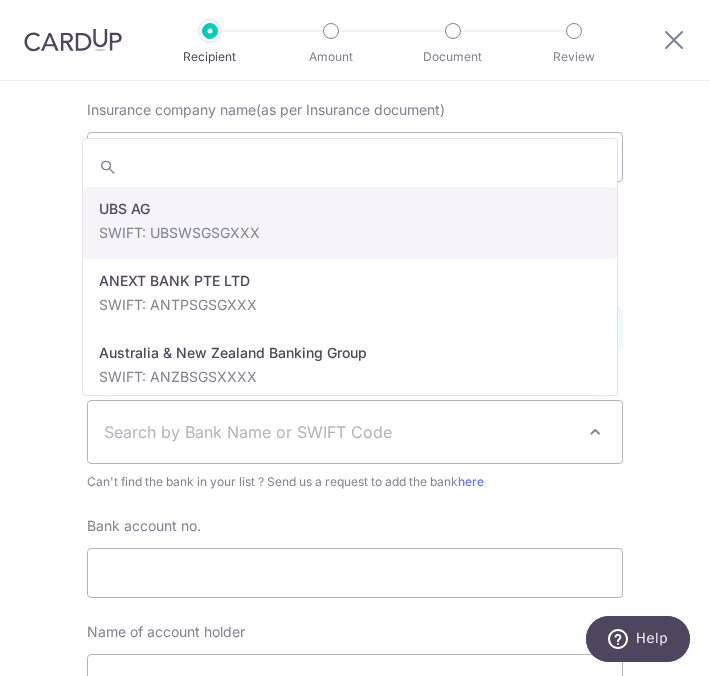 click on "Search by Bank Name or SWIFT Code" at bounding box center [339, 432] 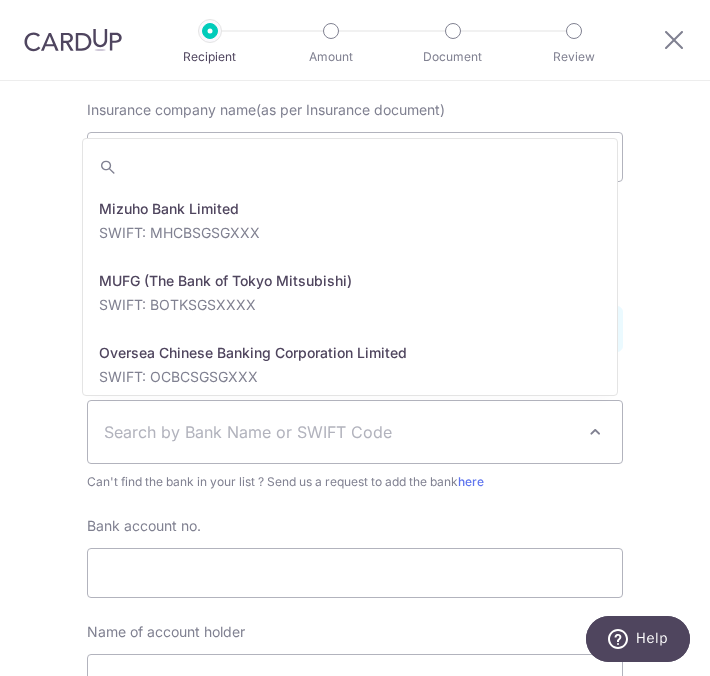 scroll, scrollTop: 3035, scrollLeft: 0, axis: vertical 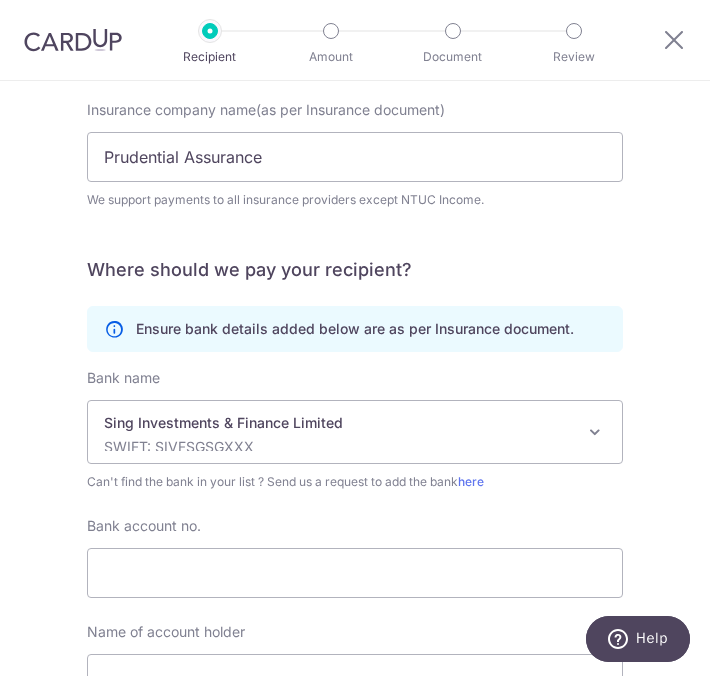 click on "SWIFT: SIVFSGSGXXX" at bounding box center (339, 447) 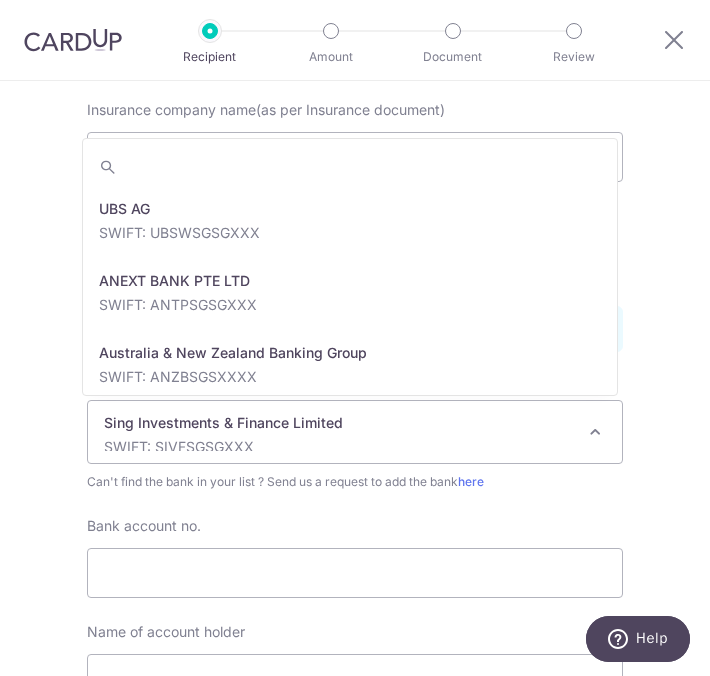 scroll, scrollTop: 3144, scrollLeft: 0, axis: vertical 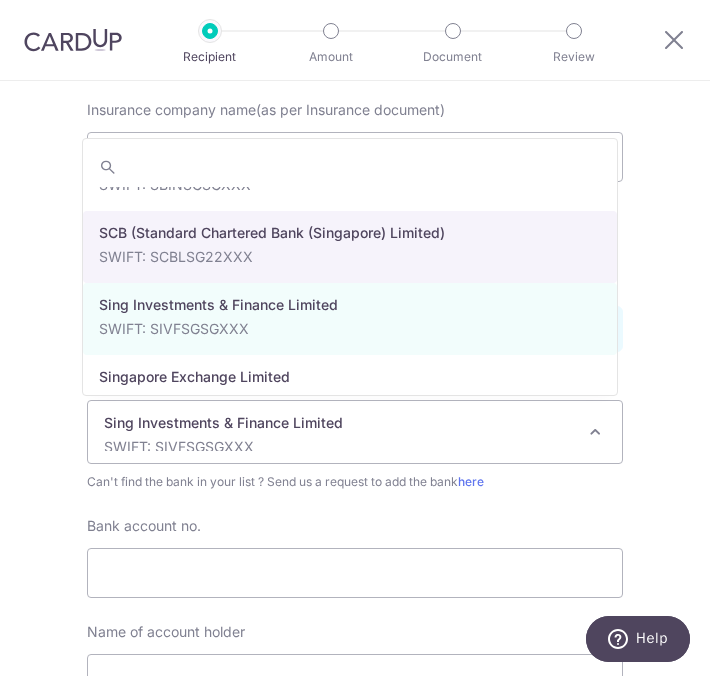select on "14" 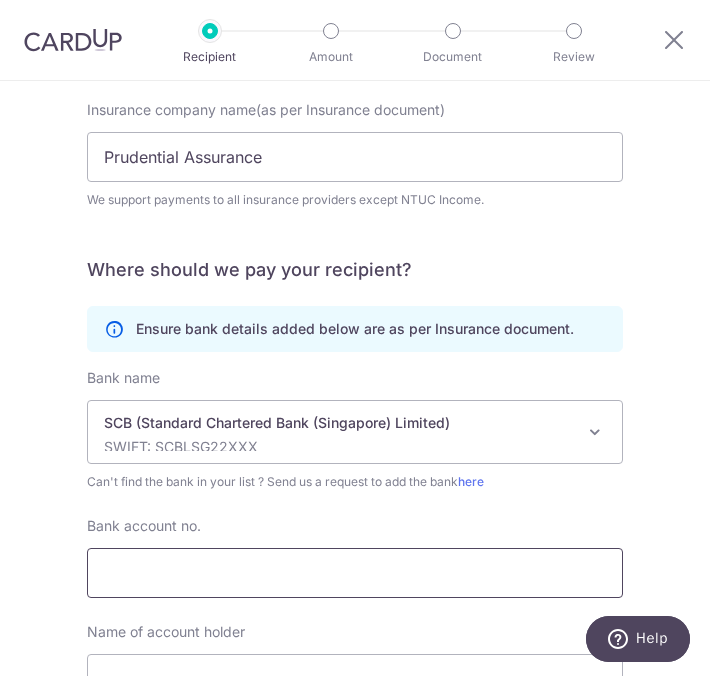 click on "Bank account no." at bounding box center [355, 573] 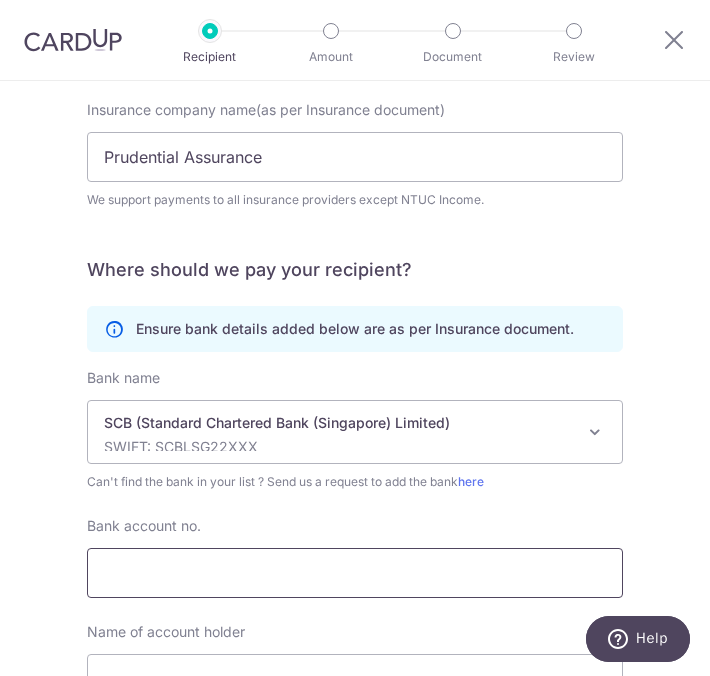 paste on "0105192961" 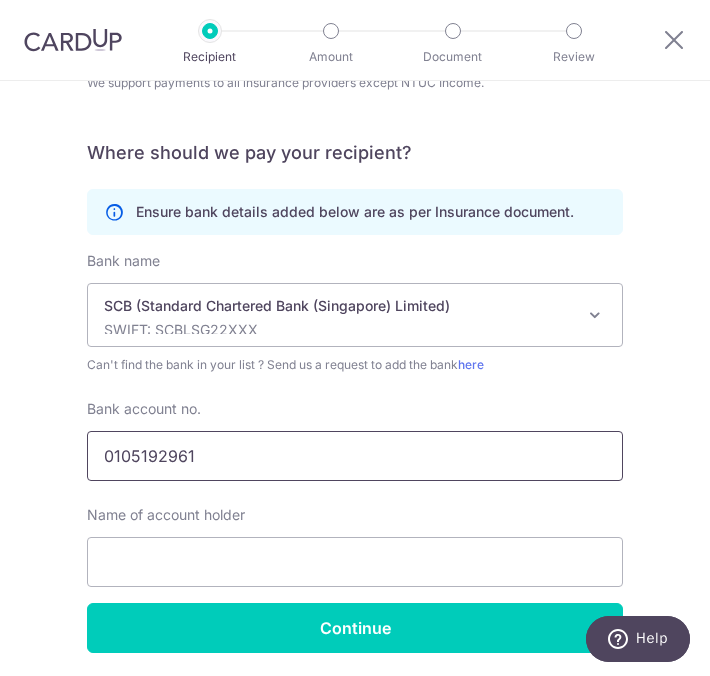 scroll, scrollTop: 320, scrollLeft: 0, axis: vertical 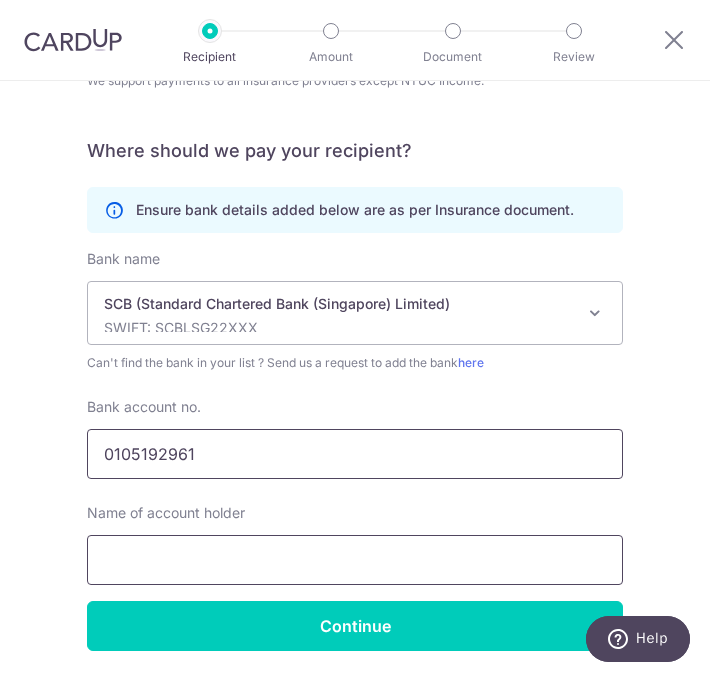type on "0105192961" 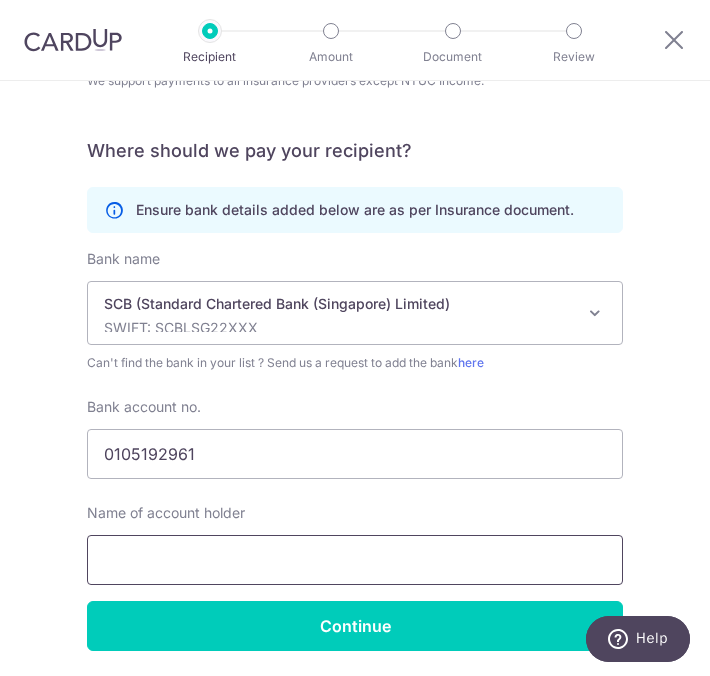 click at bounding box center (355, 560) 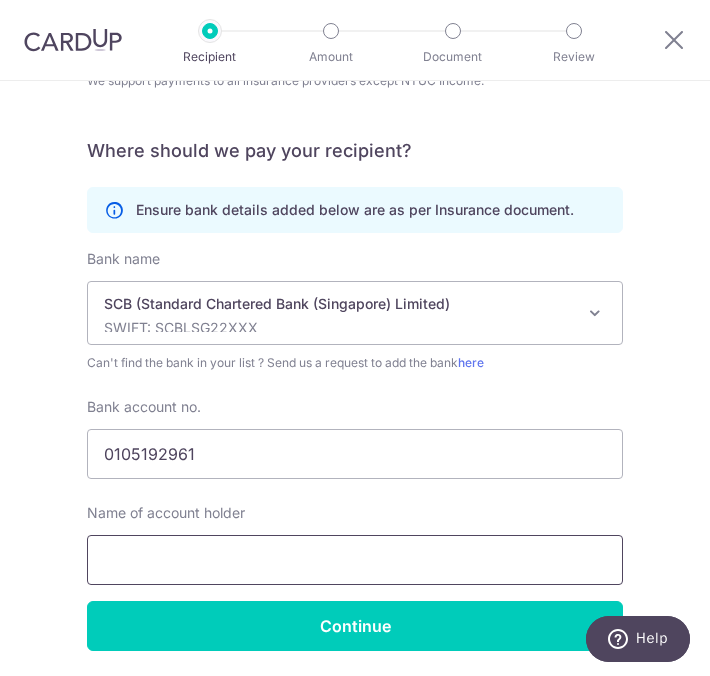 paste on "Prudential Assurance" 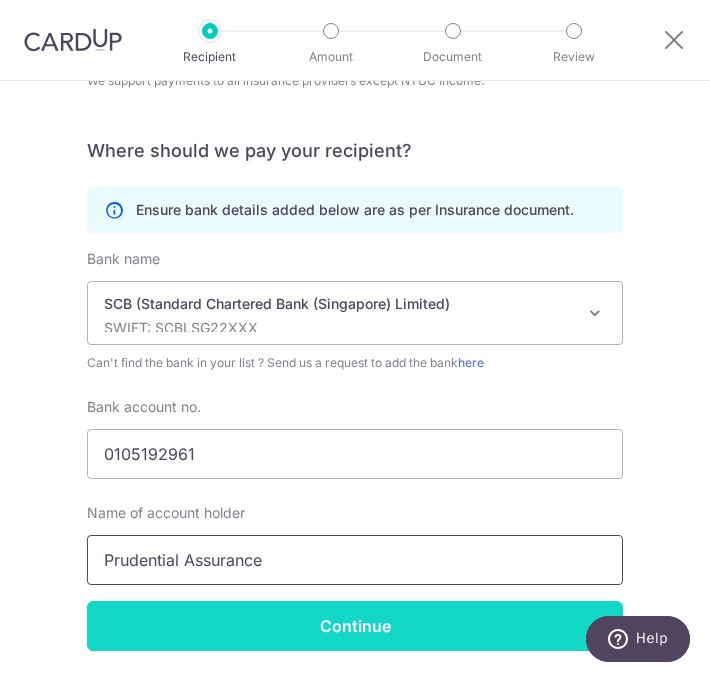 type on "Prudential Assurance" 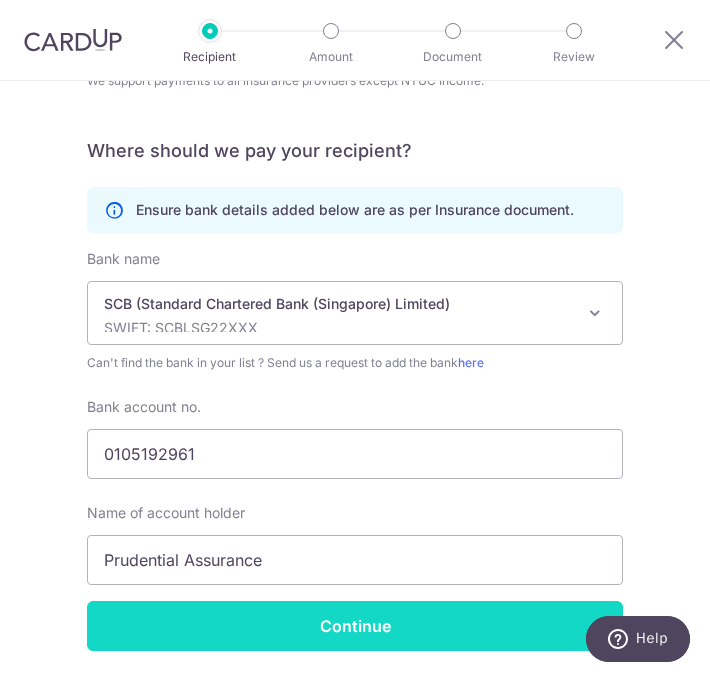 click on "Continue" at bounding box center [355, 626] 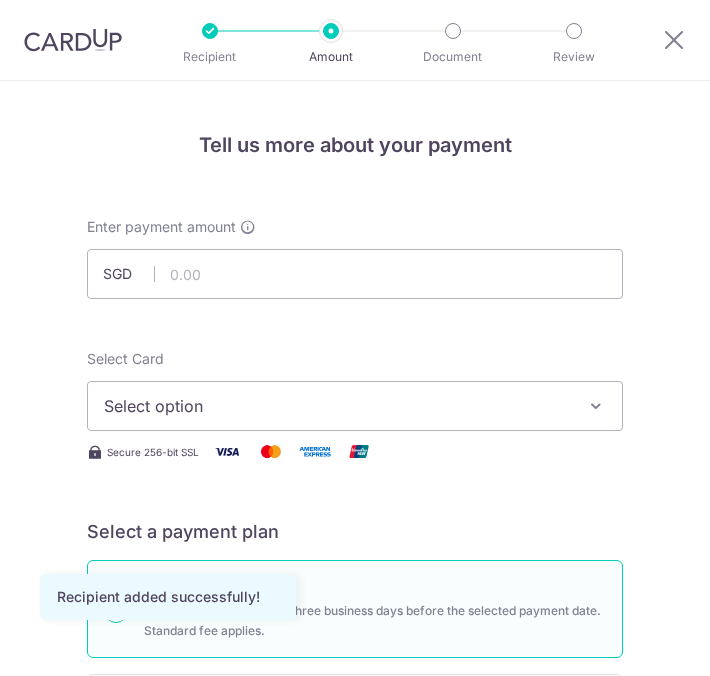 scroll, scrollTop: 0, scrollLeft: 0, axis: both 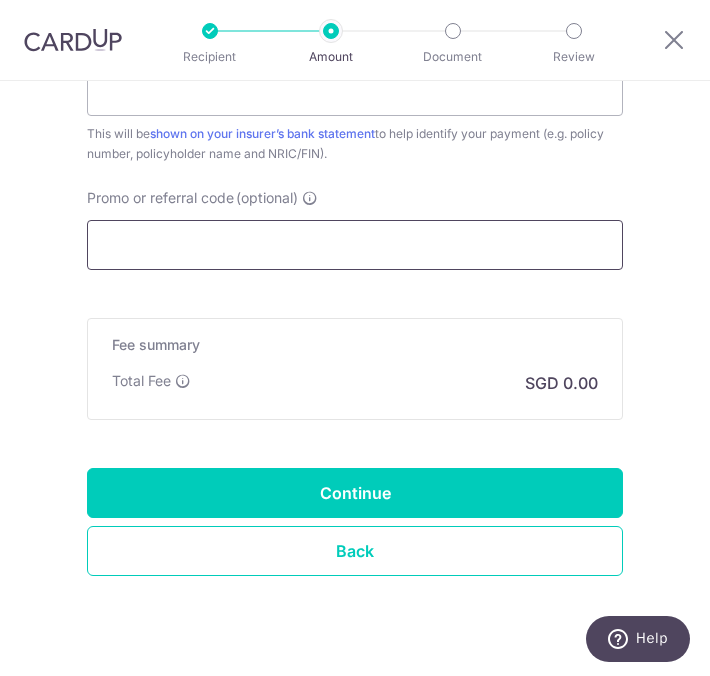 click on "Promo or referral code
(optional)" at bounding box center (355, 245) 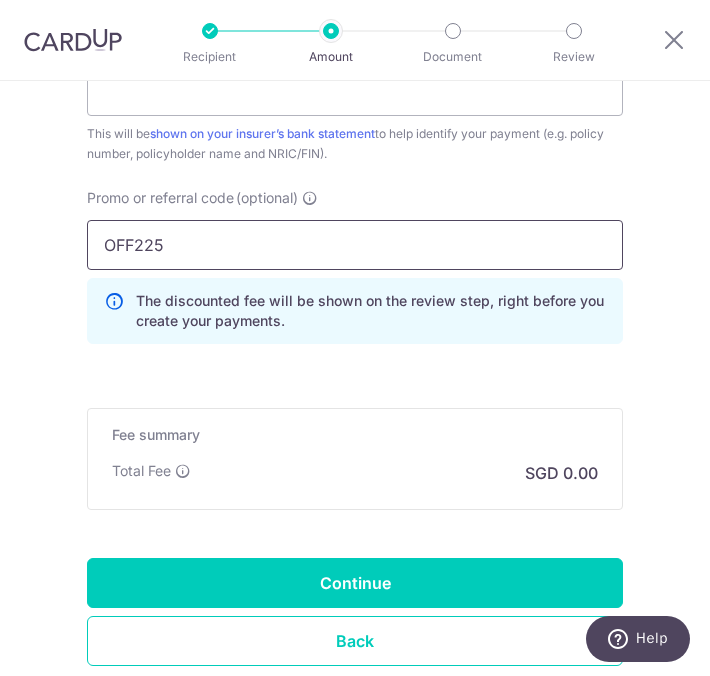 type on "OFF225" 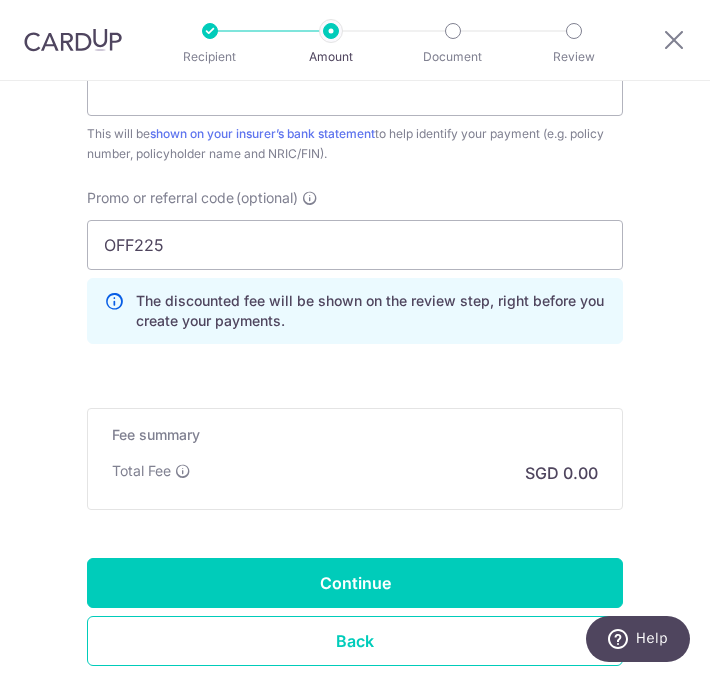 click on "Promo or referral code
(optional)
OFF225
The discounted fee will be shown on the review step, right before you create your payments.
Add" at bounding box center (355, 266) 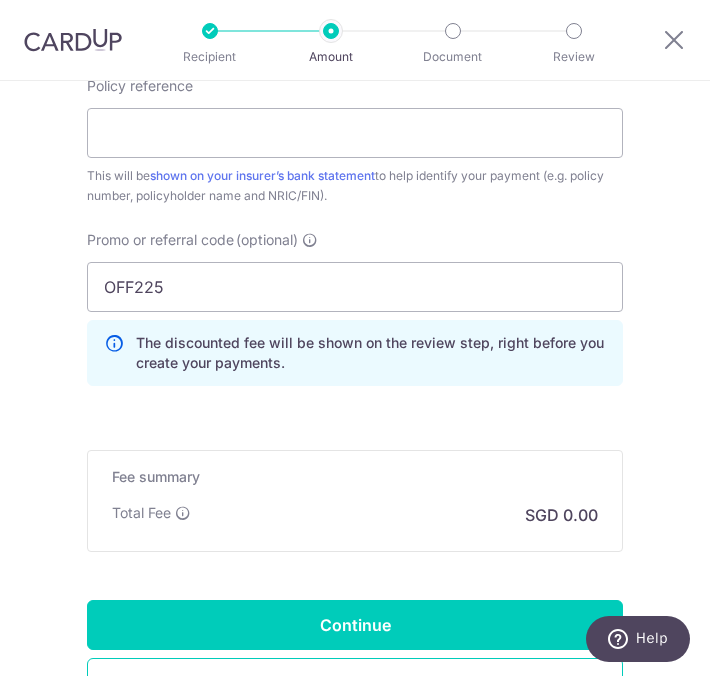 scroll, scrollTop: 1043, scrollLeft: 0, axis: vertical 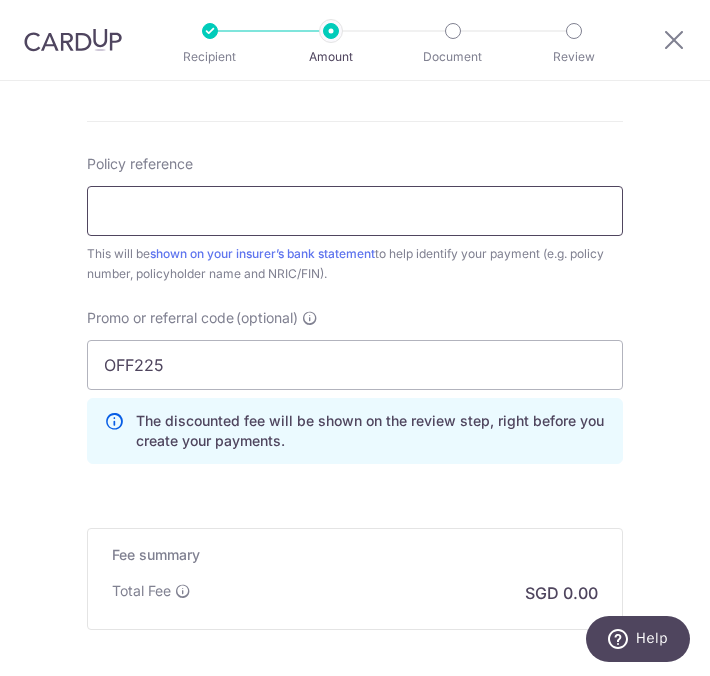 click on "Policy reference" at bounding box center (355, 211) 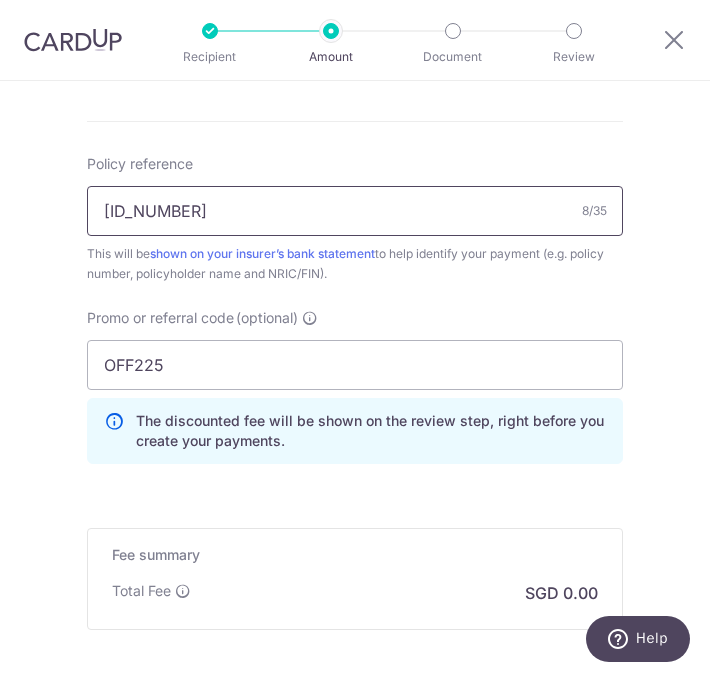 type on "A0809264" 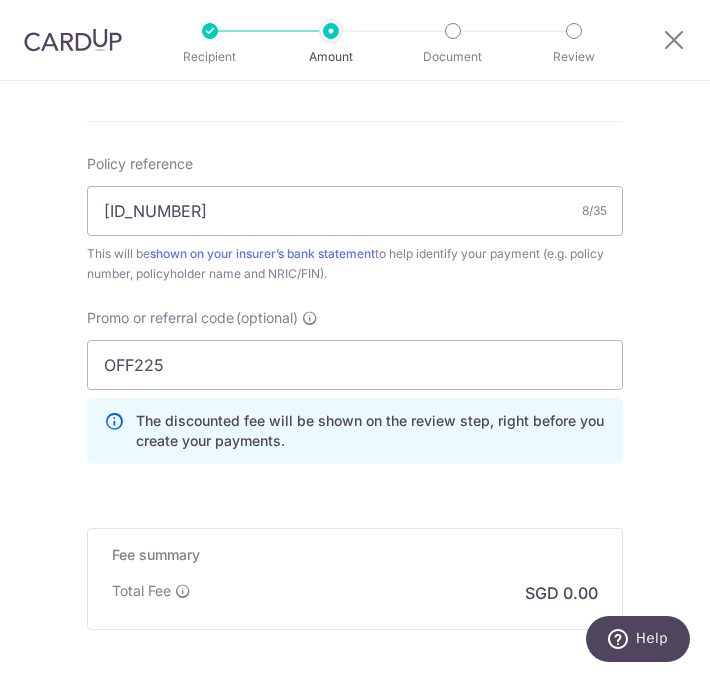 click on "Policy reference
A0809264
8/35
This will be  shown on your insurer’s bank statement  to help identify your payment (e.g. policy number, policyholder name and NRIC/FIN).
Promo or referral code
(optional)
OFF225
The discounted fee will be shown on the review step, right before you create your payments.
Add" at bounding box center [355, 317] 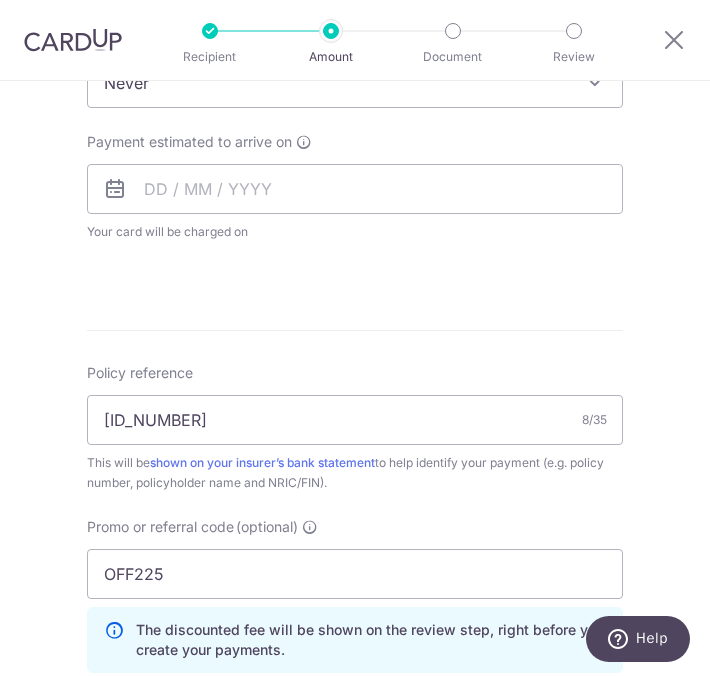 scroll, scrollTop: 793, scrollLeft: 0, axis: vertical 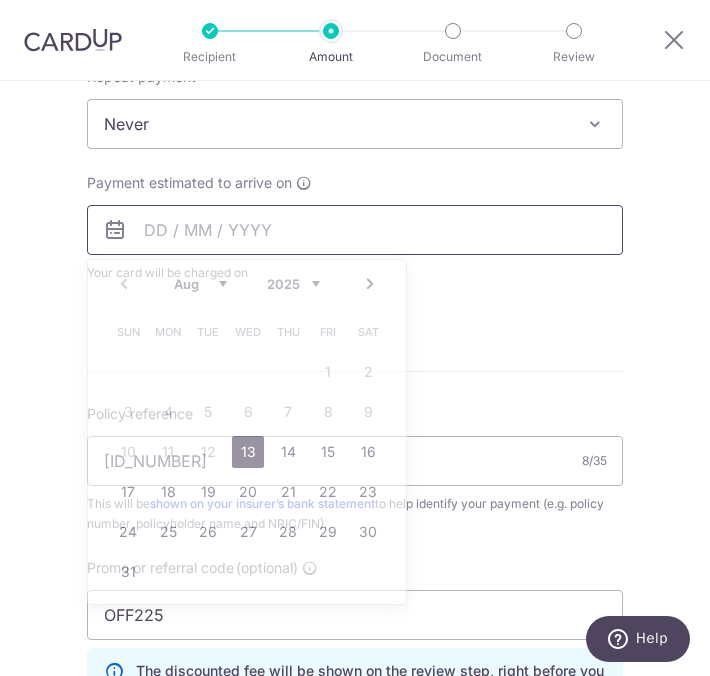 click at bounding box center [355, 230] 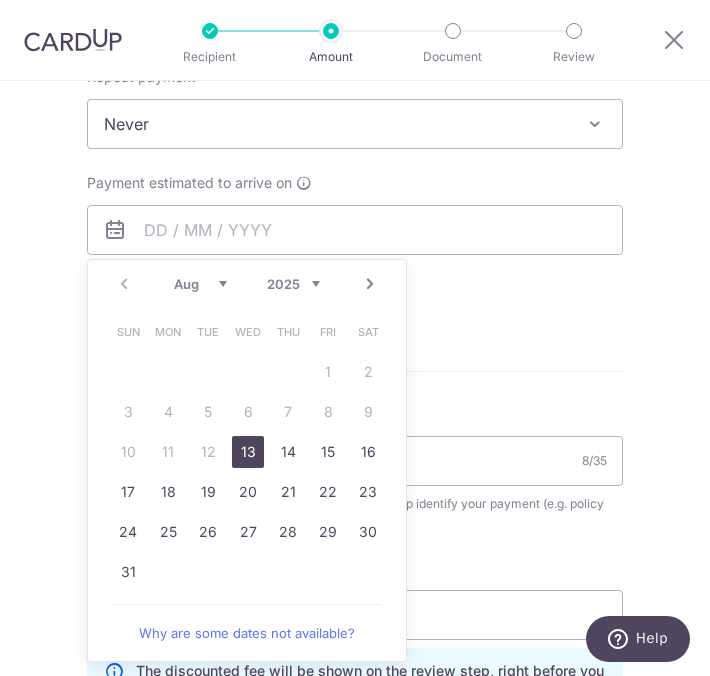 click on "13" at bounding box center [248, 452] 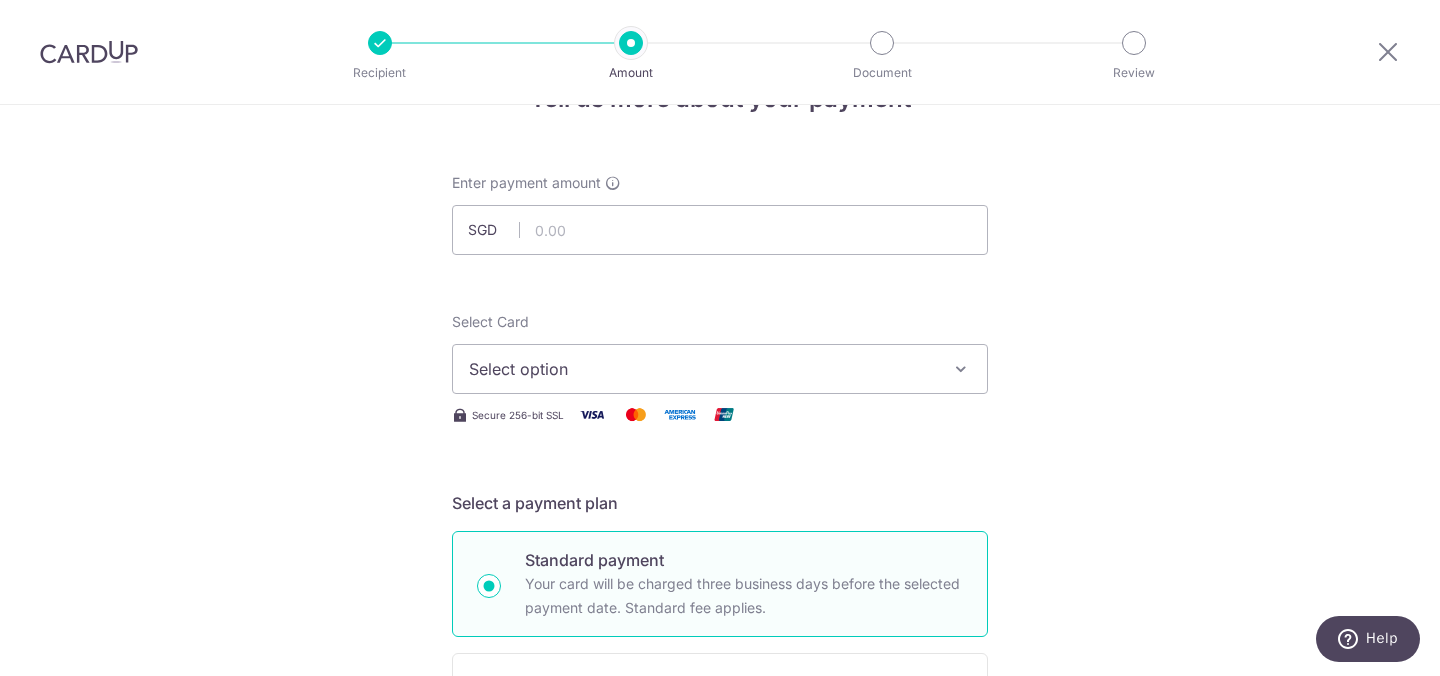 scroll, scrollTop: 0, scrollLeft: 0, axis: both 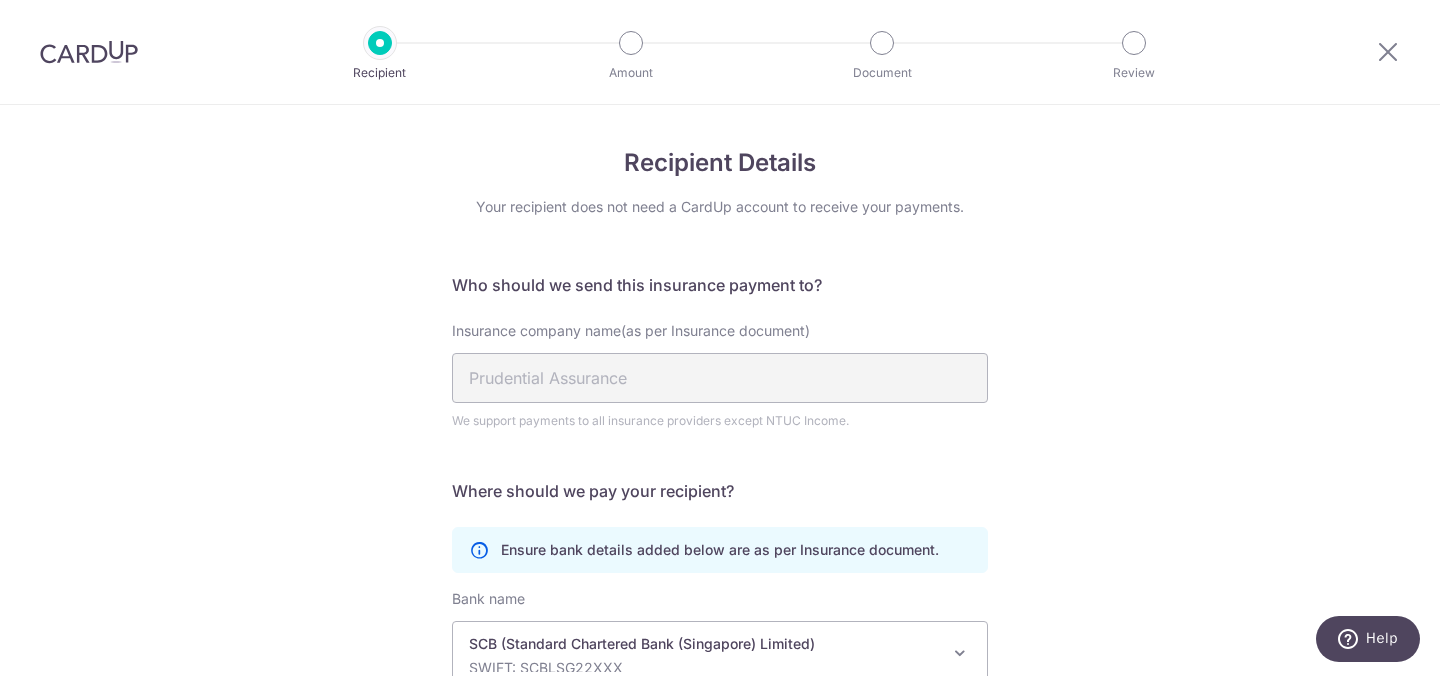 click on "Recipient Details
Your recipient does not need a CardUp account to receive your payments.
Who should we send this insurance payment to?
Insurance company name(as per Insurance document)
Prudential Assurance
We support payments to all insurance providers except NTUC Income.
Translation missing: en.no key
URL
Telephone
Where should we pay your recipient?
Ensure bank details added below are as per Insurance document." at bounding box center (720, 528) 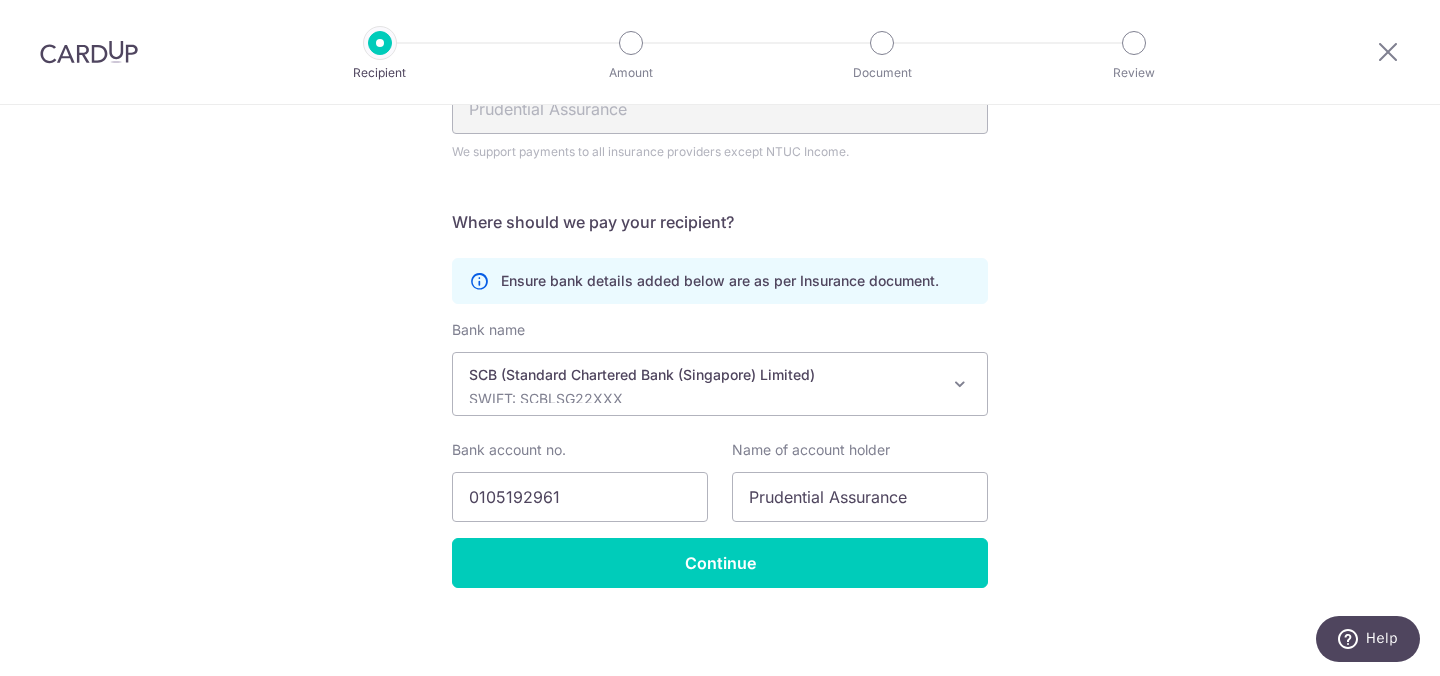 scroll, scrollTop: 275, scrollLeft: 0, axis: vertical 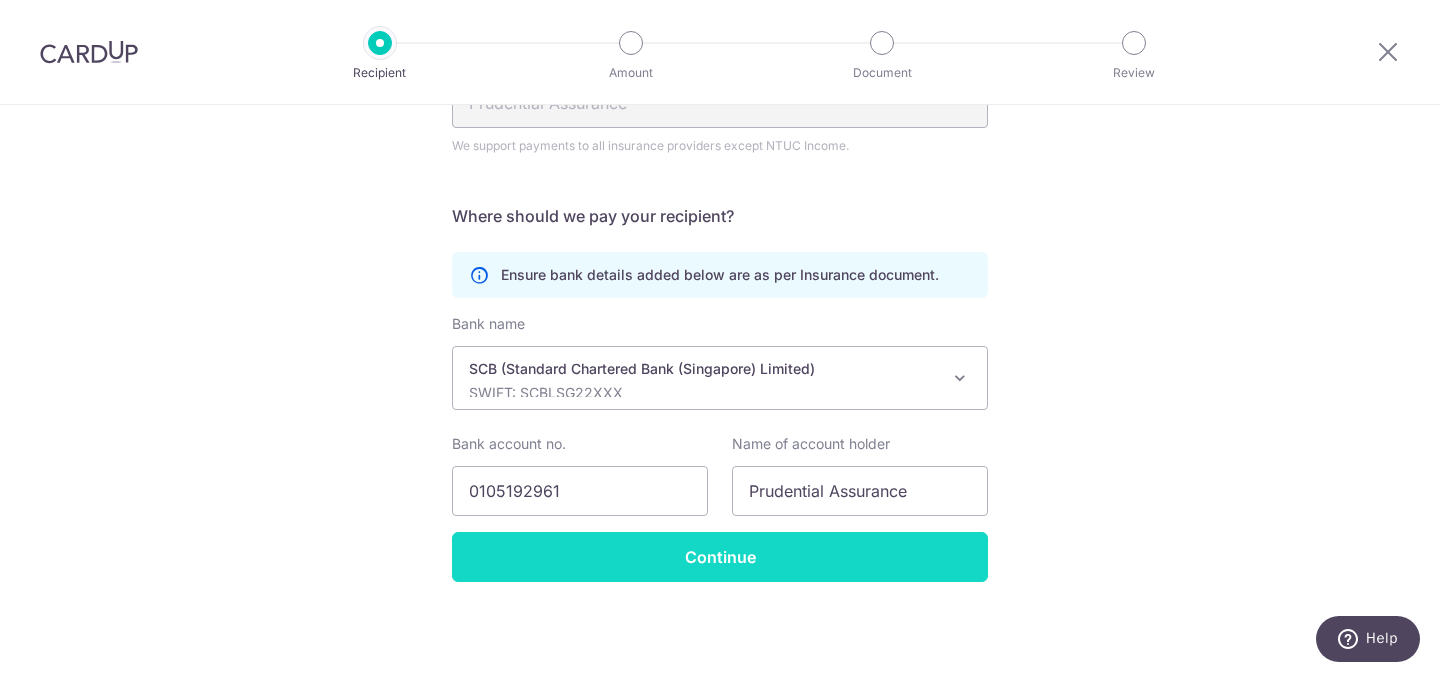 click on "Continue" at bounding box center [720, 557] 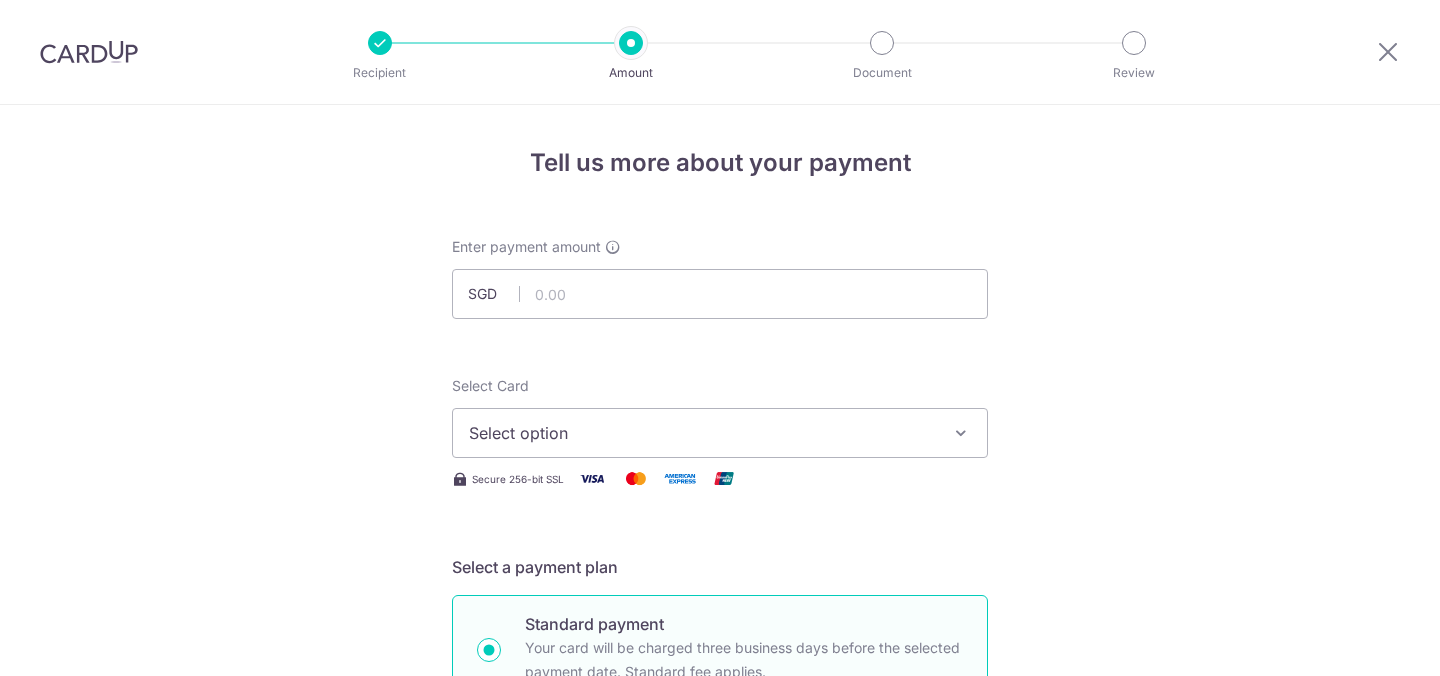 scroll, scrollTop: 0, scrollLeft: 0, axis: both 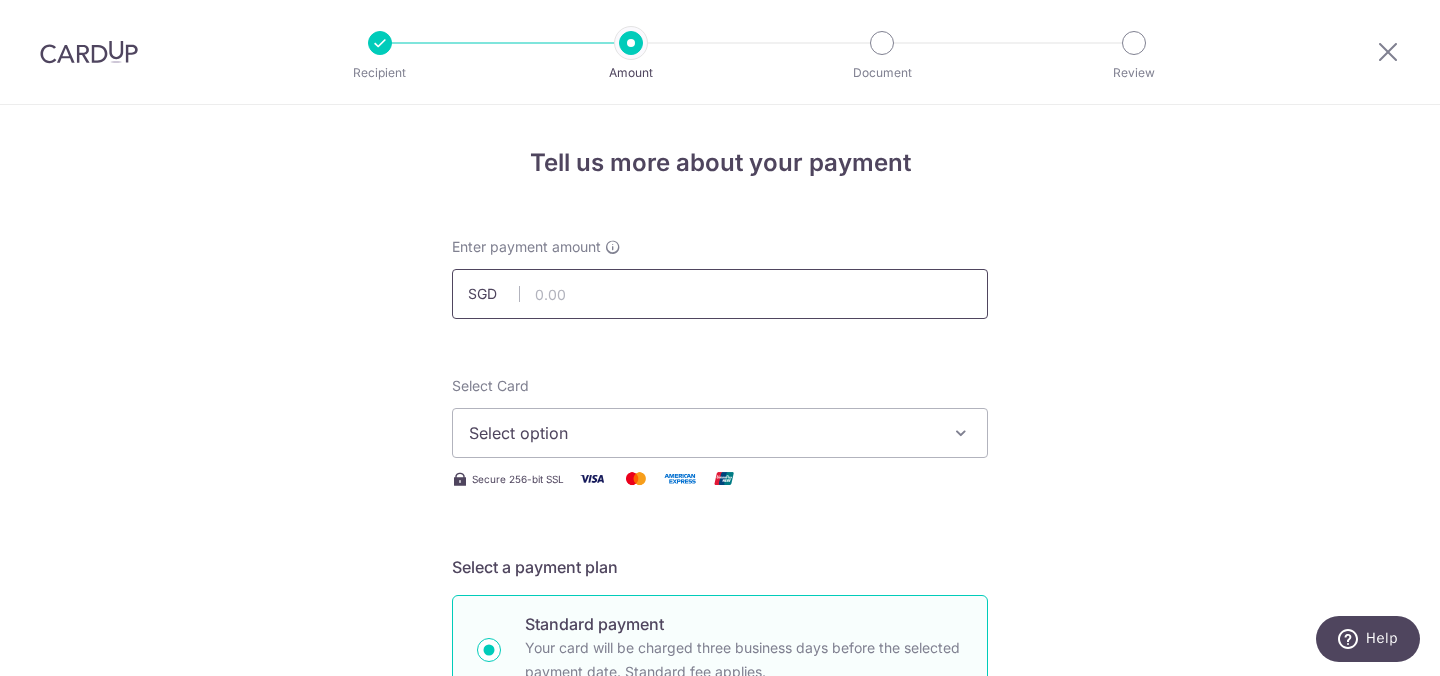 click at bounding box center [720, 294] 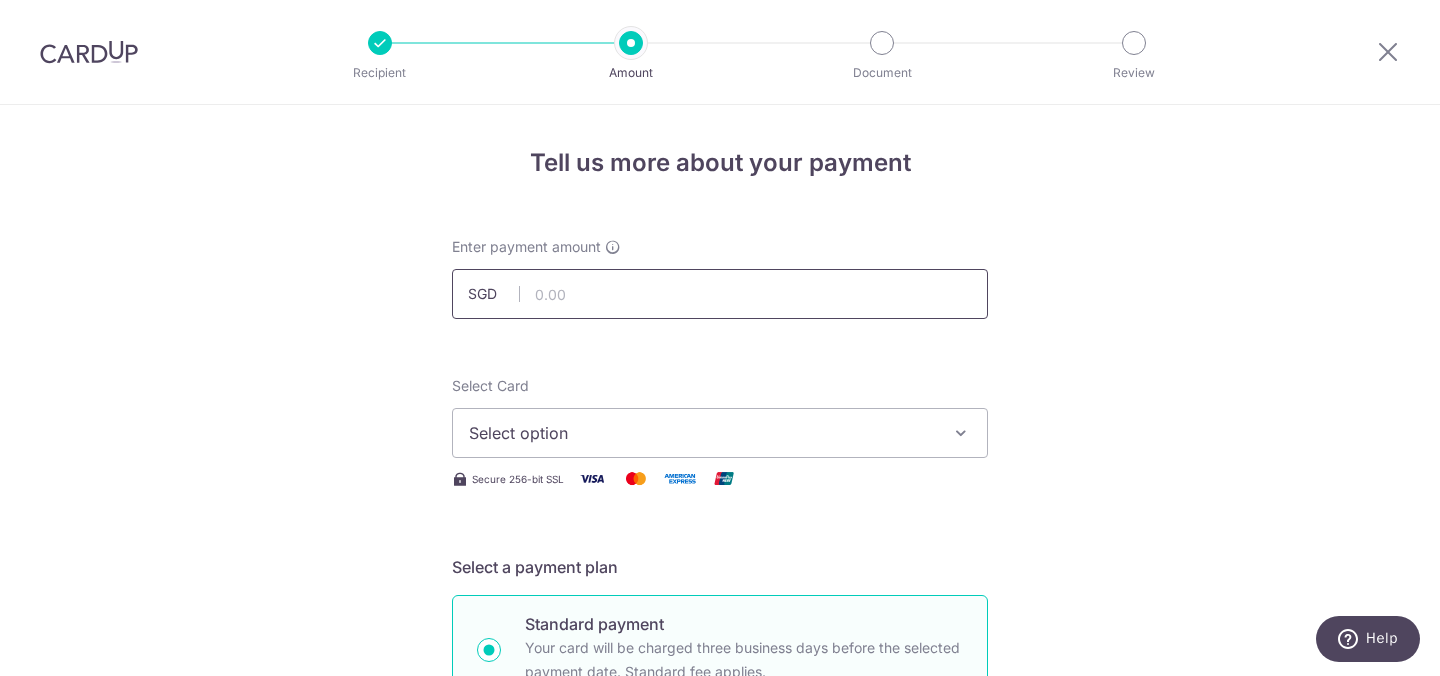 click at bounding box center [720, 294] 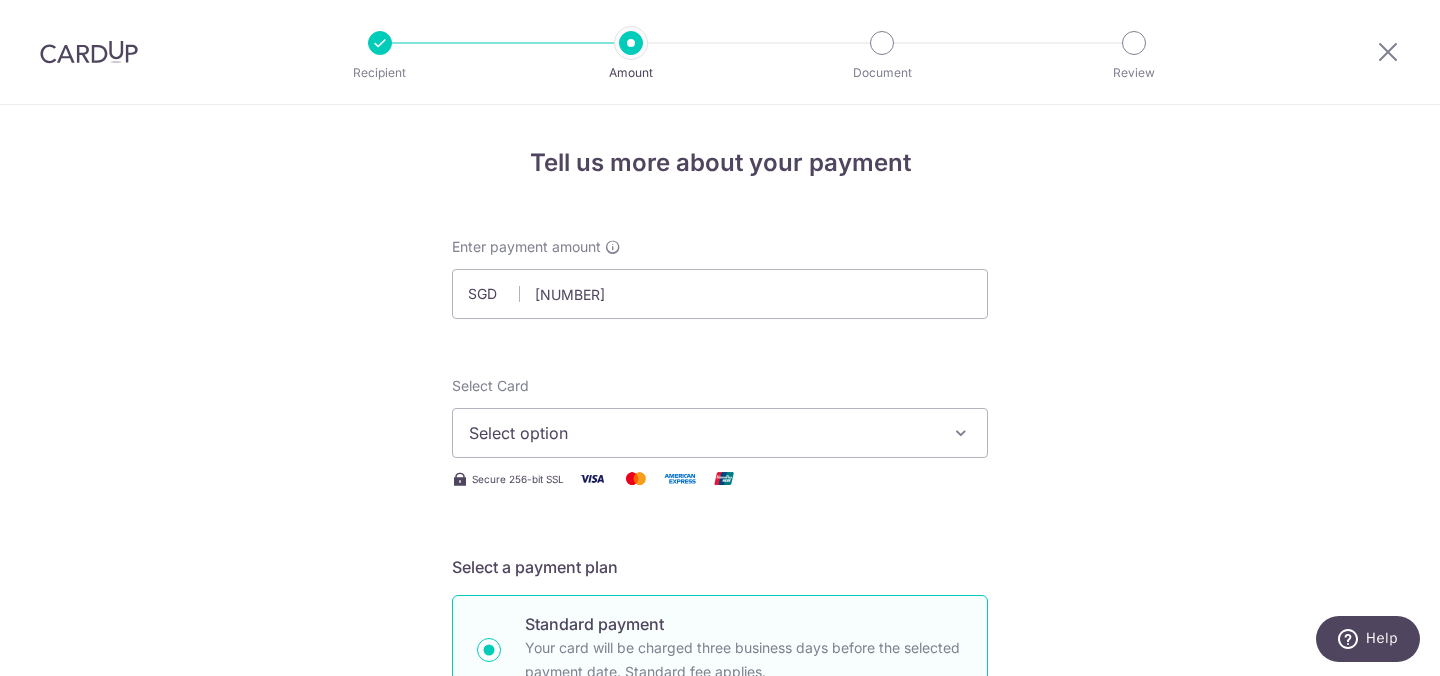 type on "2,039.60" 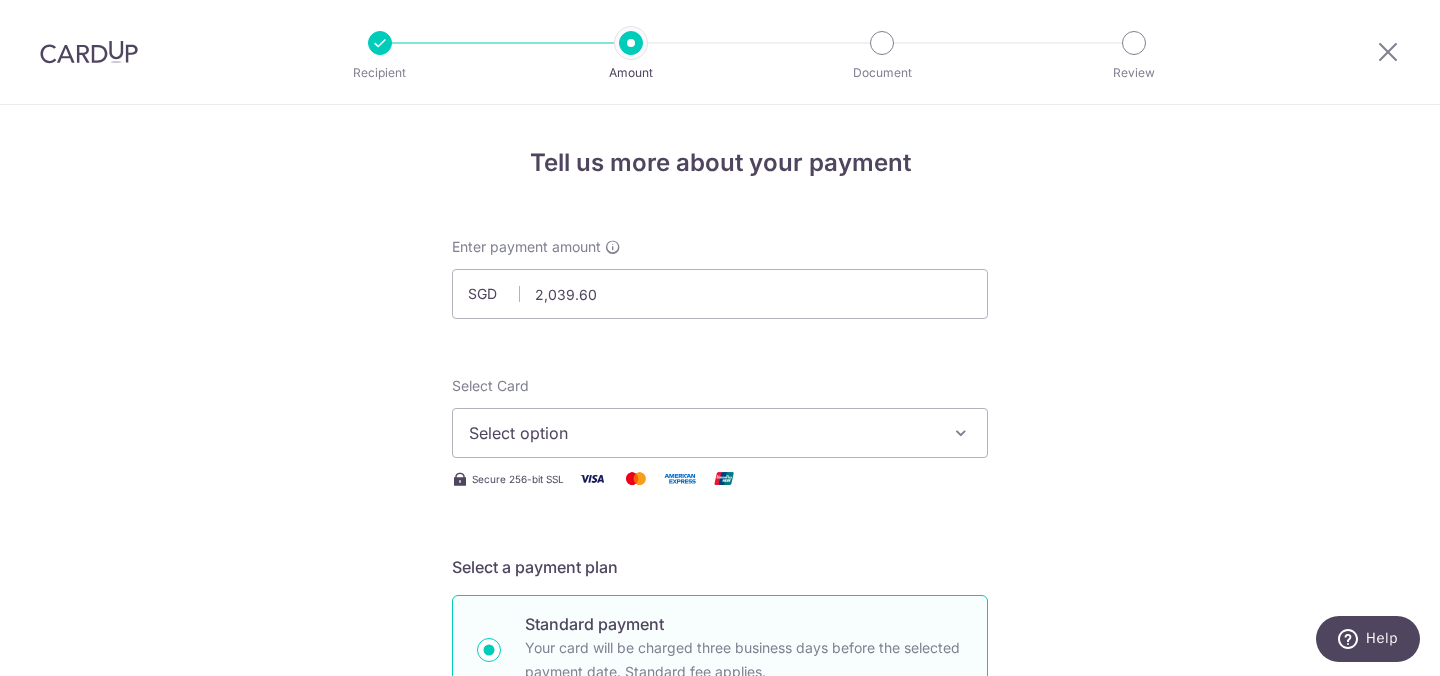 click on "Select option" at bounding box center (702, 433) 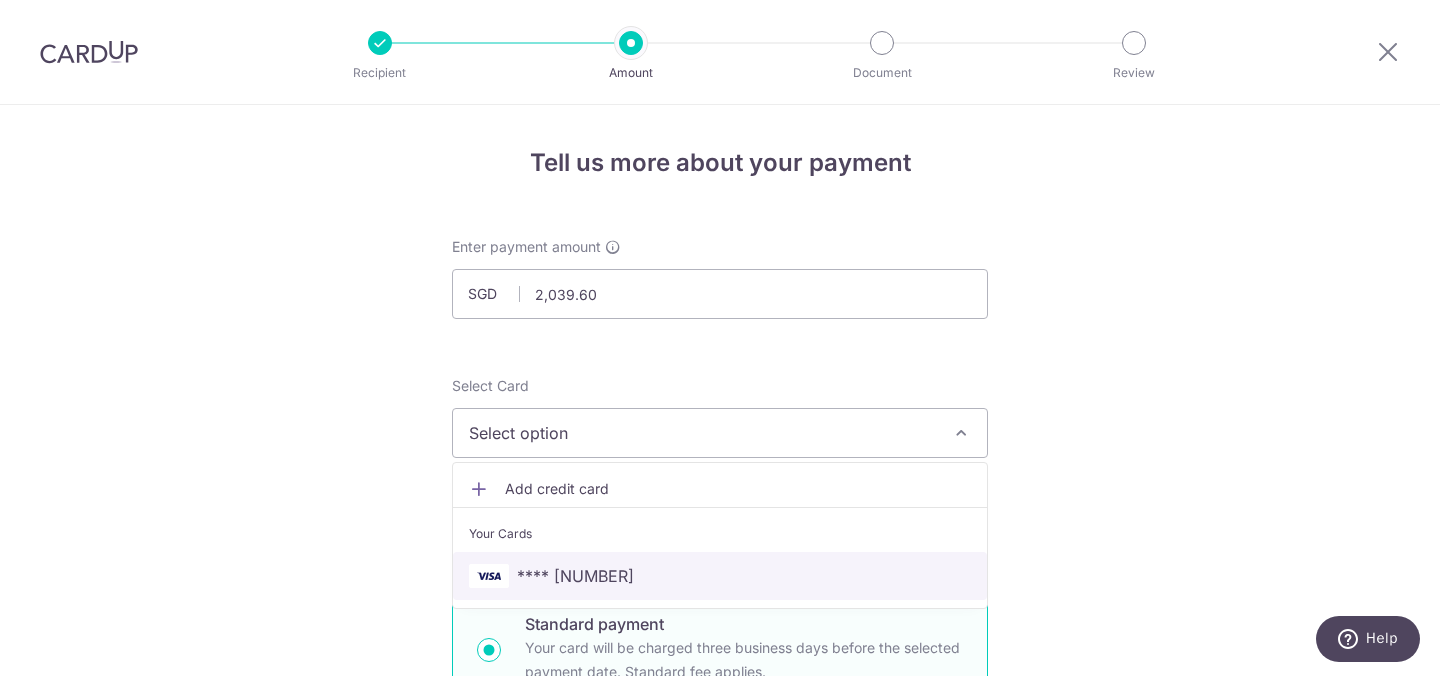click on "[CREDIT_CARD]" at bounding box center (720, 576) 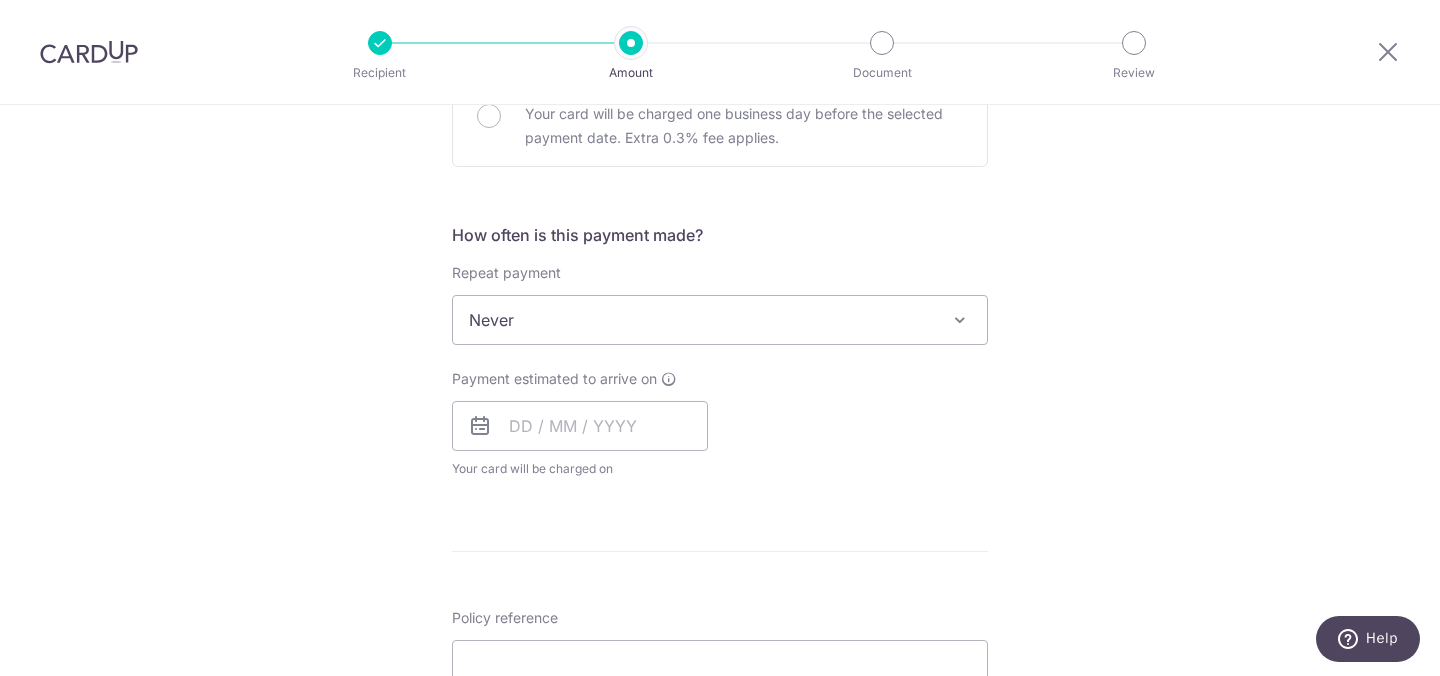 scroll, scrollTop: 696, scrollLeft: 0, axis: vertical 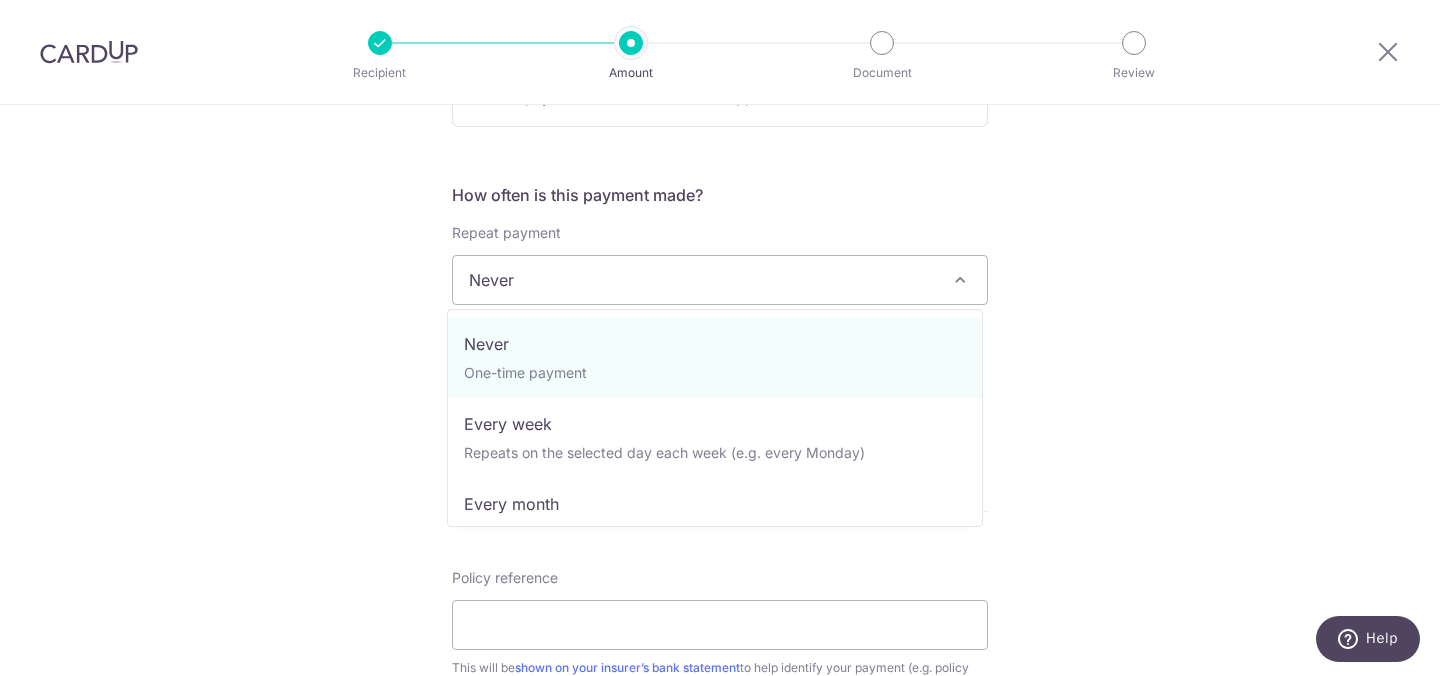 click on "Never" at bounding box center (720, 280) 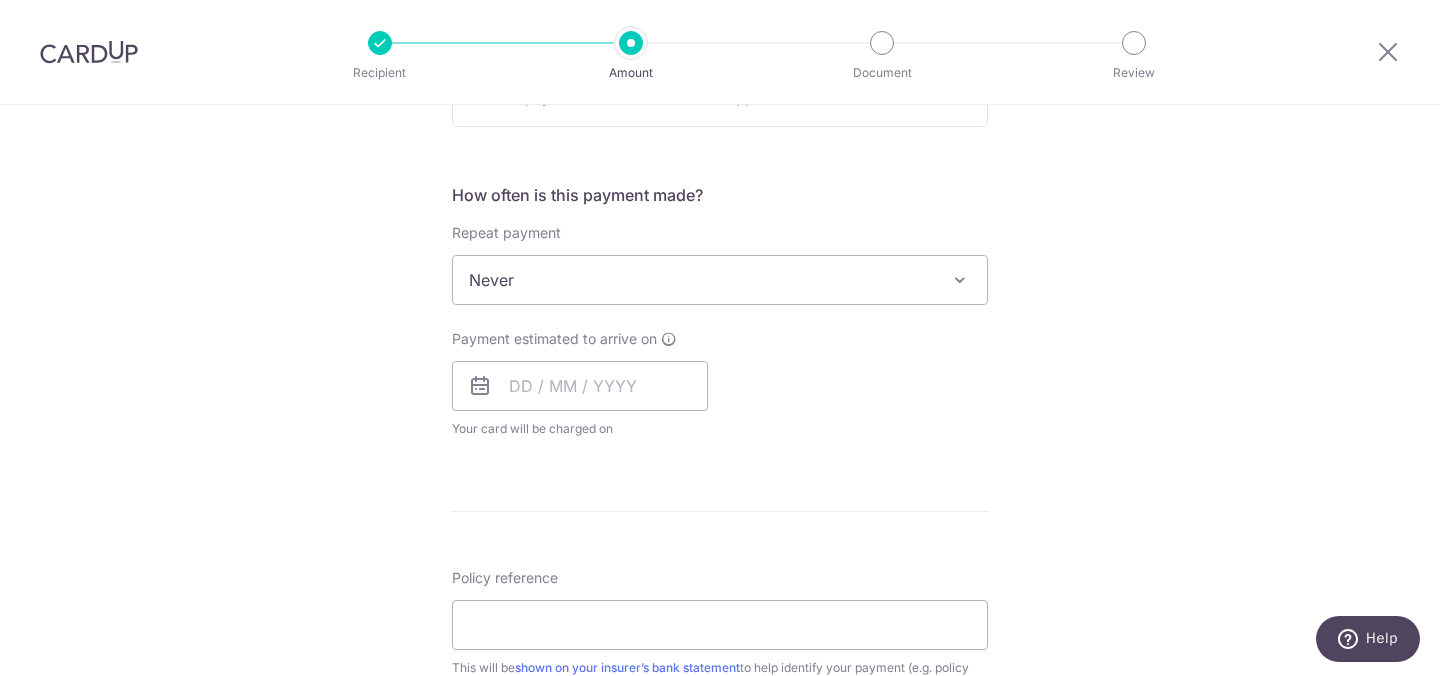 click on "Never" at bounding box center (720, 280) 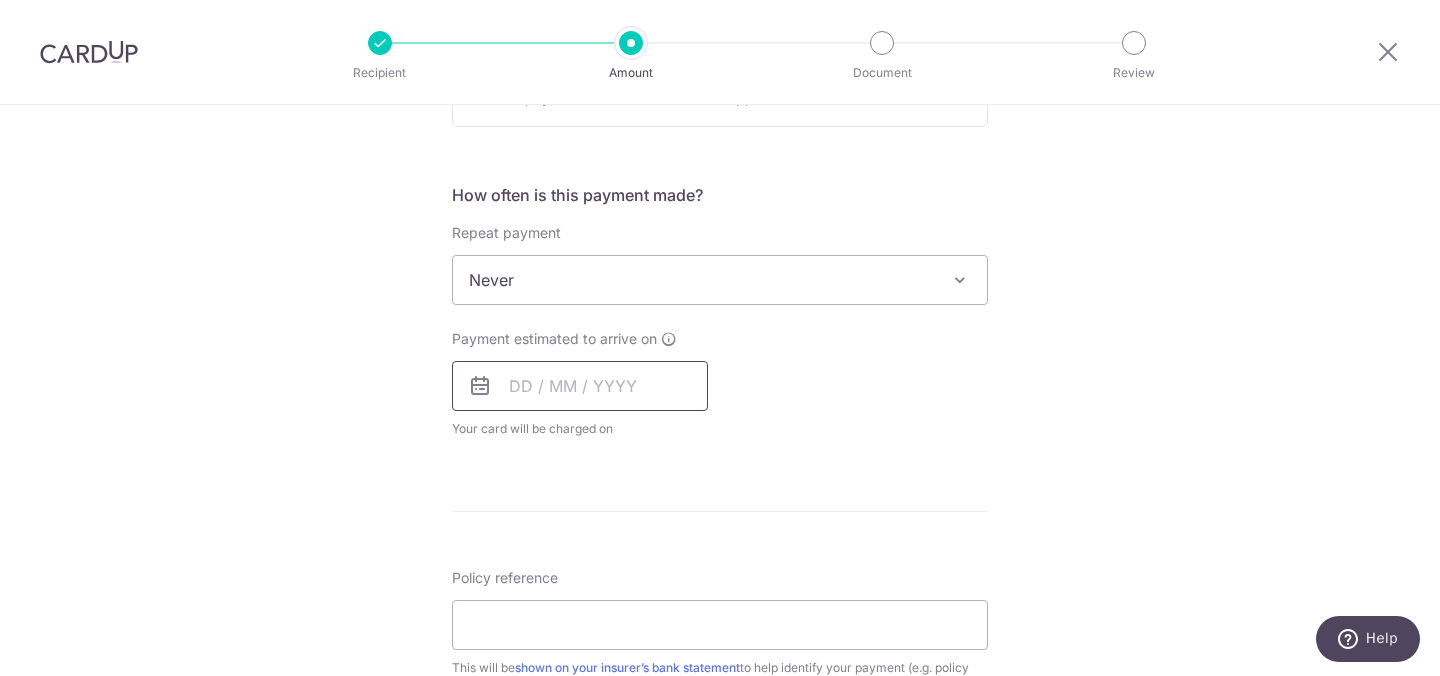 click at bounding box center [580, 386] 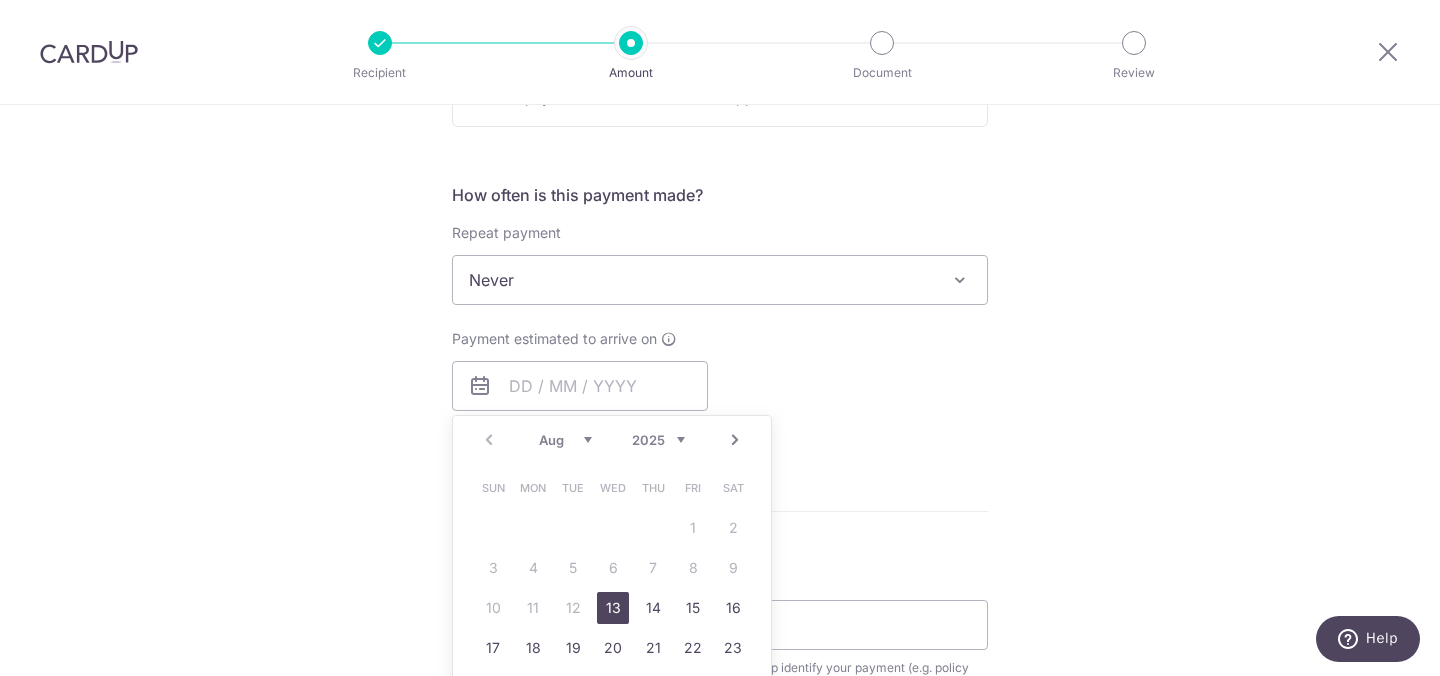 click on "13" at bounding box center [613, 608] 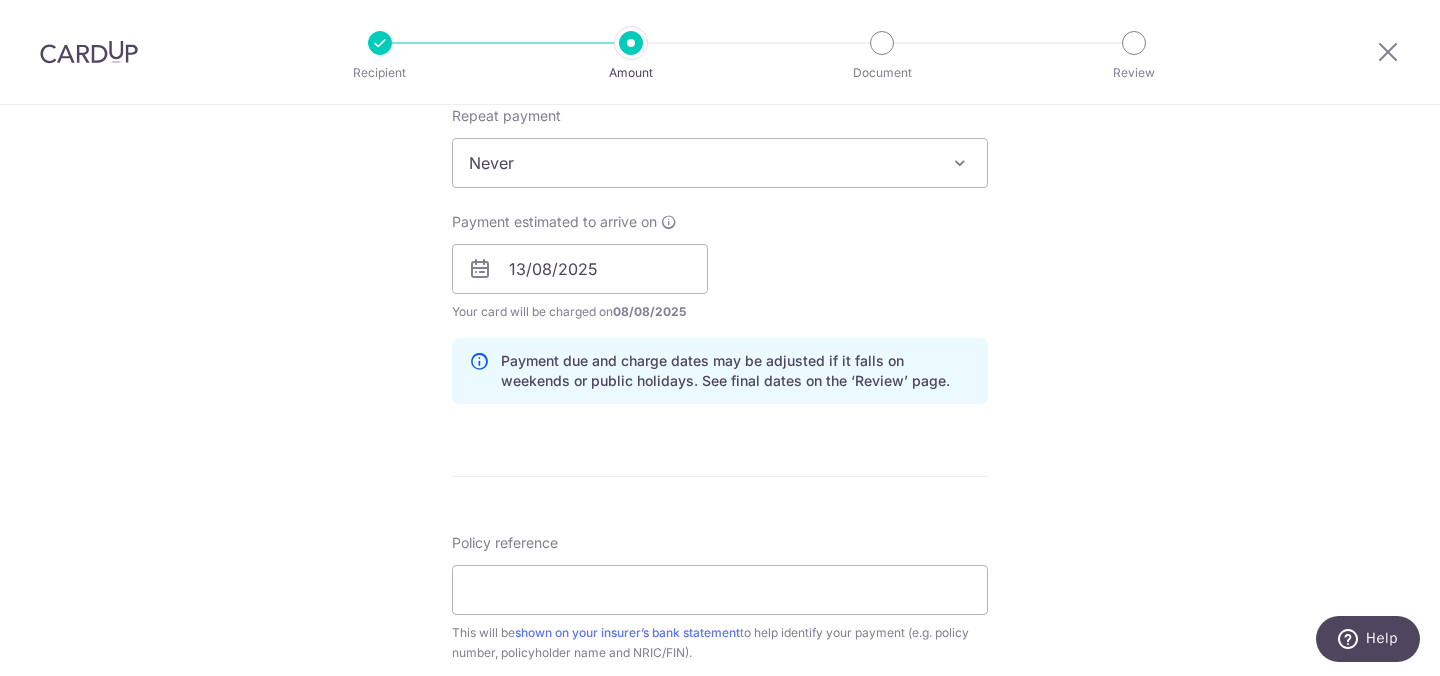 scroll, scrollTop: 815, scrollLeft: 0, axis: vertical 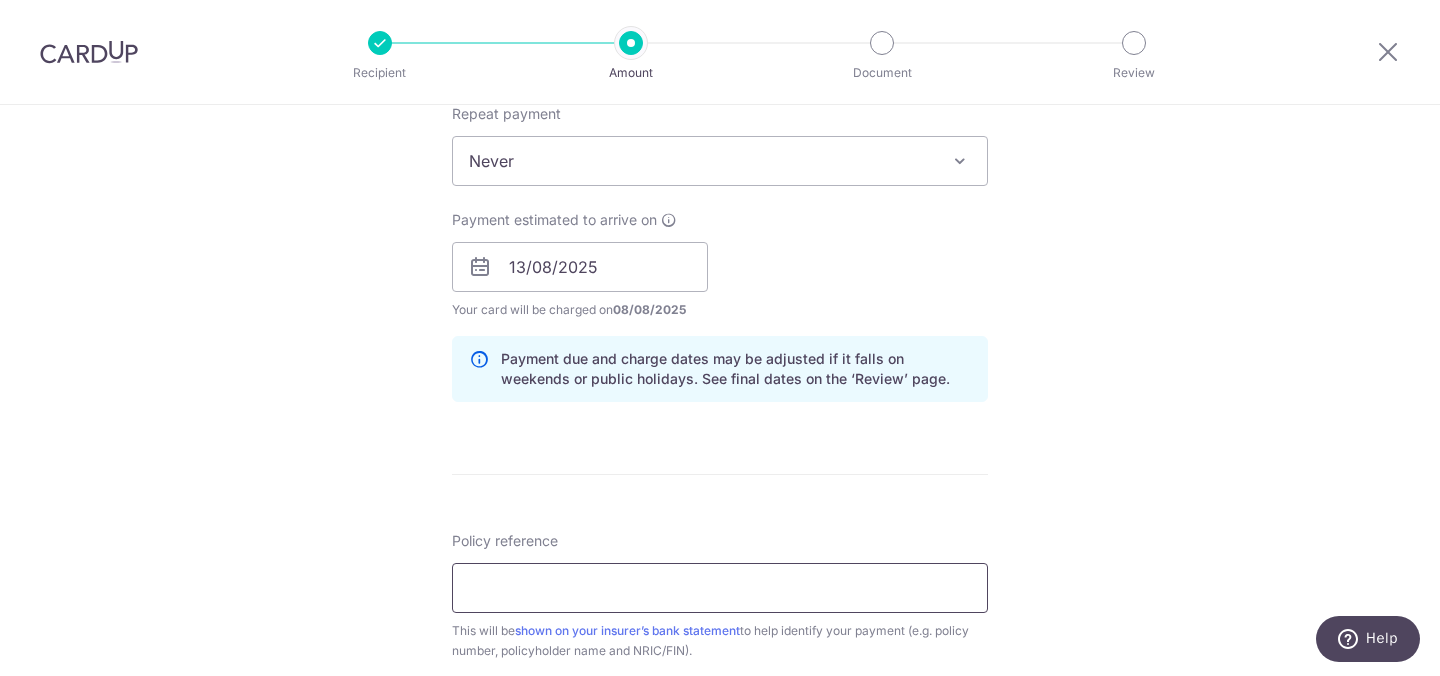 click on "Policy reference" at bounding box center [720, 588] 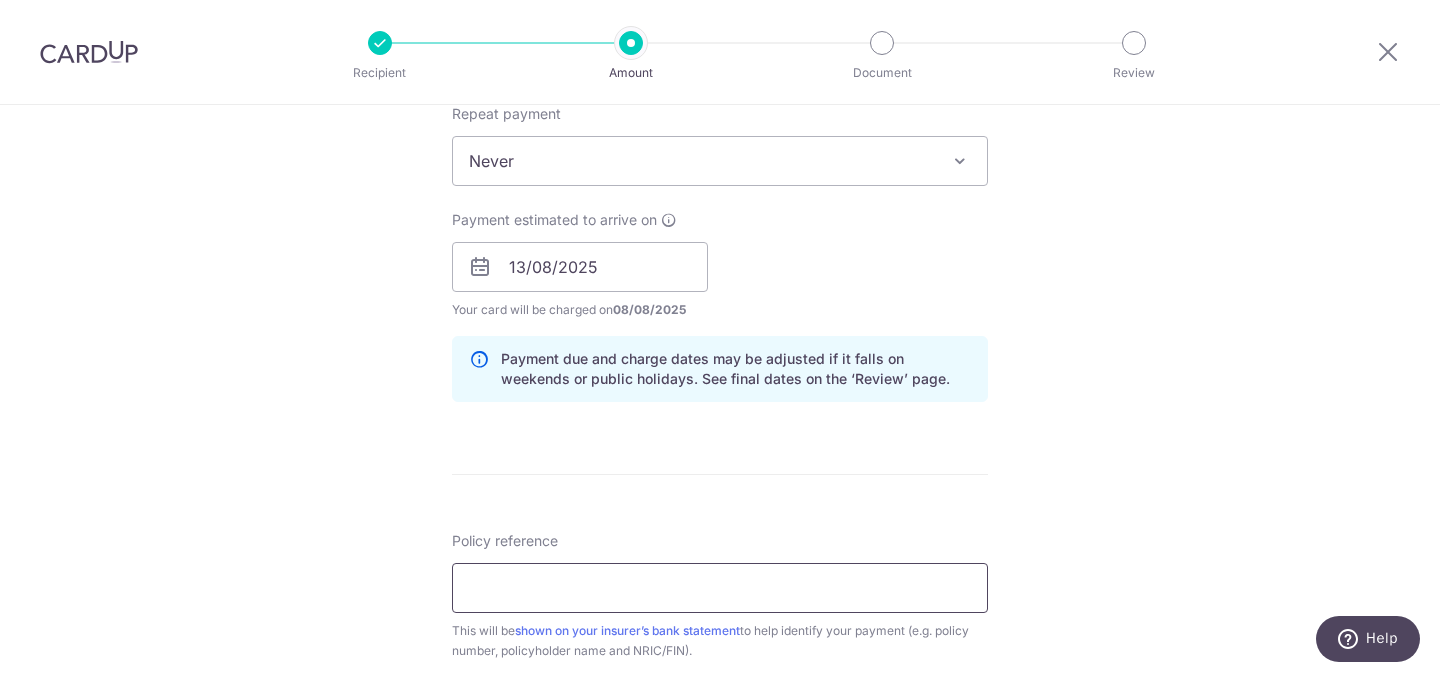 paste on "Prudential Assurance" 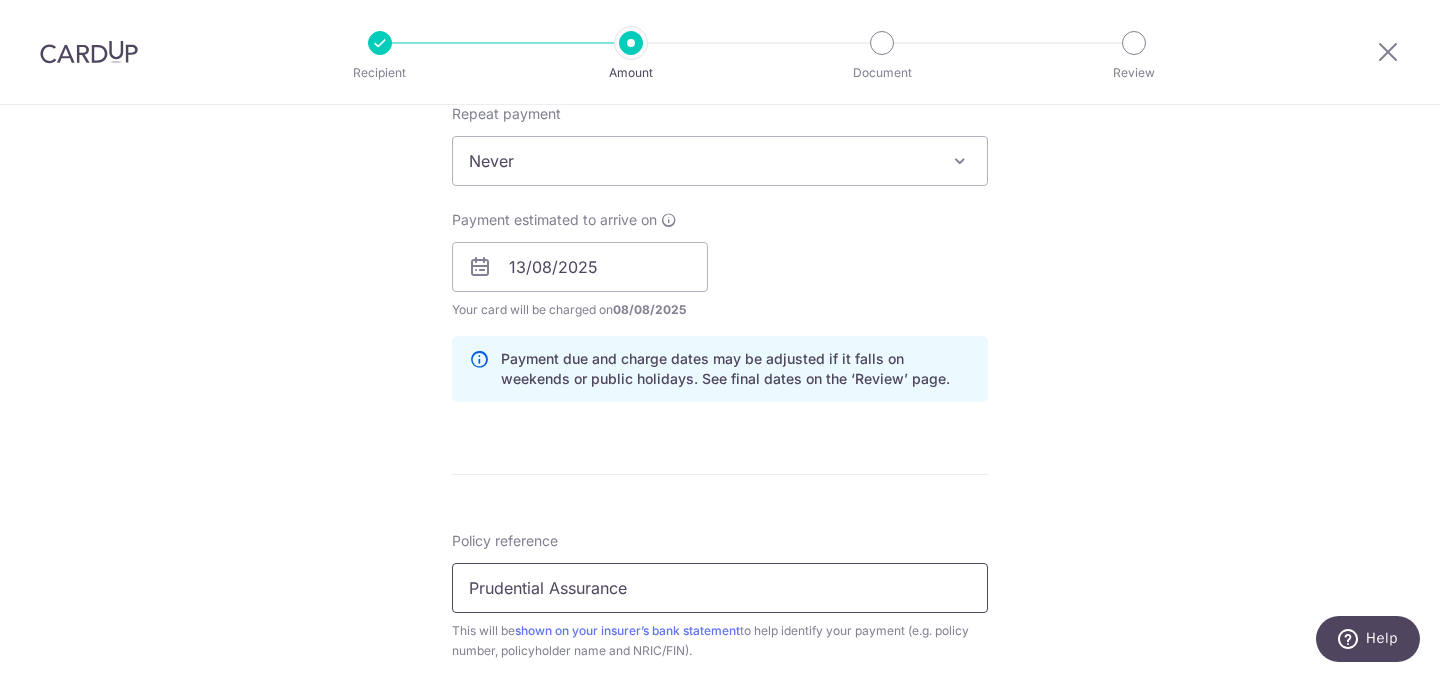 drag, startPoint x: 681, startPoint y: 598, endPoint x: 454, endPoint y: 565, distance: 229.38614 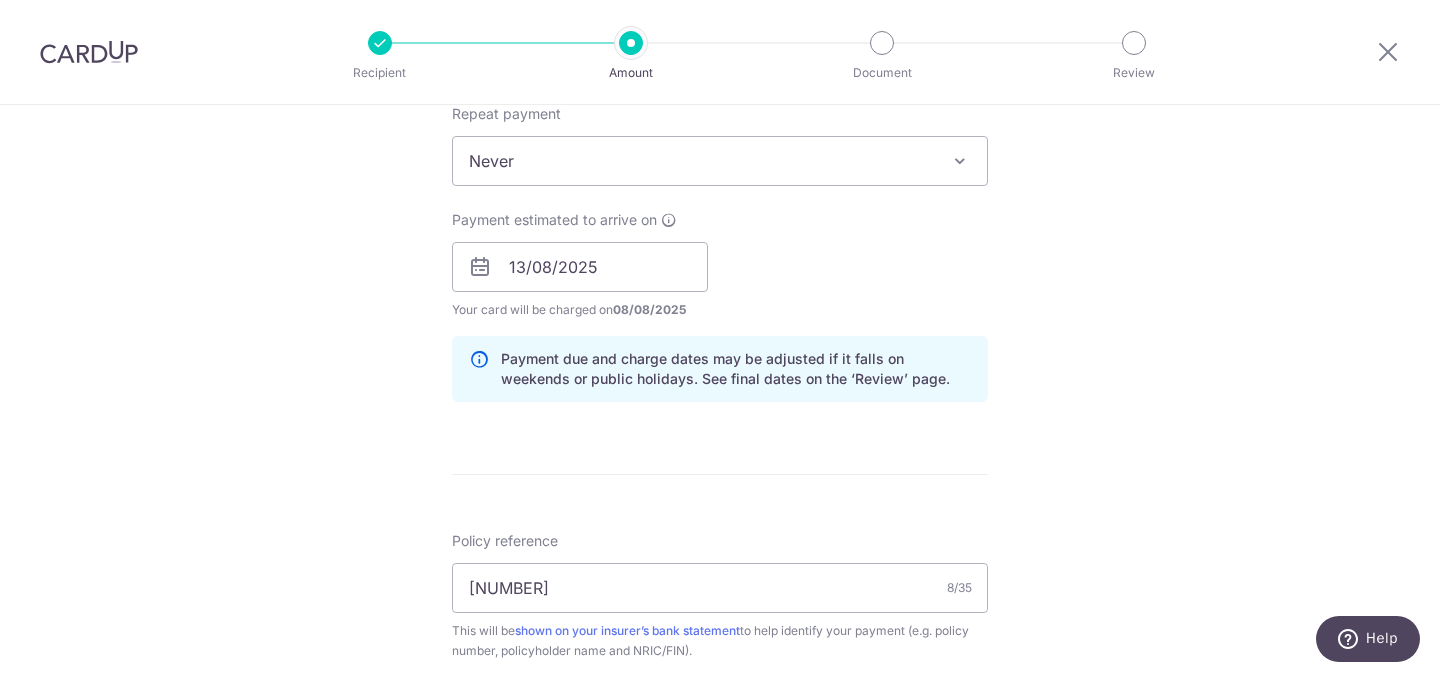 click on "Enter payment amount
SGD
2,039.60
2039.60
Select Card
**** 6720
Add credit card
Your Cards
**** 6720
Secure 256-bit SSL
Text
New card details
Card
Secure 256-bit SSL" at bounding box center (720, 254) 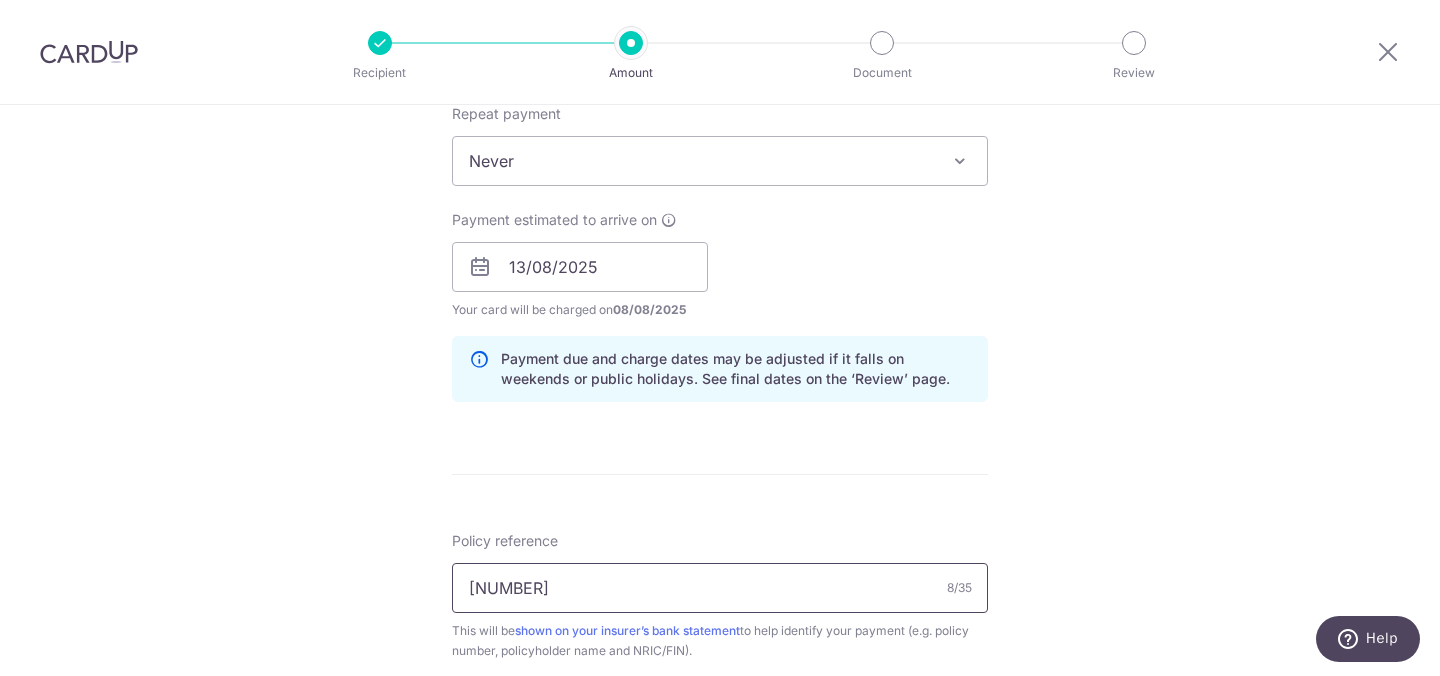 click on "[PHONE]" at bounding box center (720, 588) 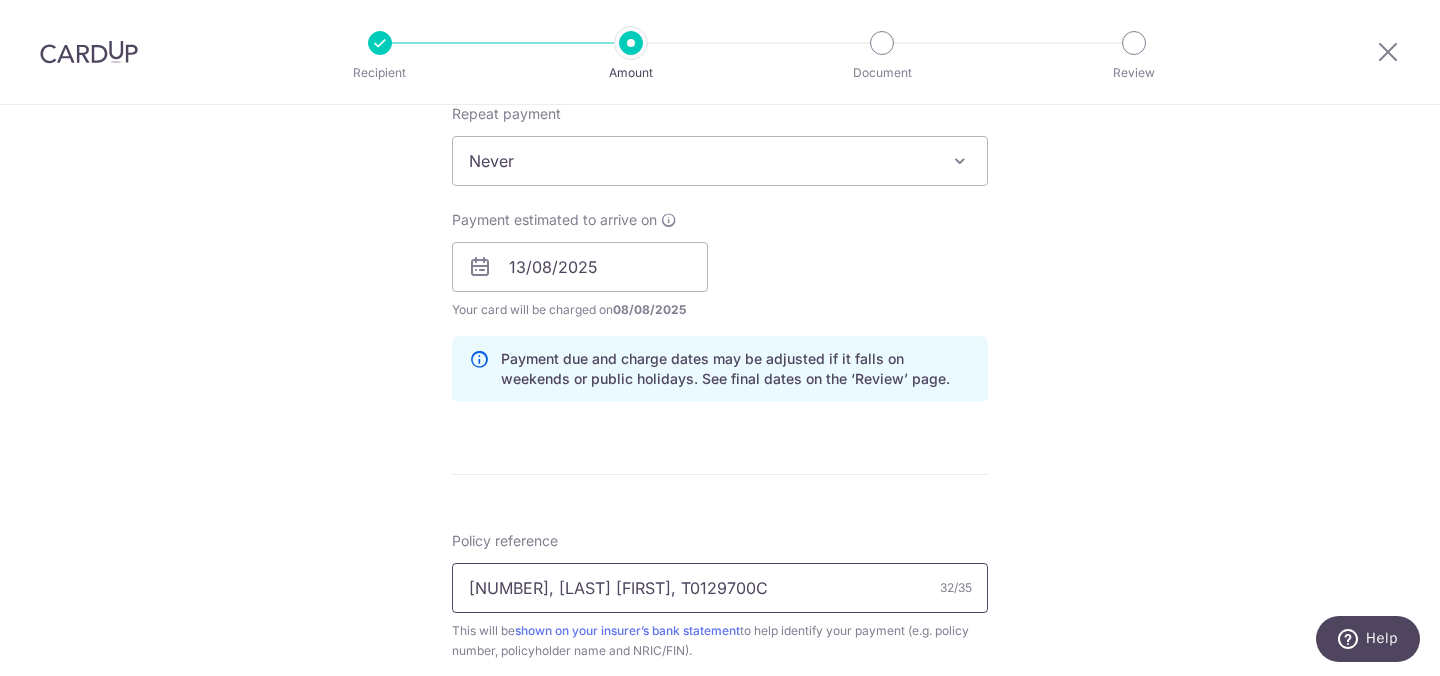 type on "59606223, SEOW HUI EN, T0129700C" 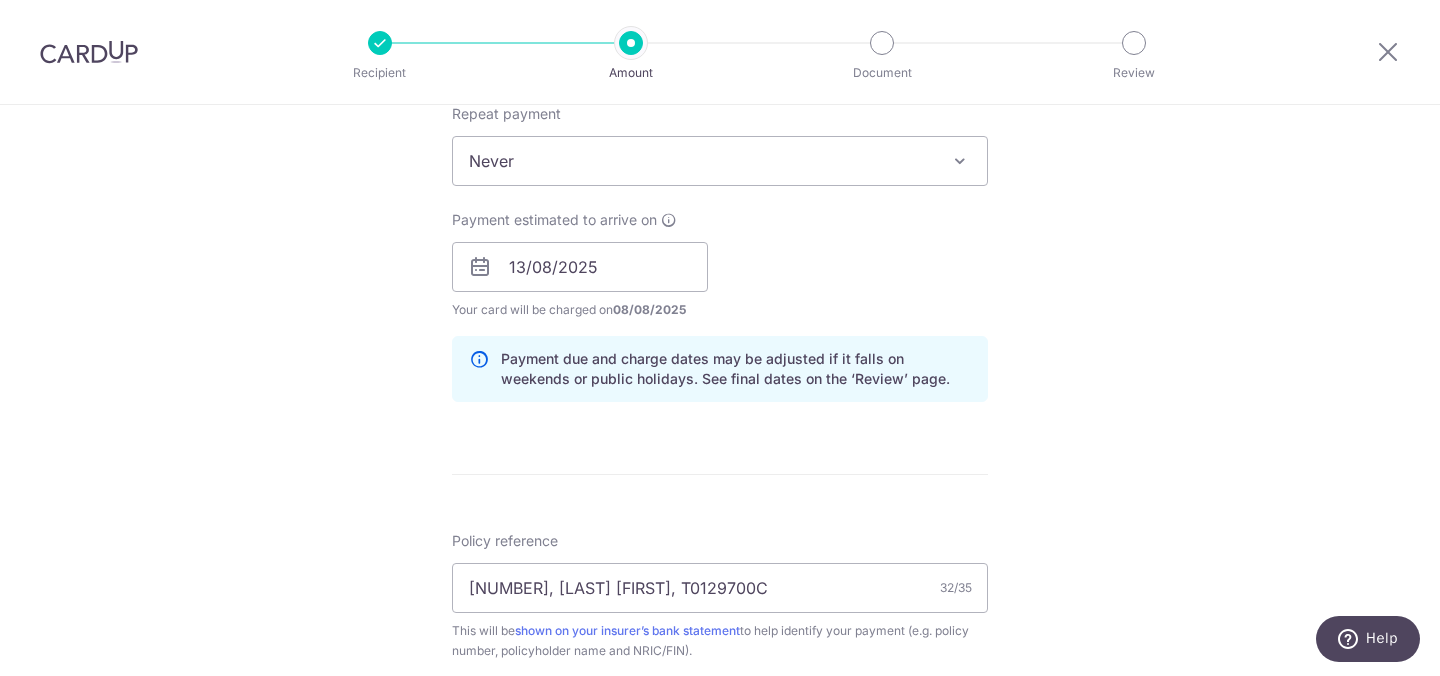 click on "Tell us more about your payment
Enter payment amount
SGD
2,039.60
2039.60
Select Card
**** 6720
Add credit card
Your Cards
**** 6720
Secure 256-bit SSL
Text
New card details
Card
Secure 256-bit SSL" at bounding box center (720, 235) 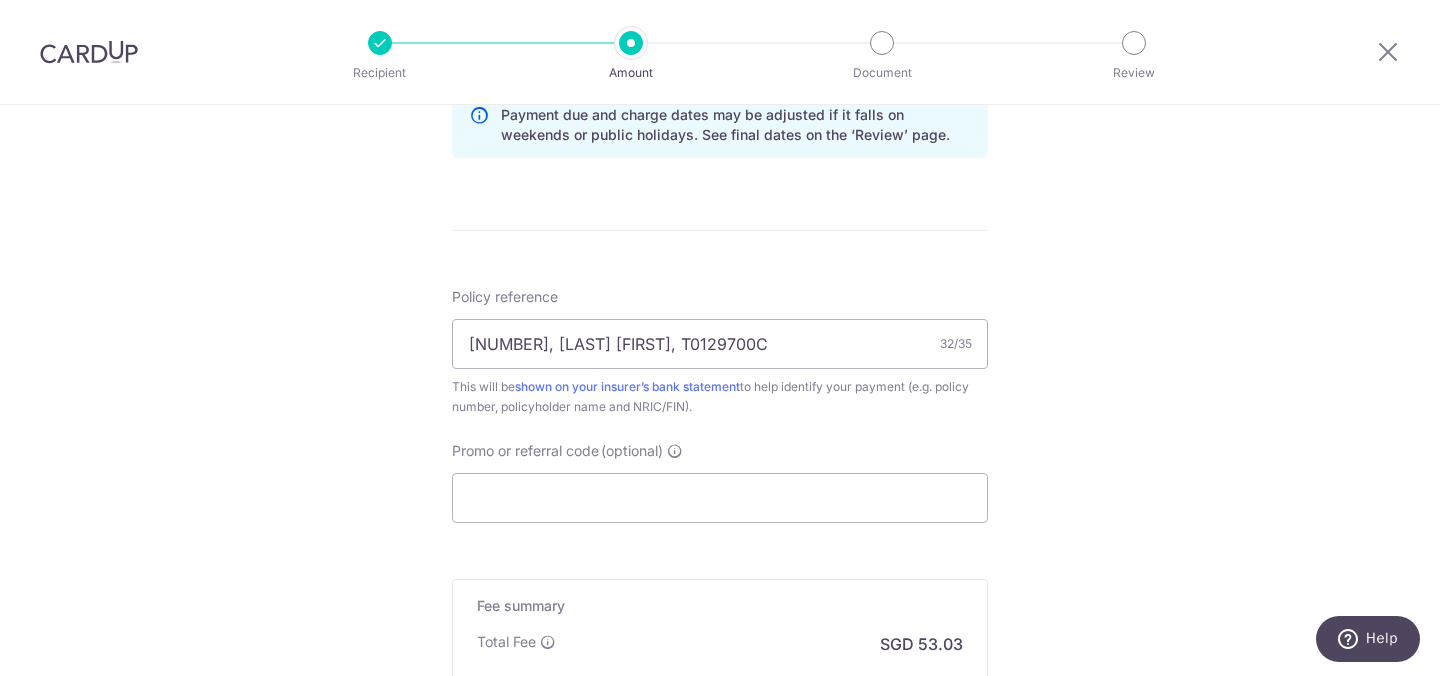 scroll, scrollTop: 1059, scrollLeft: 0, axis: vertical 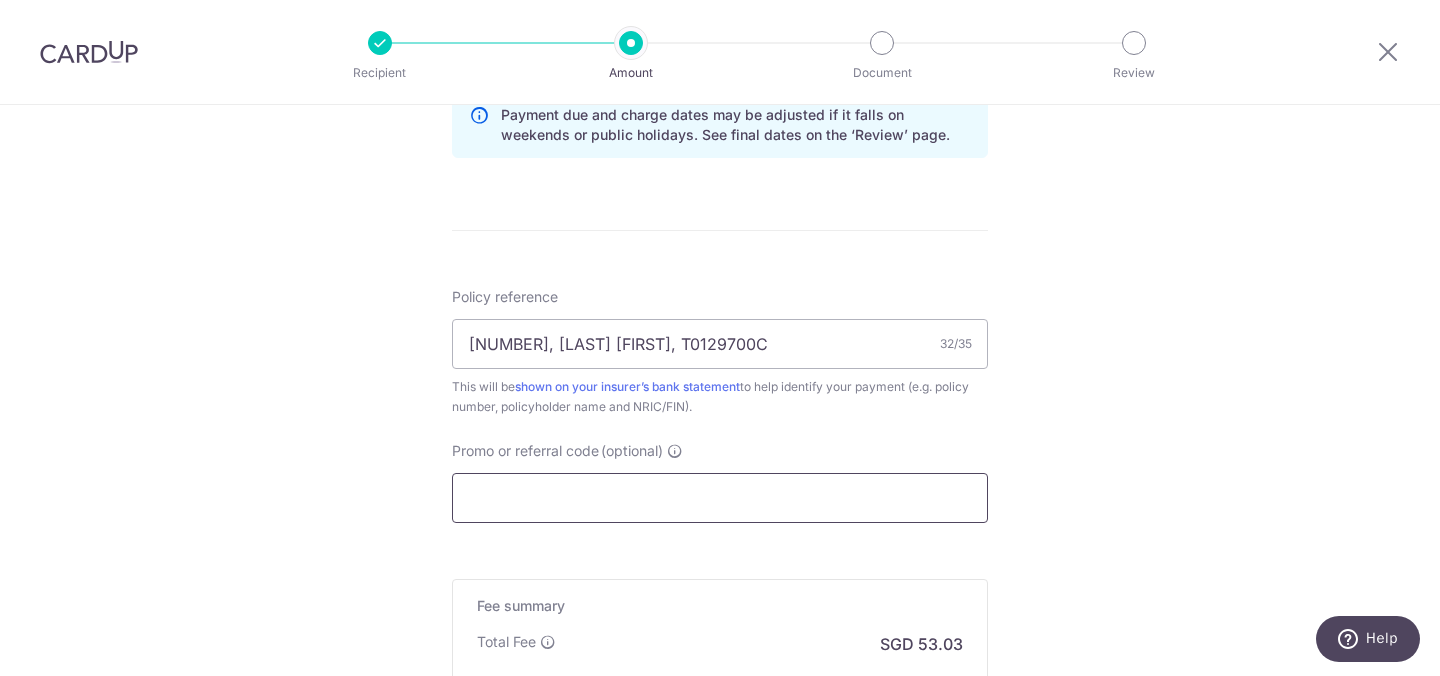 click on "Promo or referral code
(optional)" at bounding box center [720, 498] 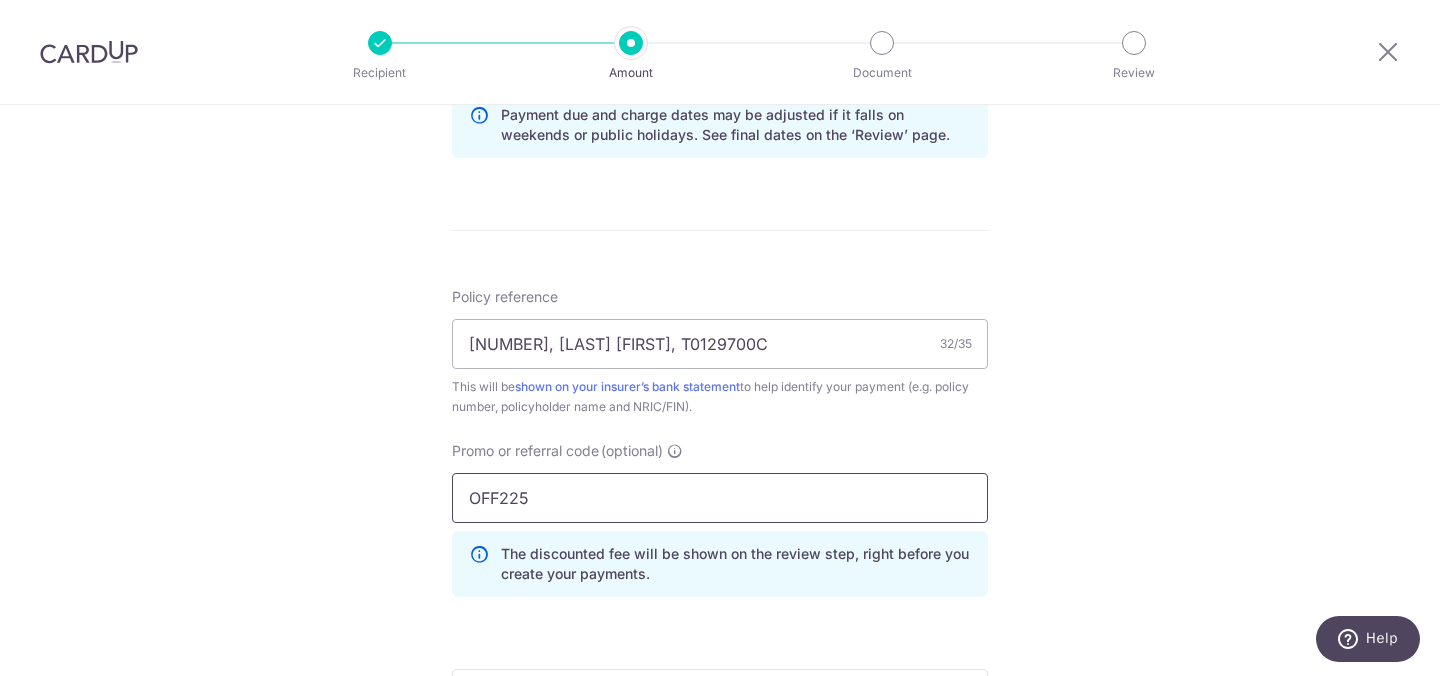 type on "OFF225" 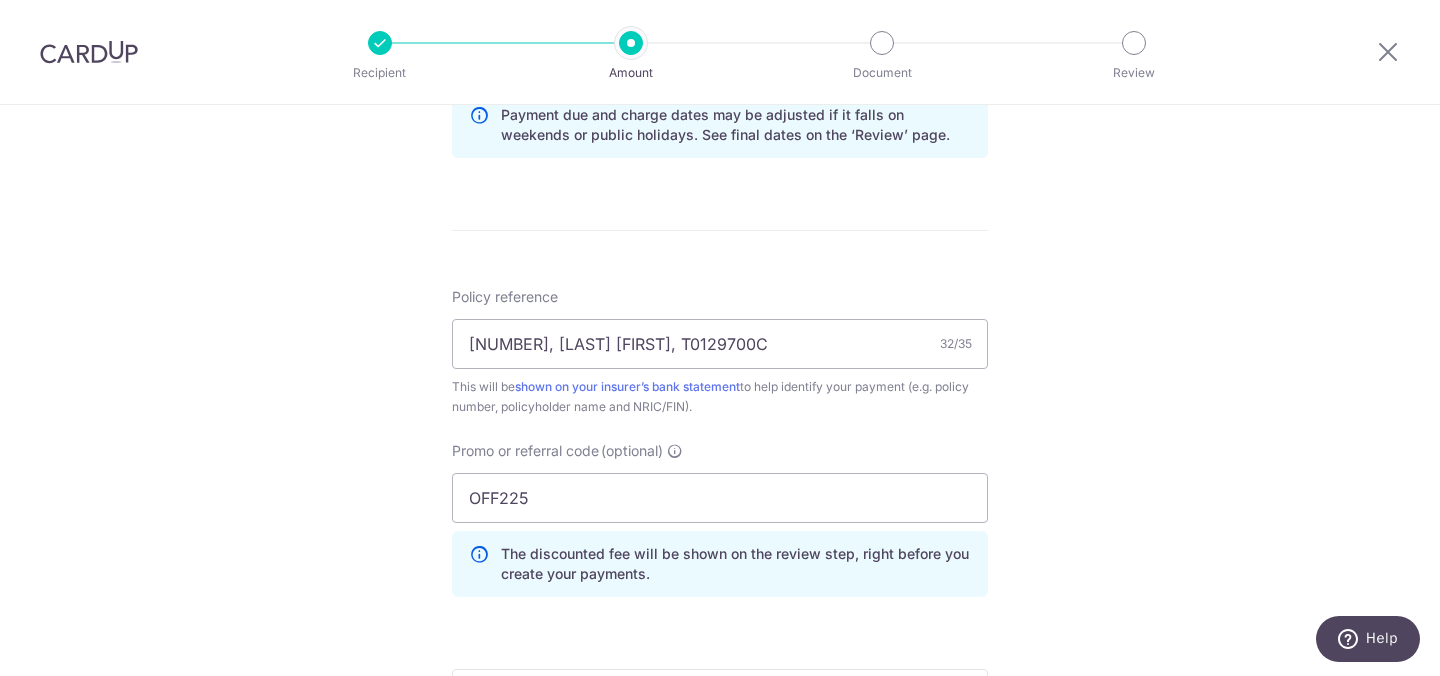 click on "Tell us more about your payment
Enter payment amount
SGD
2,039.60
2039.60
Select Card
**** 6720
Add credit card
Your Cards
**** 6720
Secure 256-bit SSL
Text
New card details
Card
Secure 256-bit SSL" at bounding box center [720, 36] 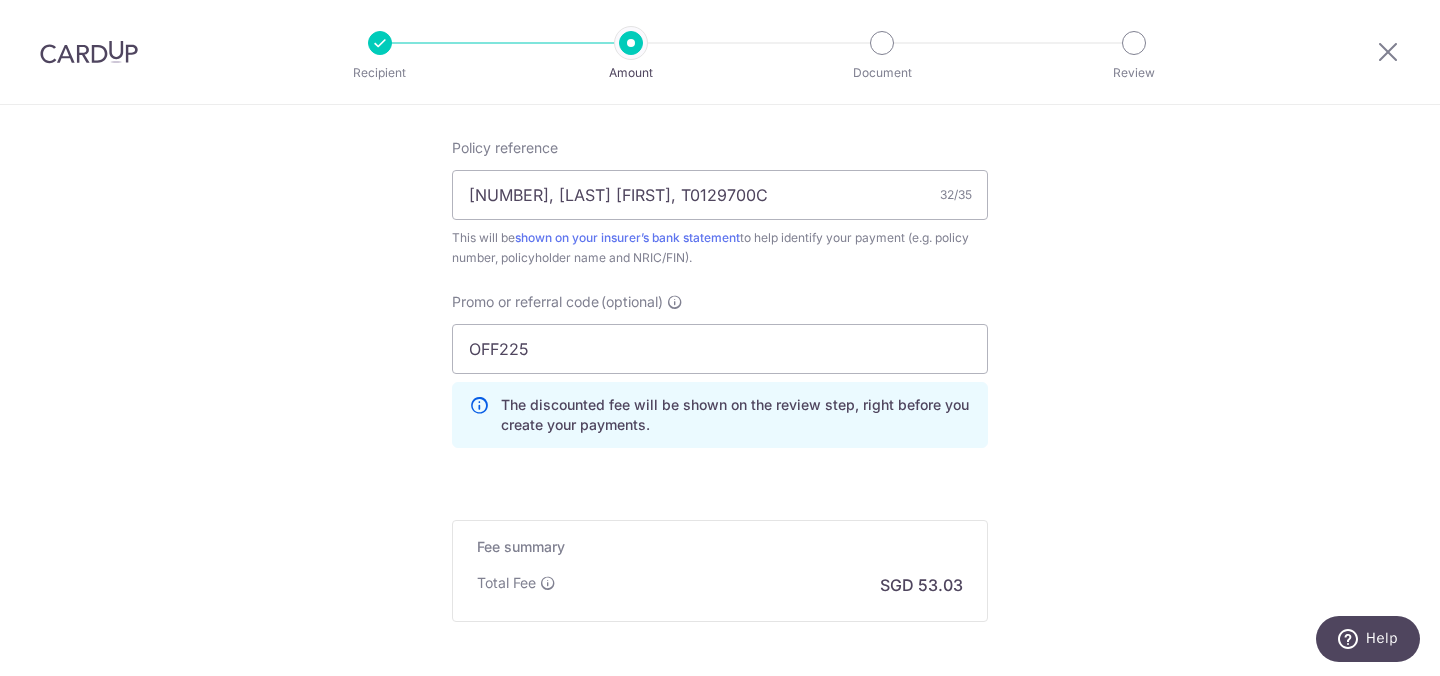 scroll, scrollTop: 1372, scrollLeft: 0, axis: vertical 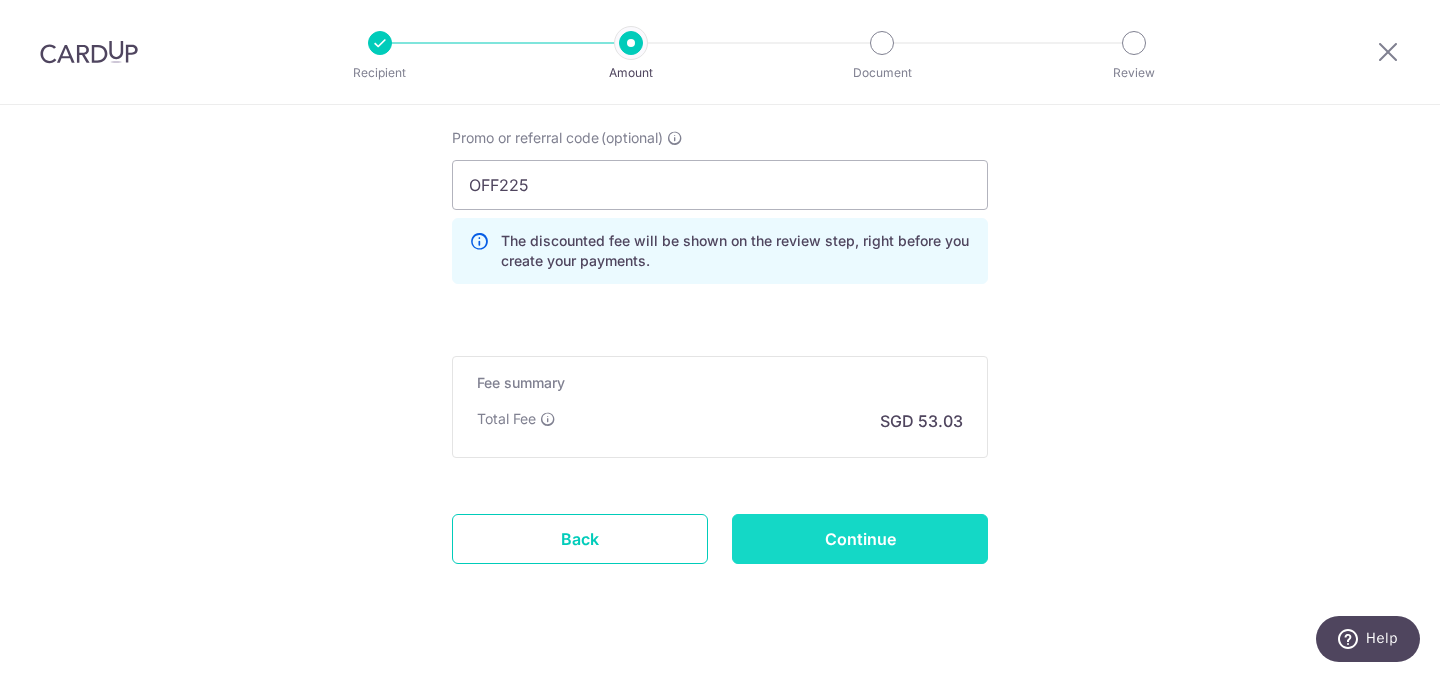 click on "Continue" at bounding box center (860, 539) 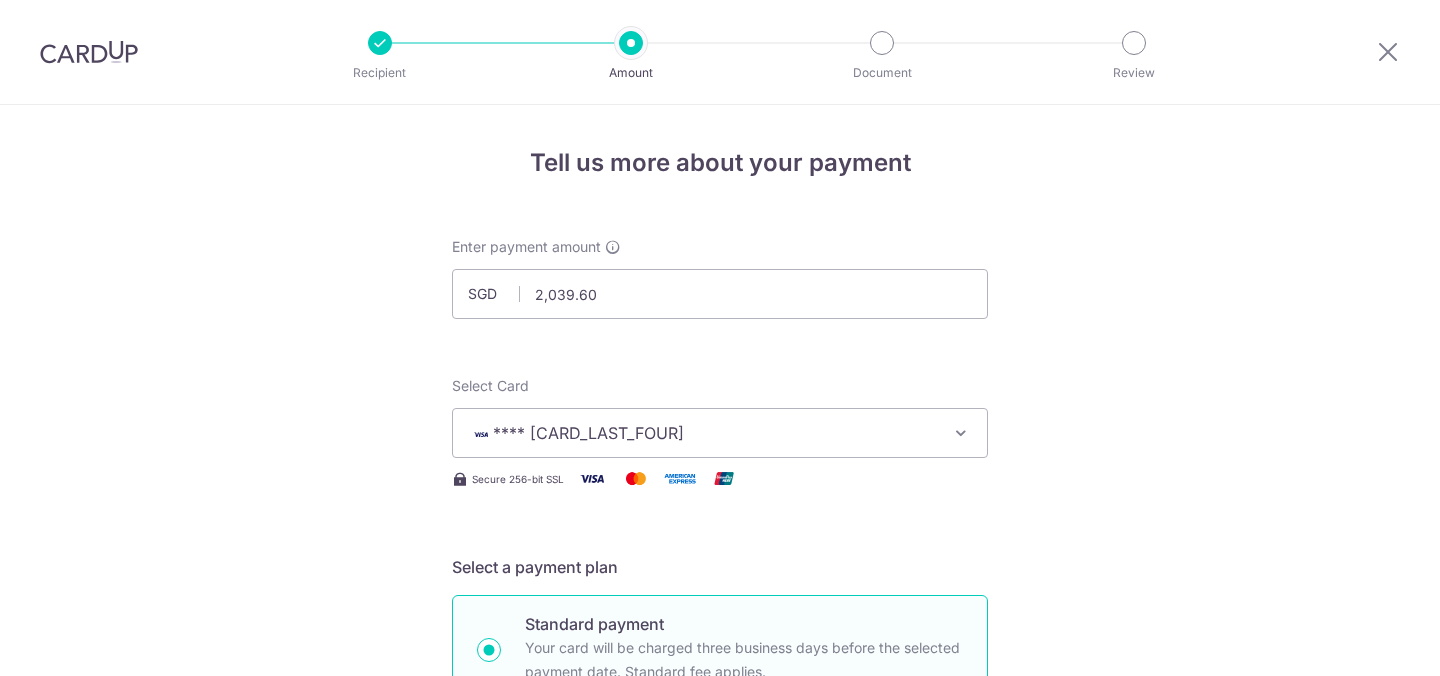 scroll, scrollTop: 0, scrollLeft: 0, axis: both 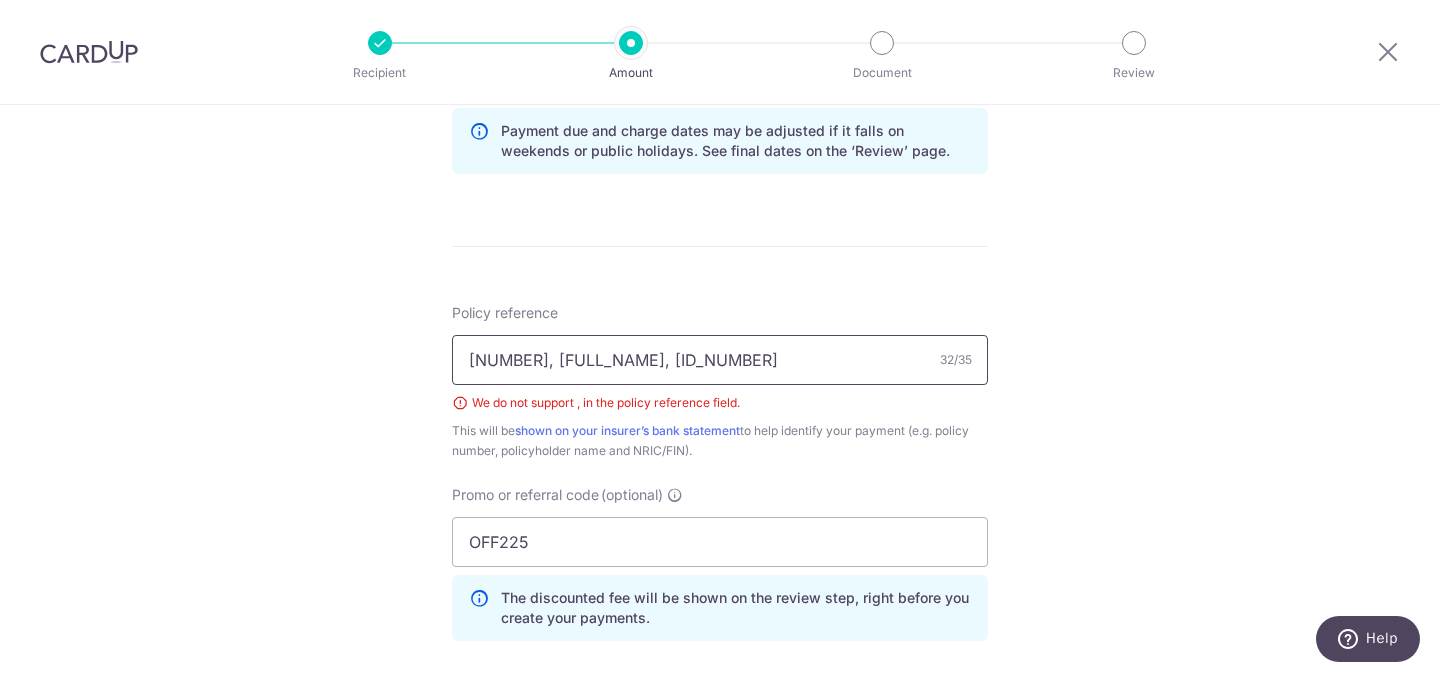 drag, startPoint x: 782, startPoint y: 358, endPoint x: 590, endPoint y: 362, distance: 192.04166 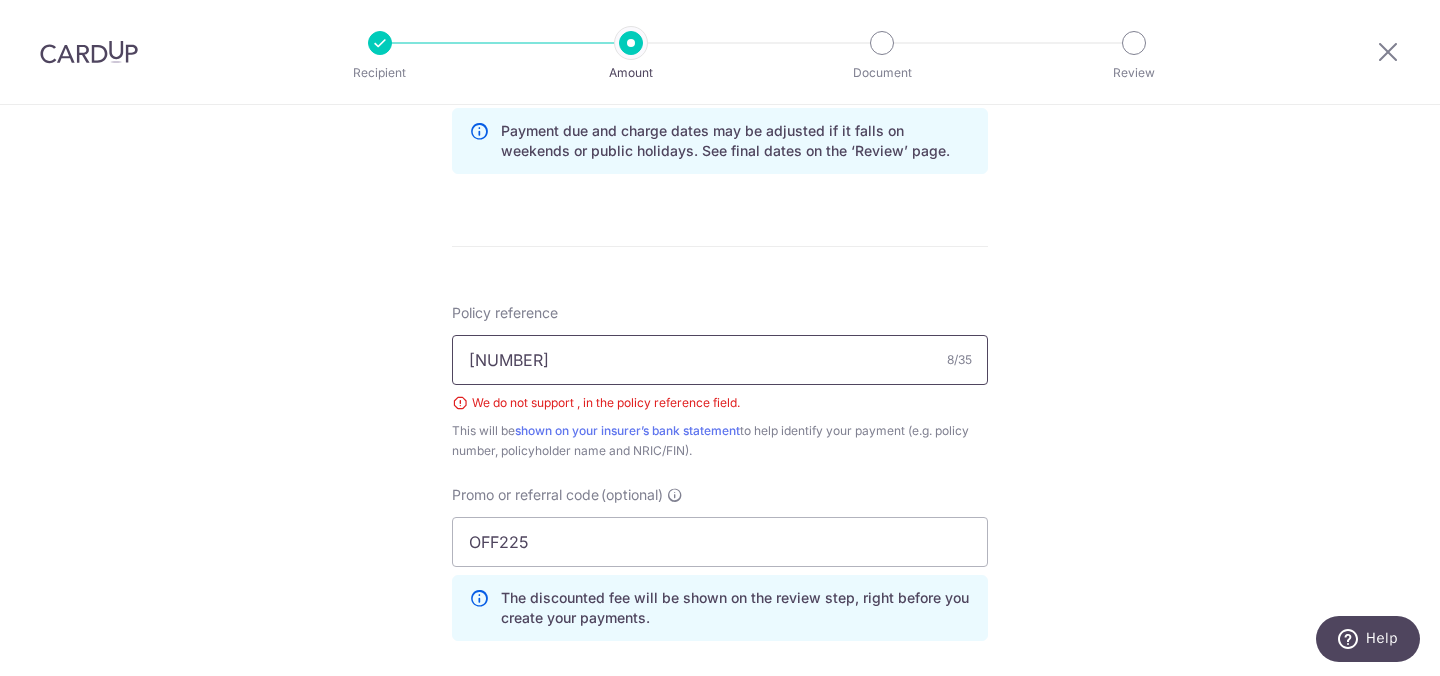 type on "59606223" 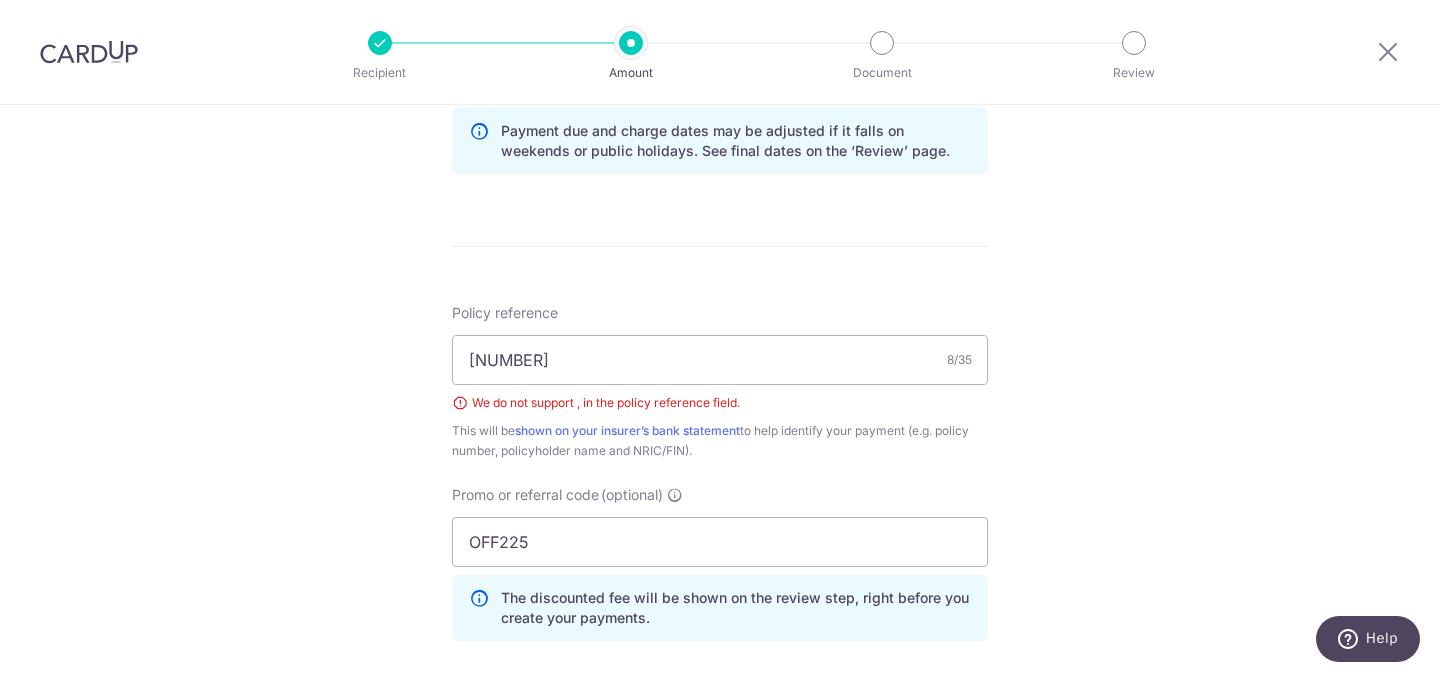 click on "Tell us more about your payment
Enter payment amount
SGD
2,039.60
2039.60
Select Card
**** 6720
Add credit card
Your Cards
**** 6720
Secure 256-bit SSL
Text
New card details
Card
Secure 256-bit SSL" at bounding box center (720, 66) 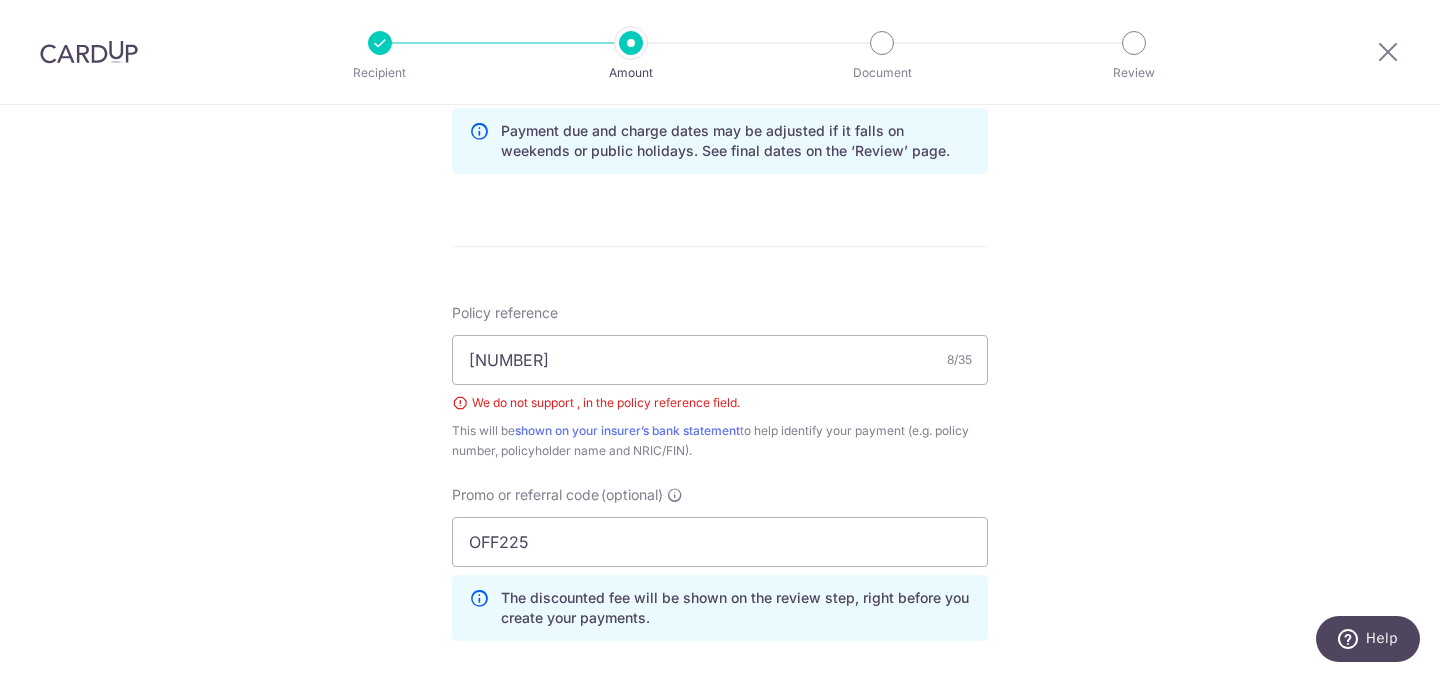 click on "Tell us more about your payment
Enter payment amount
SGD
2,039.60
2039.60
Select Card
**** 6720
Add credit card
Your Cards
**** 6720
Secure 256-bit SSL
Text
New card details
Card
Secure 256-bit SSL" at bounding box center [720, 66] 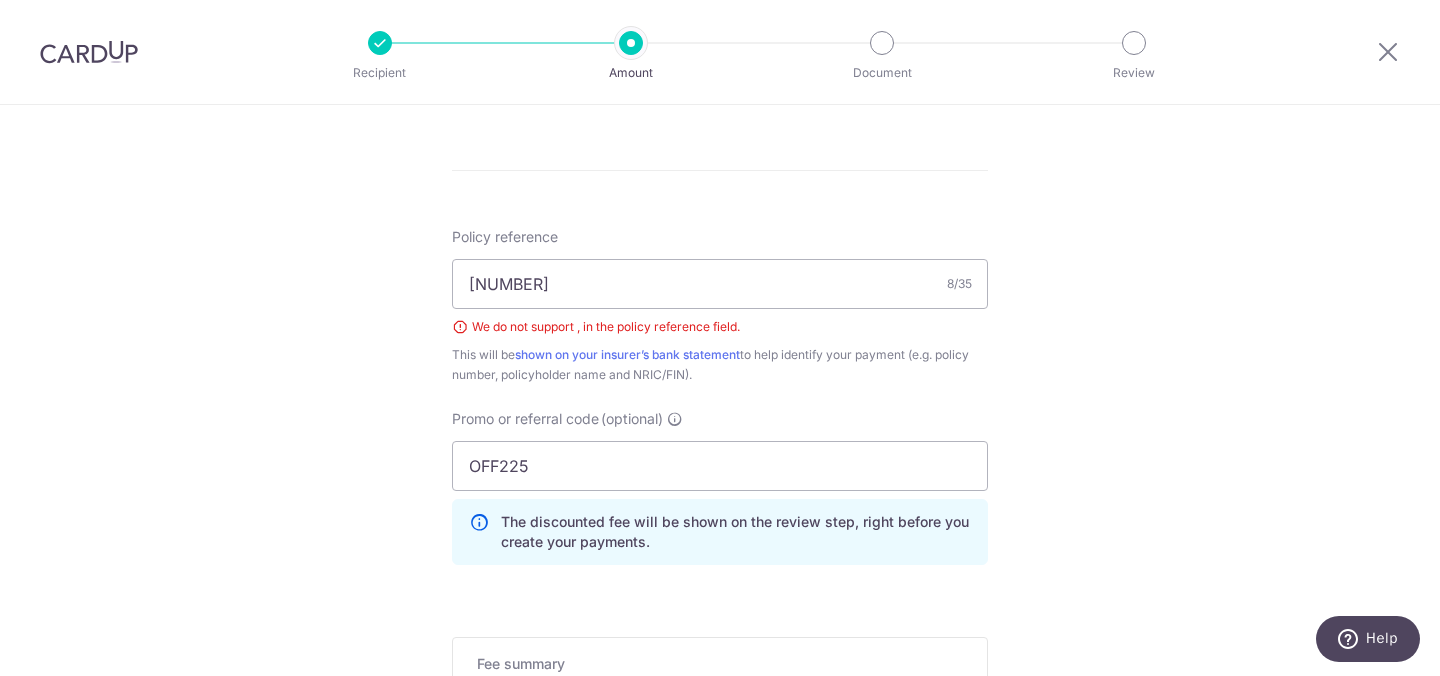 scroll, scrollTop: 1370, scrollLeft: 0, axis: vertical 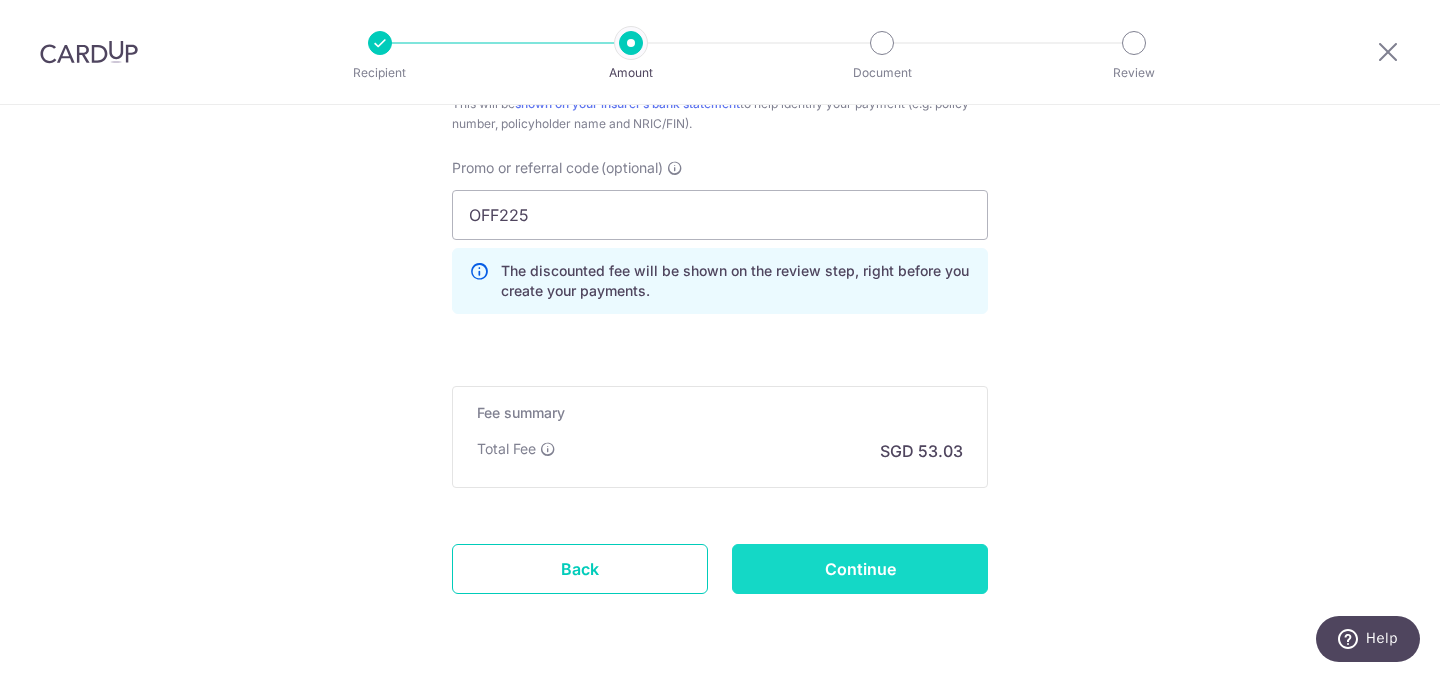 click on "Continue" at bounding box center (860, 569) 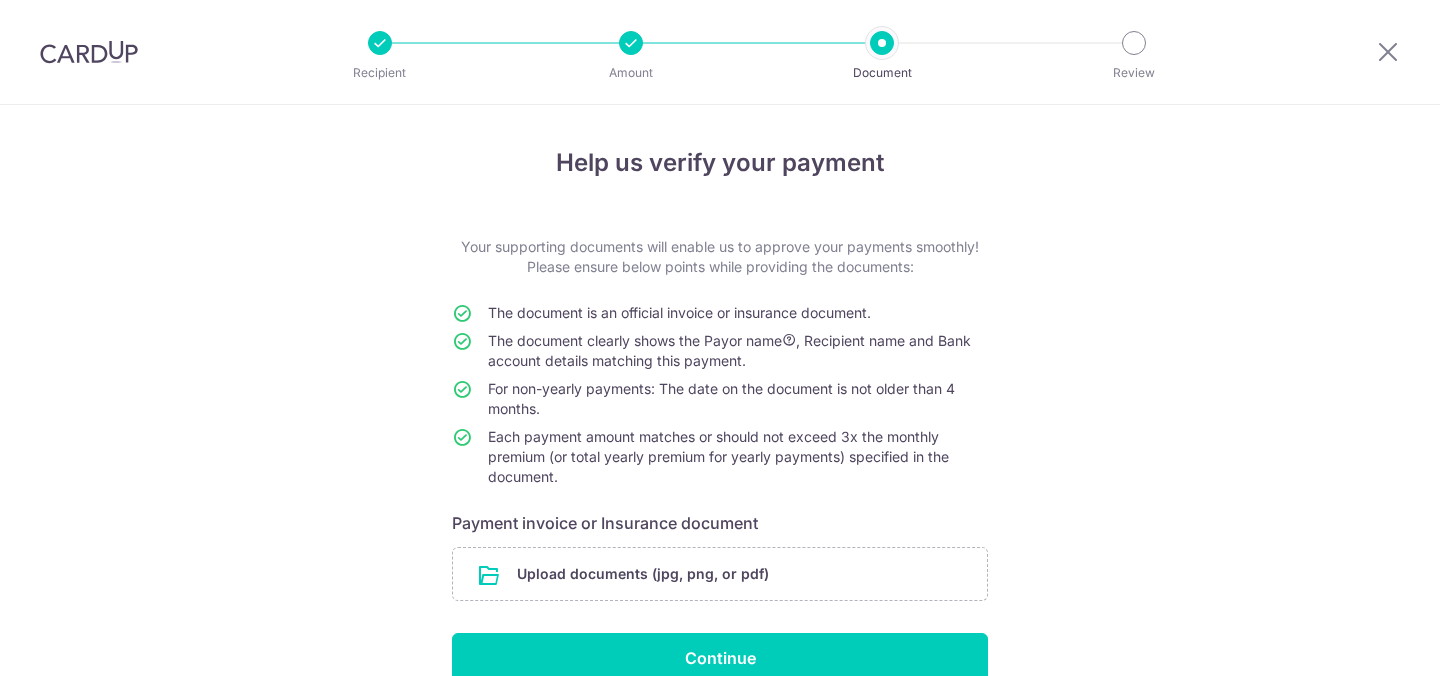 scroll, scrollTop: 0, scrollLeft: 0, axis: both 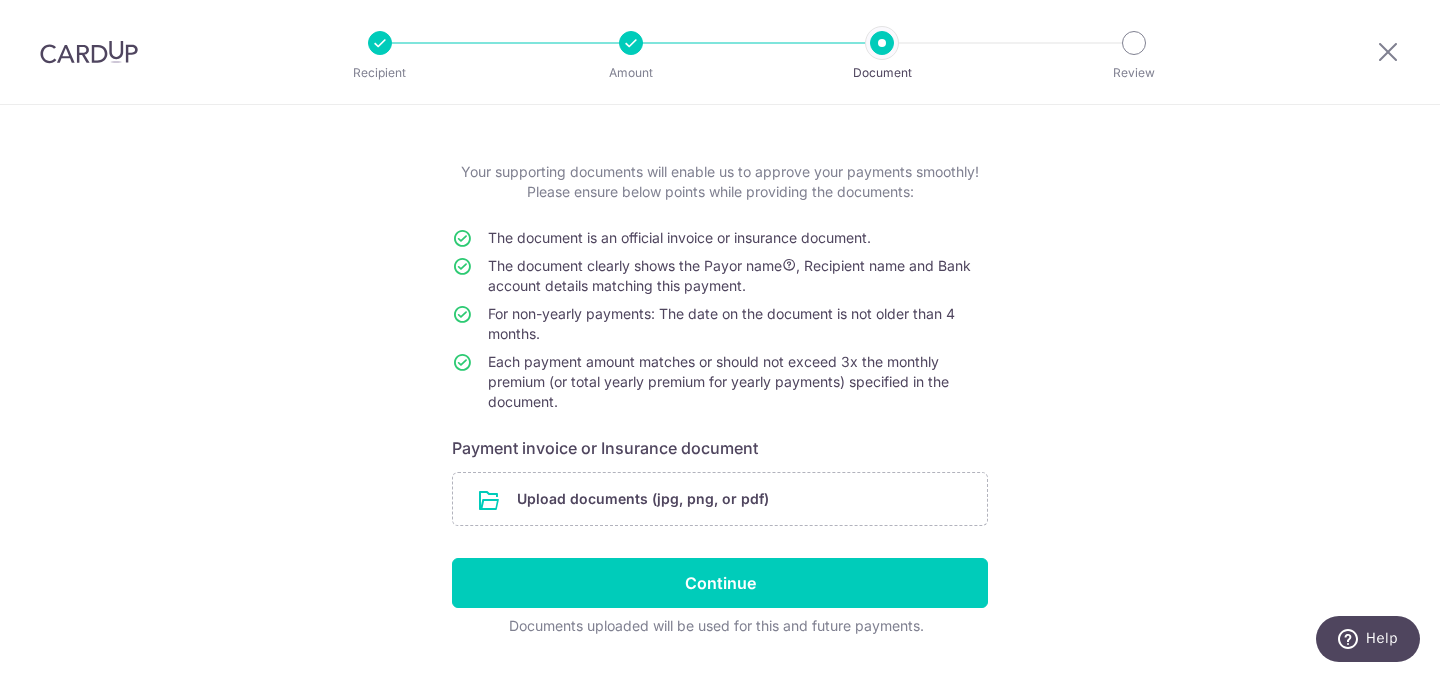 click on "Each payment amount matches or should not exceed 3x the monthly premium (or total yearly premium for yearly payments) specified in the document." at bounding box center (738, 386) 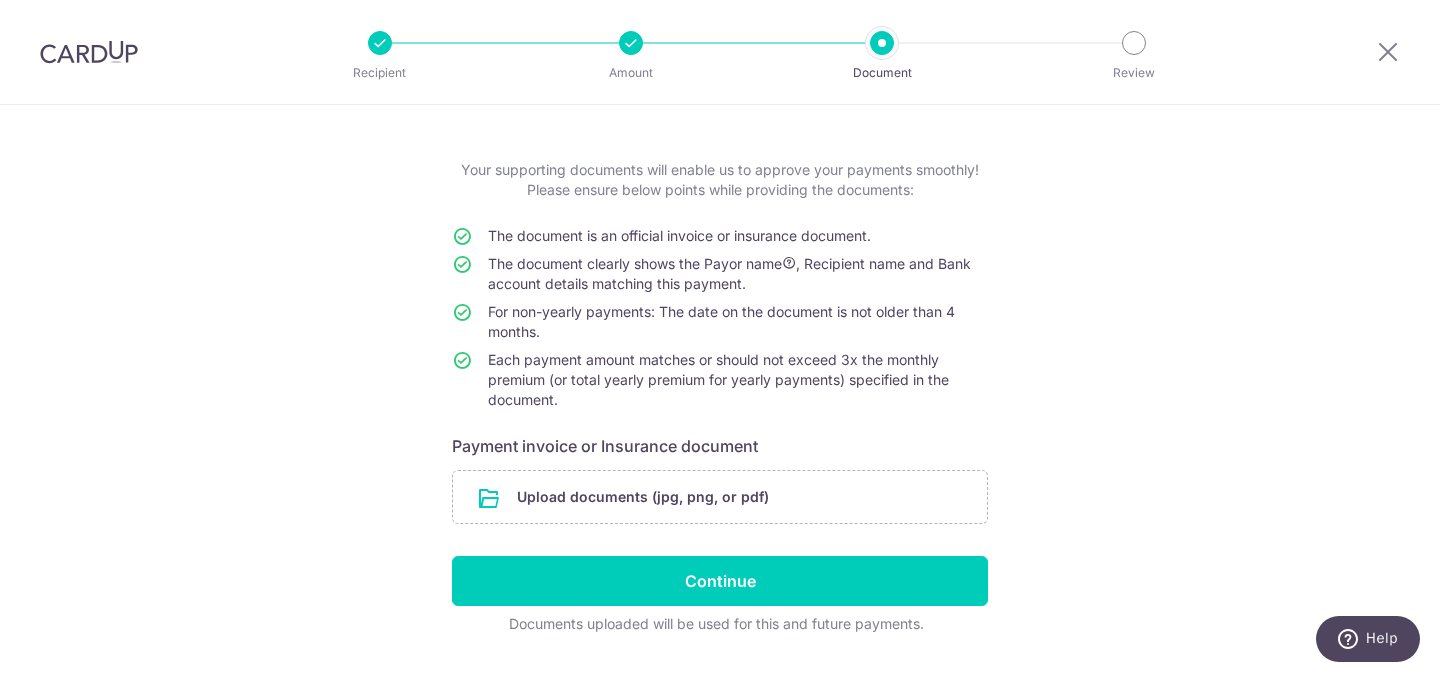 scroll, scrollTop: 119, scrollLeft: 0, axis: vertical 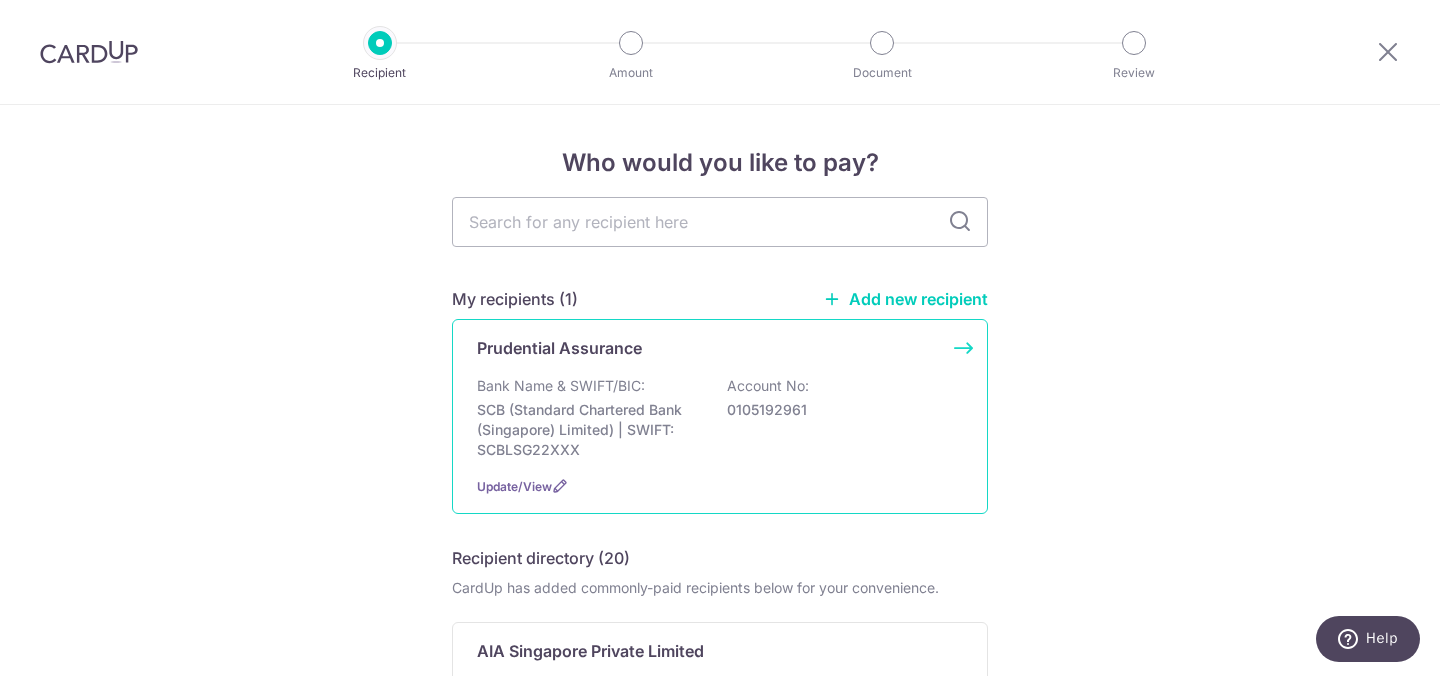 click on "0105192961" at bounding box center [839, 410] 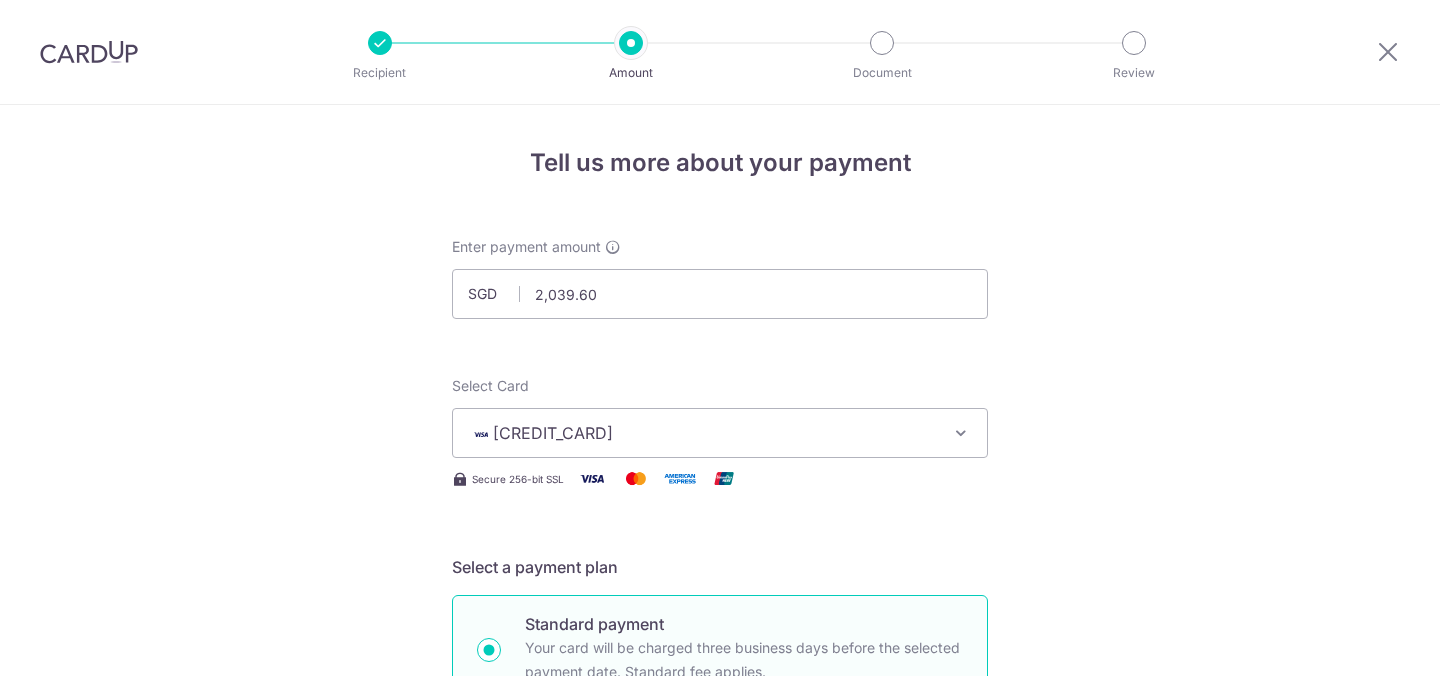 scroll, scrollTop: 0, scrollLeft: 0, axis: both 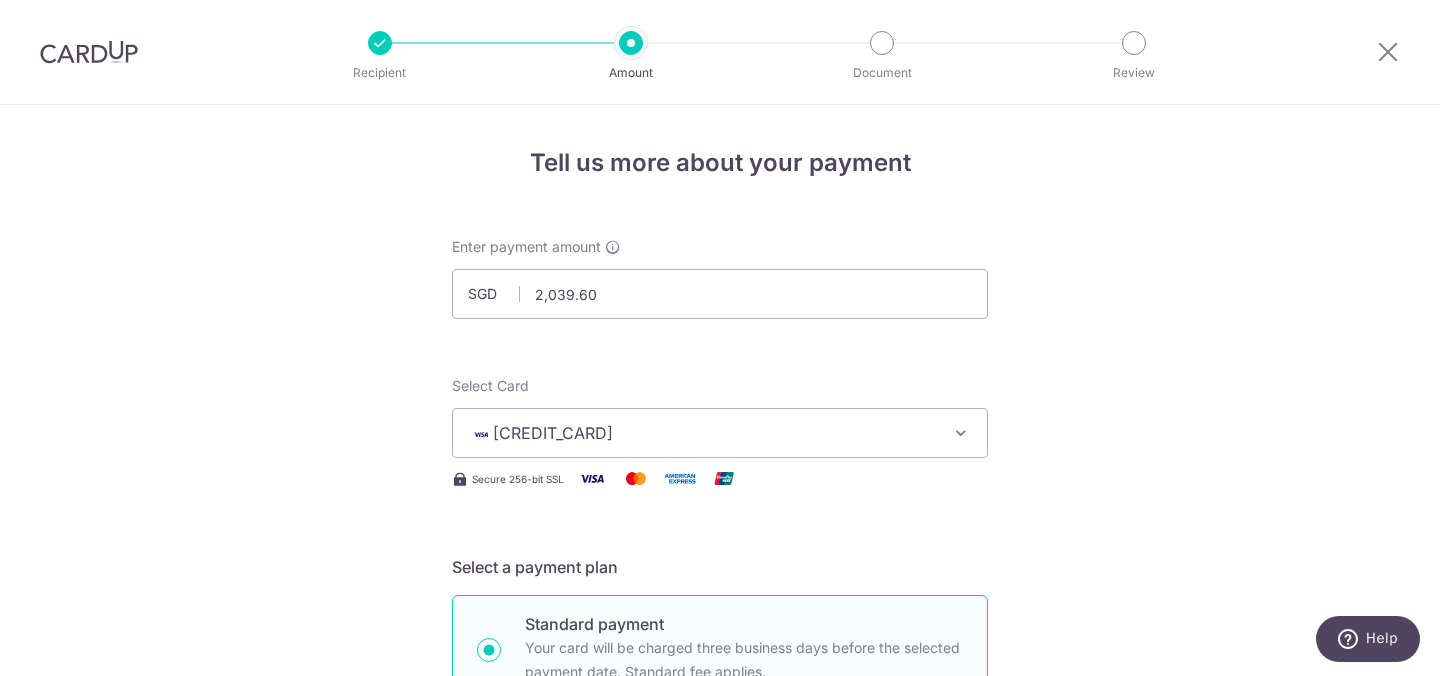 click on "Tell us more about your payment
Enter payment amount
SGD
2,039.60
2039.60
Select Card
**** 6720
Add credit card
Your Cards
**** 6720
Secure 256-bit SSL
Text
New card details
Card
Secure 256-bit SSL" at bounding box center (720, 1095) 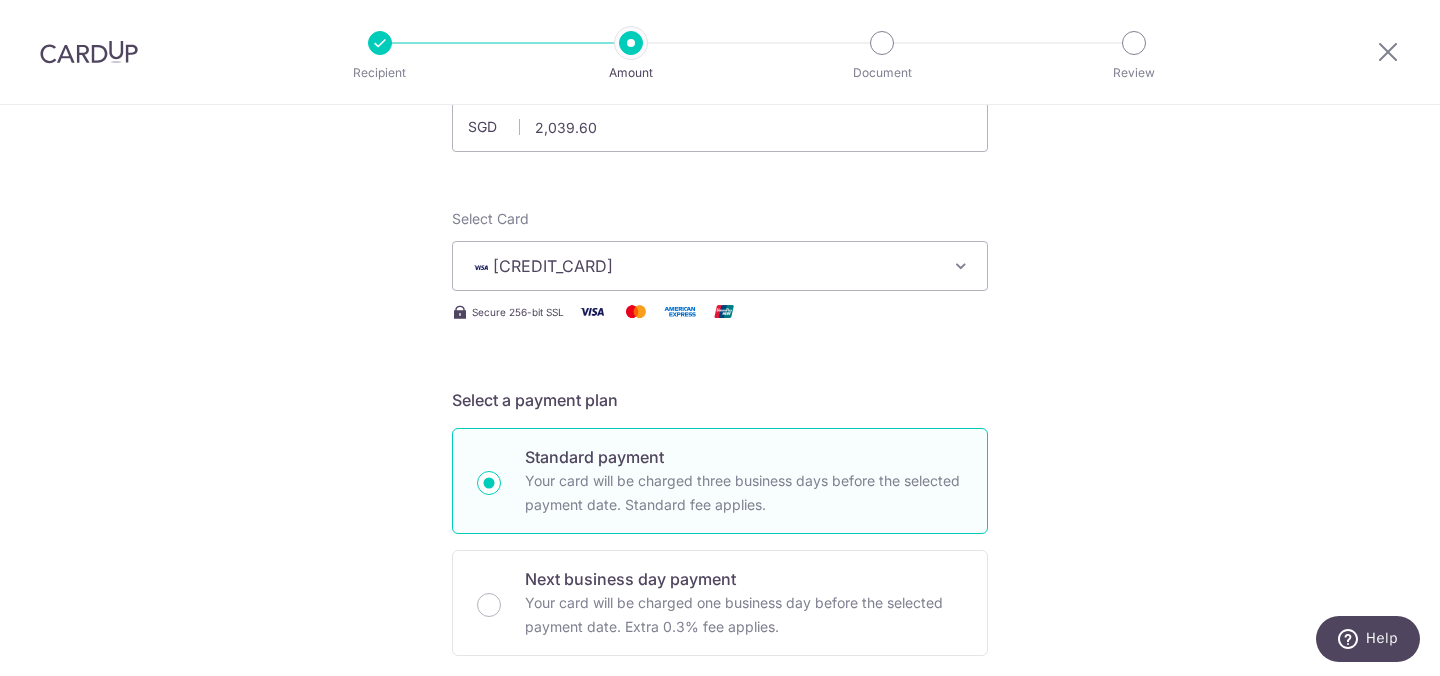 scroll, scrollTop: 394, scrollLeft: 0, axis: vertical 